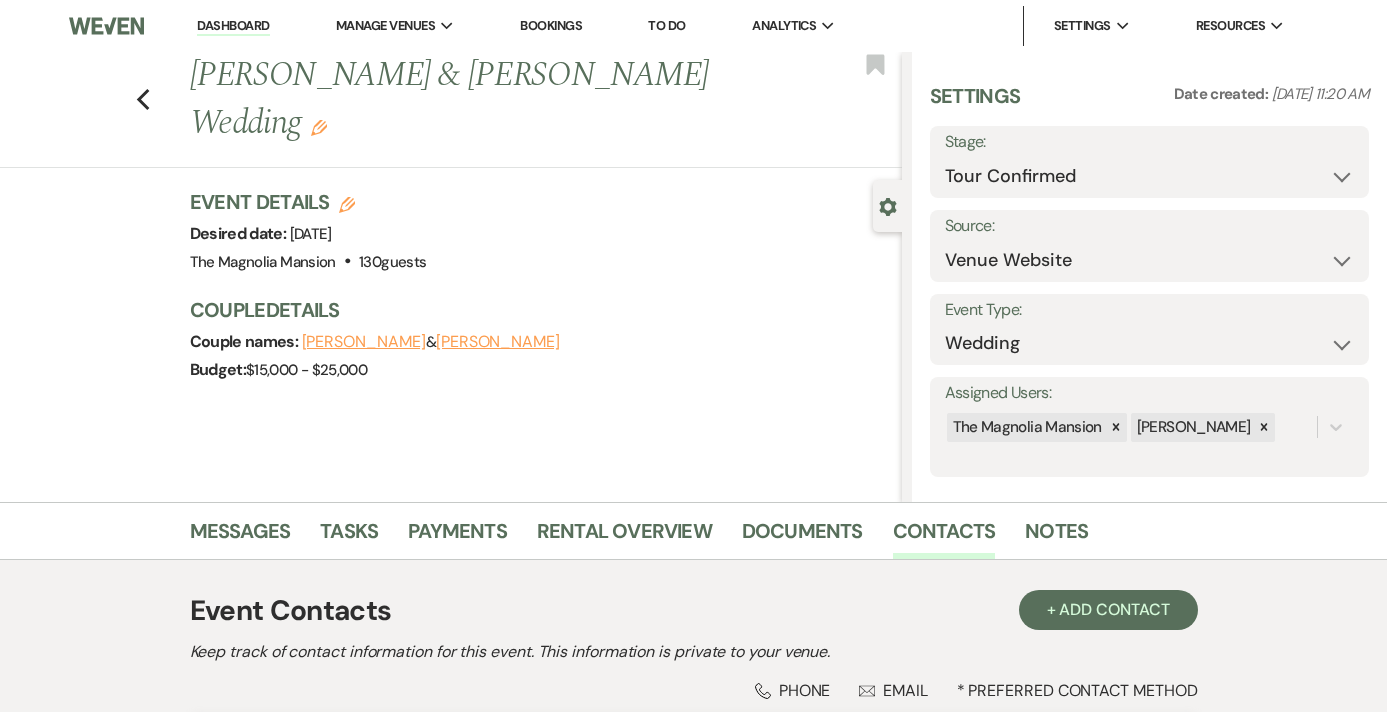 select on "4" 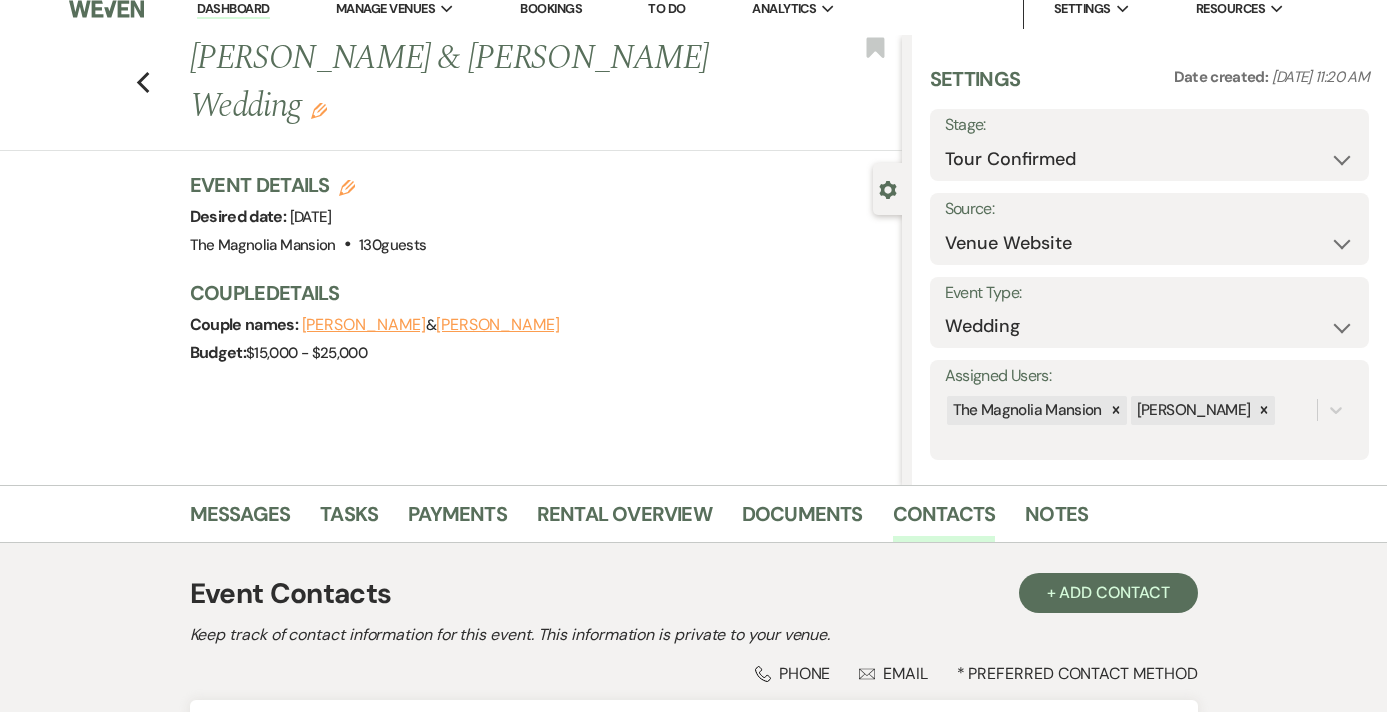 scroll, scrollTop: 0, scrollLeft: 0, axis: both 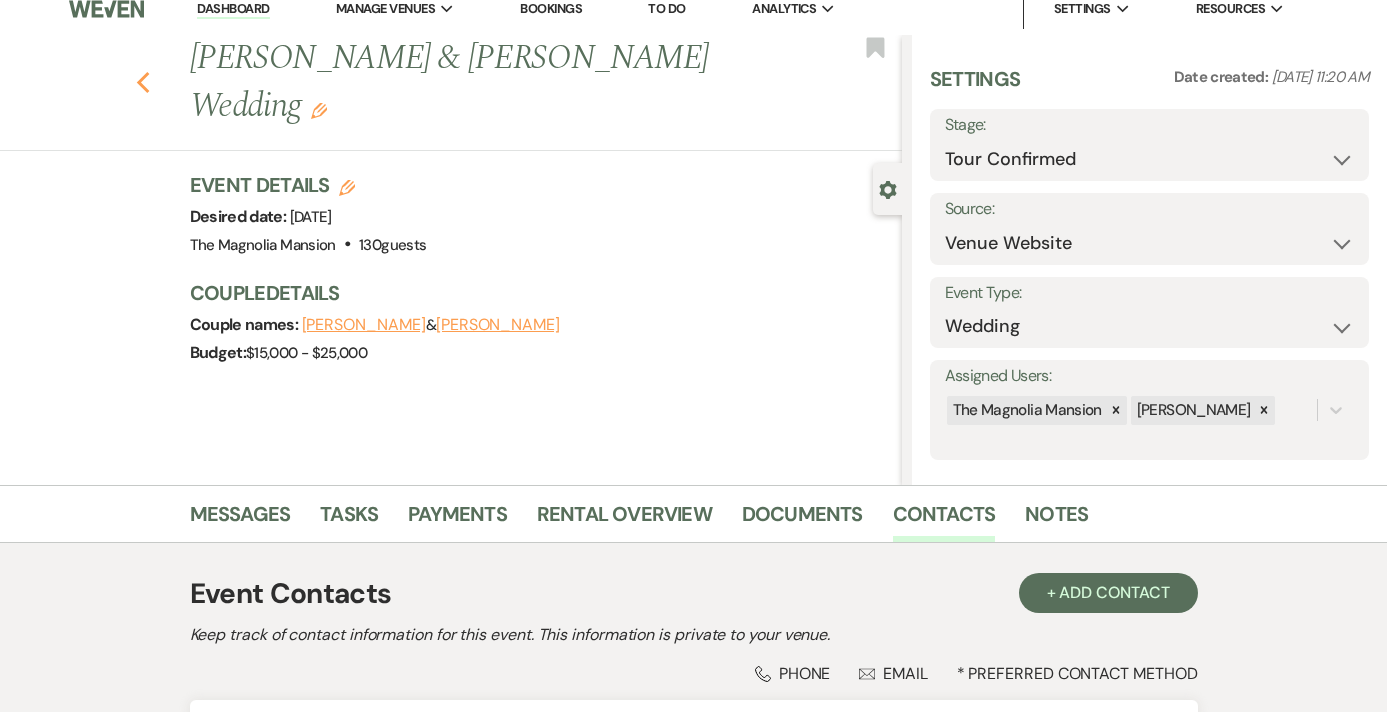 click on "Previous" 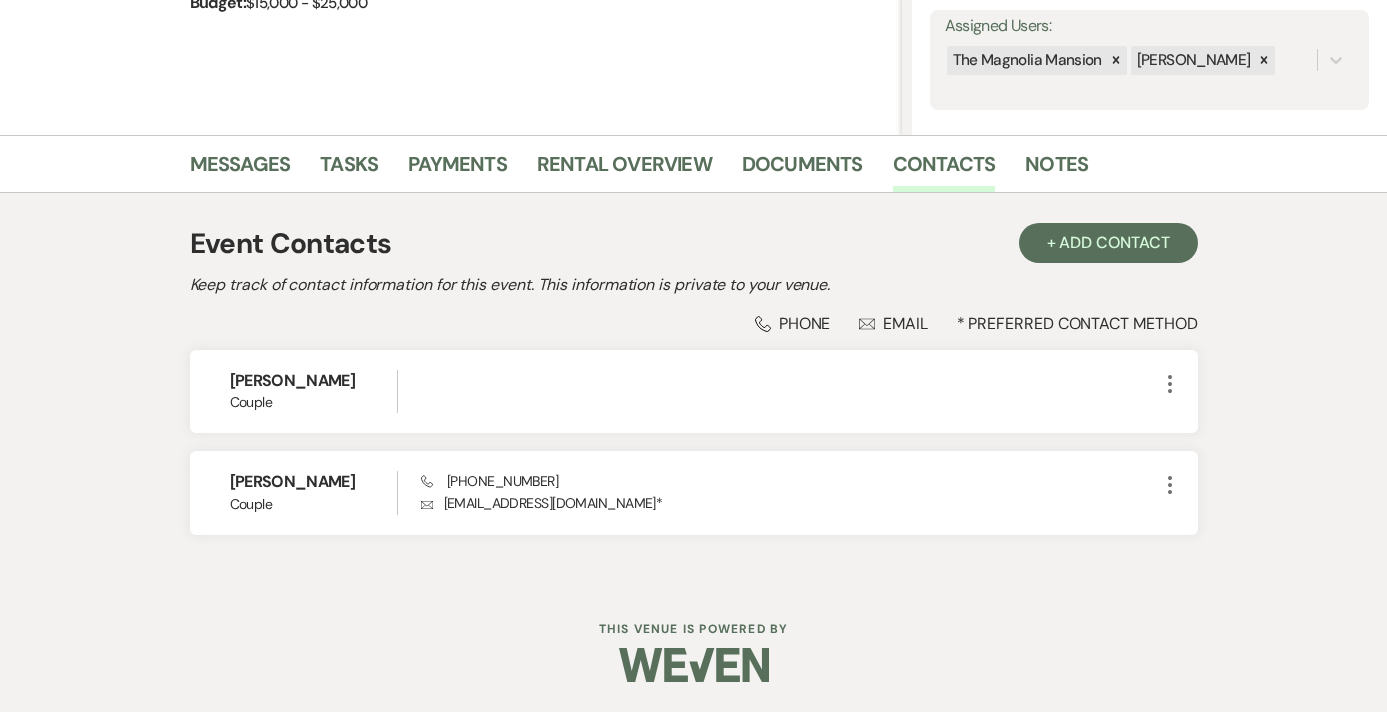 select on "4" 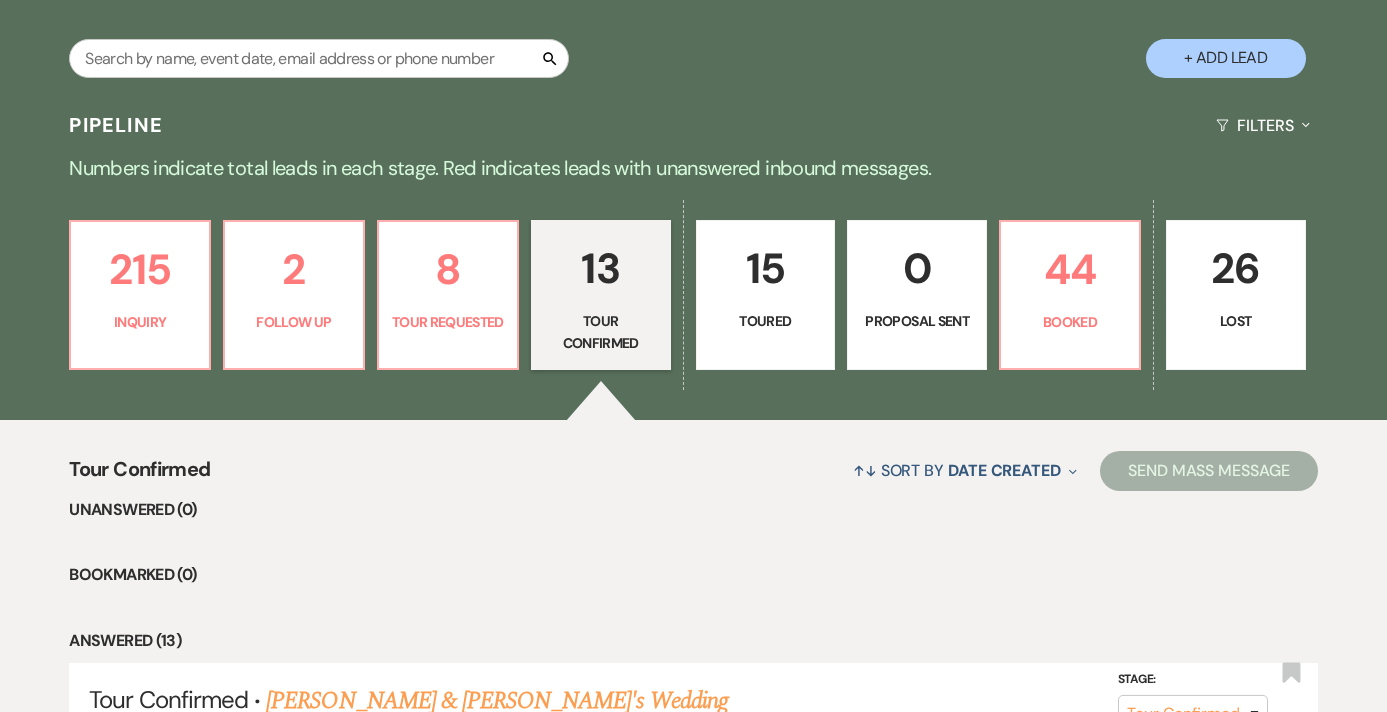 scroll, scrollTop: 274, scrollLeft: 0, axis: vertical 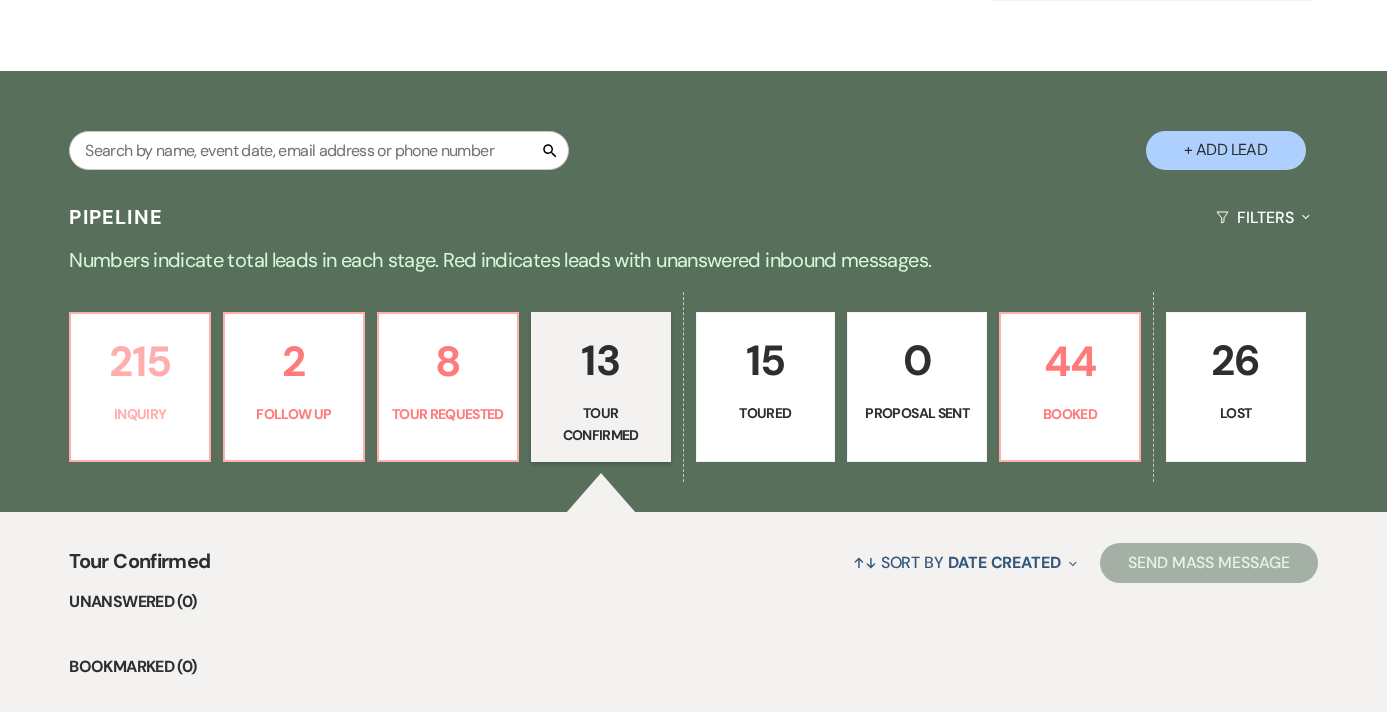 click on "215" at bounding box center (140, 361) 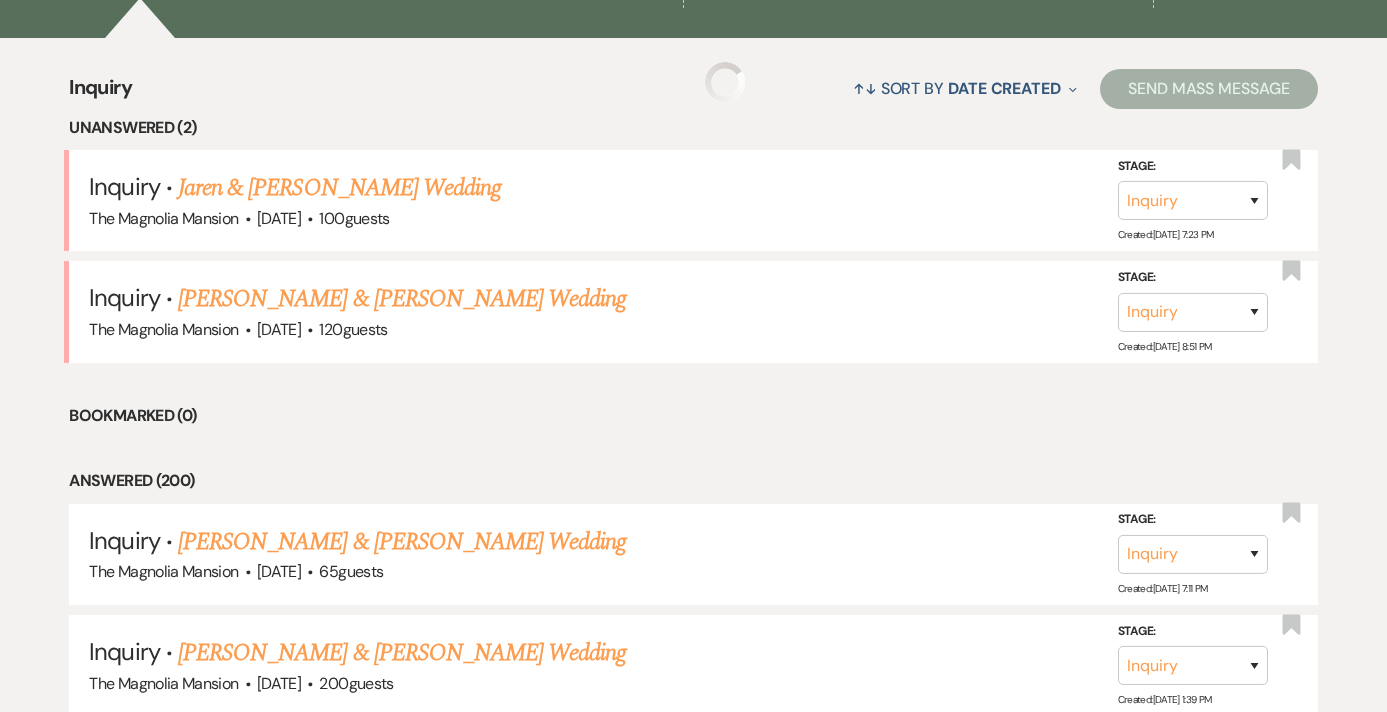 scroll, scrollTop: 801, scrollLeft: 0, axis: vertical 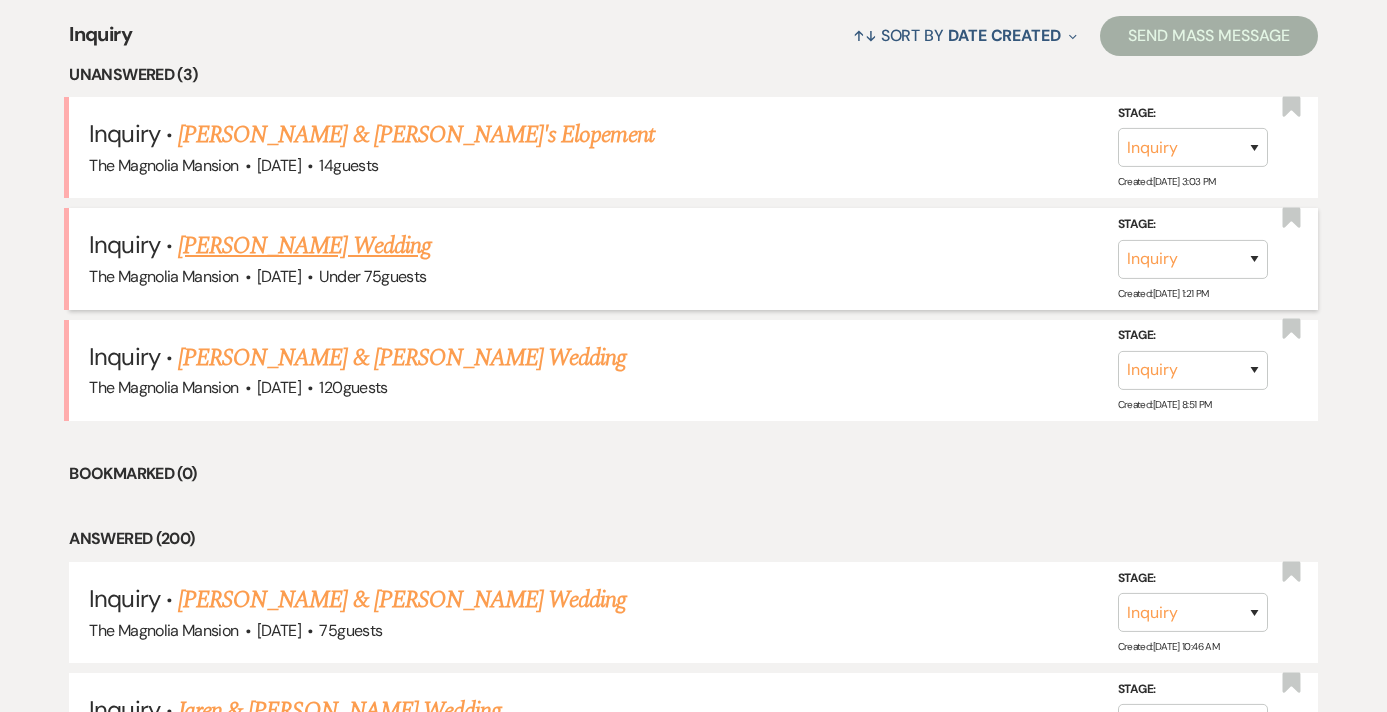 click on "[PERSON_NAME] Wedding" at bounding box center [304, 246] 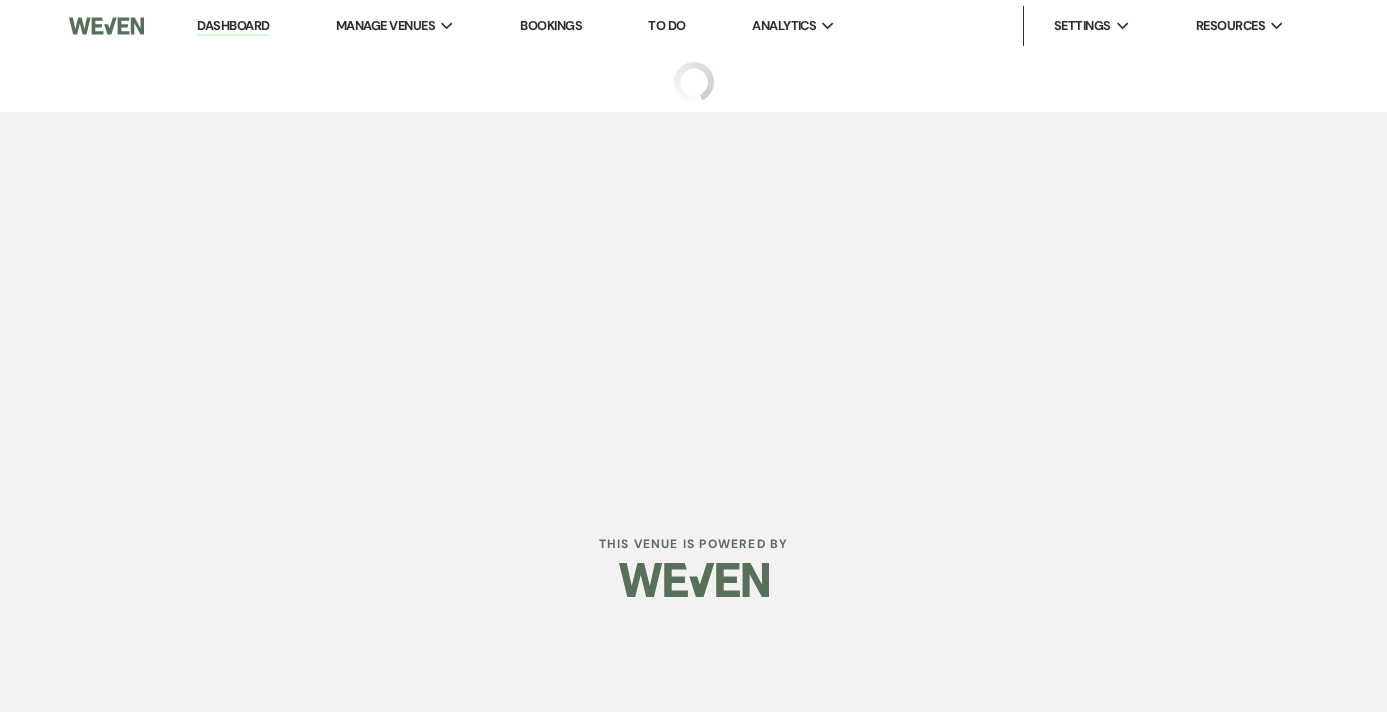 scroll, scrollTop: 0, scrollLeft: 0, axis: both 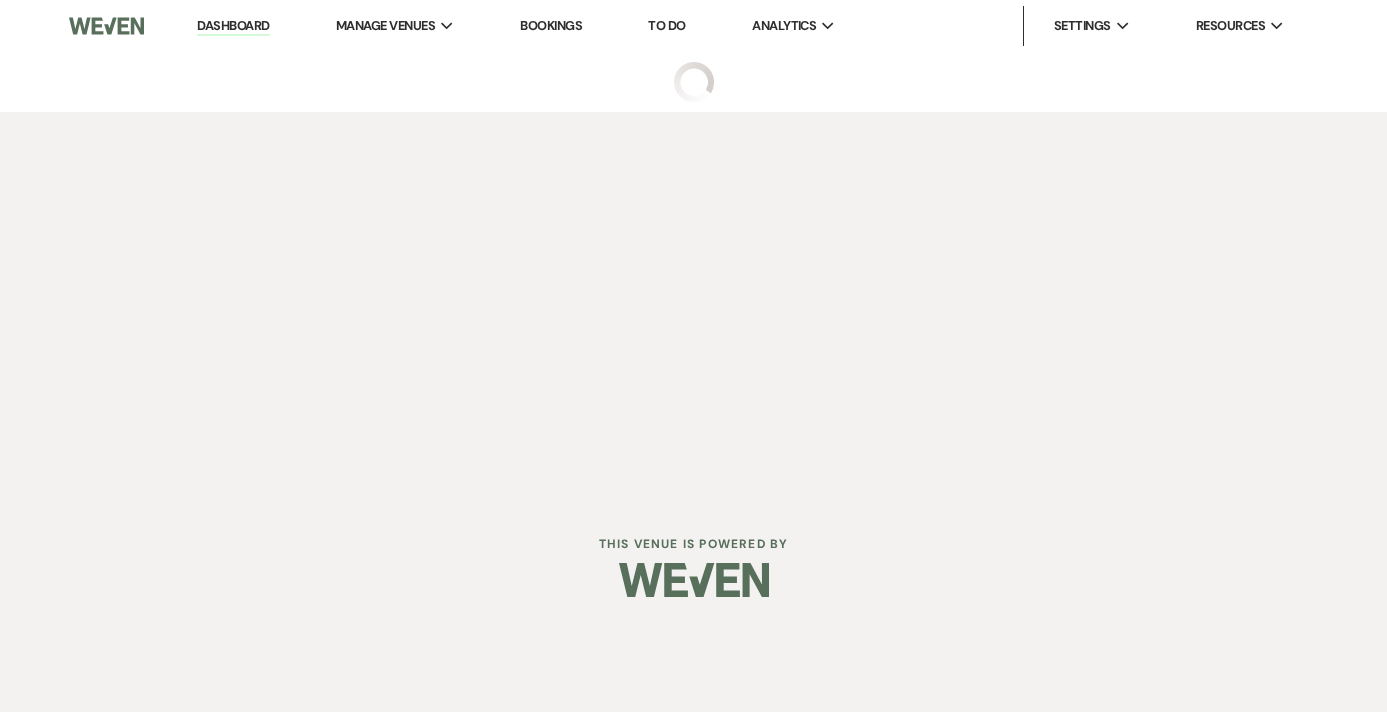 select on "3" 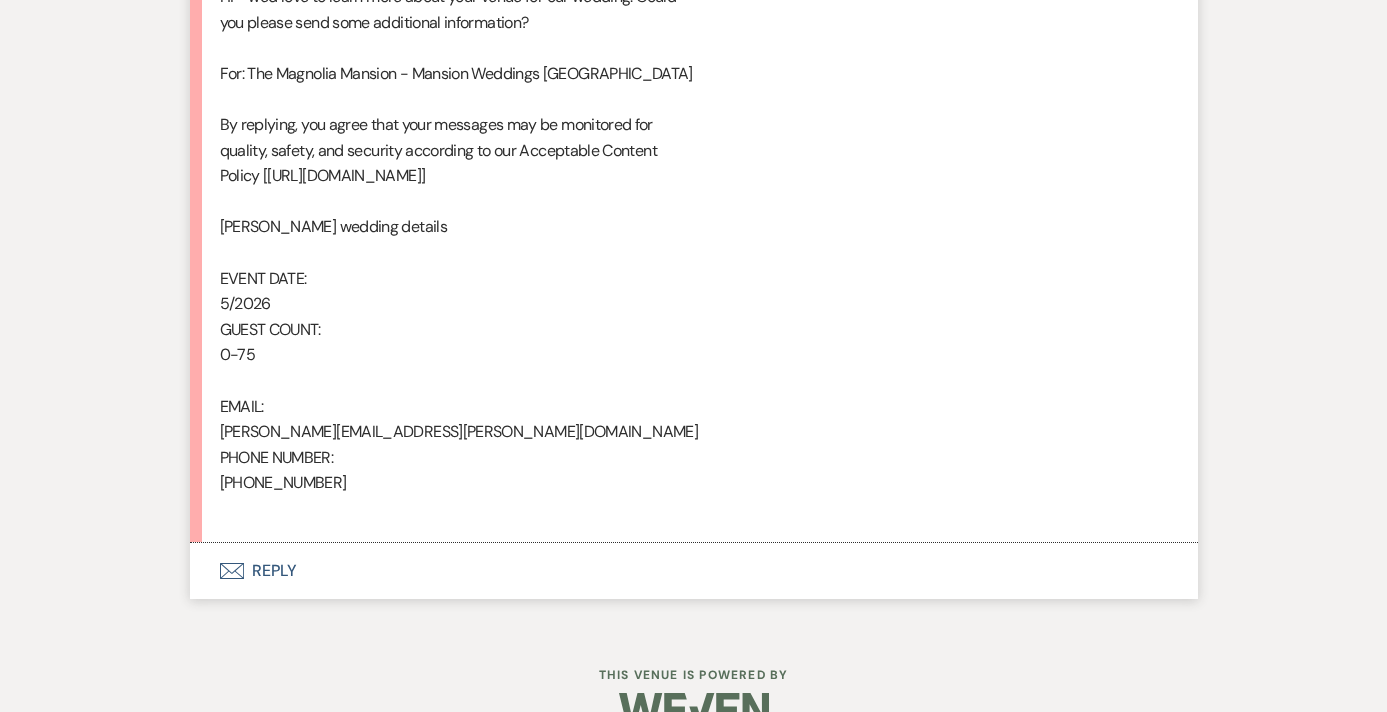 scroll, scrollTop: 1228, scrollLeft: 0, axis: vertical 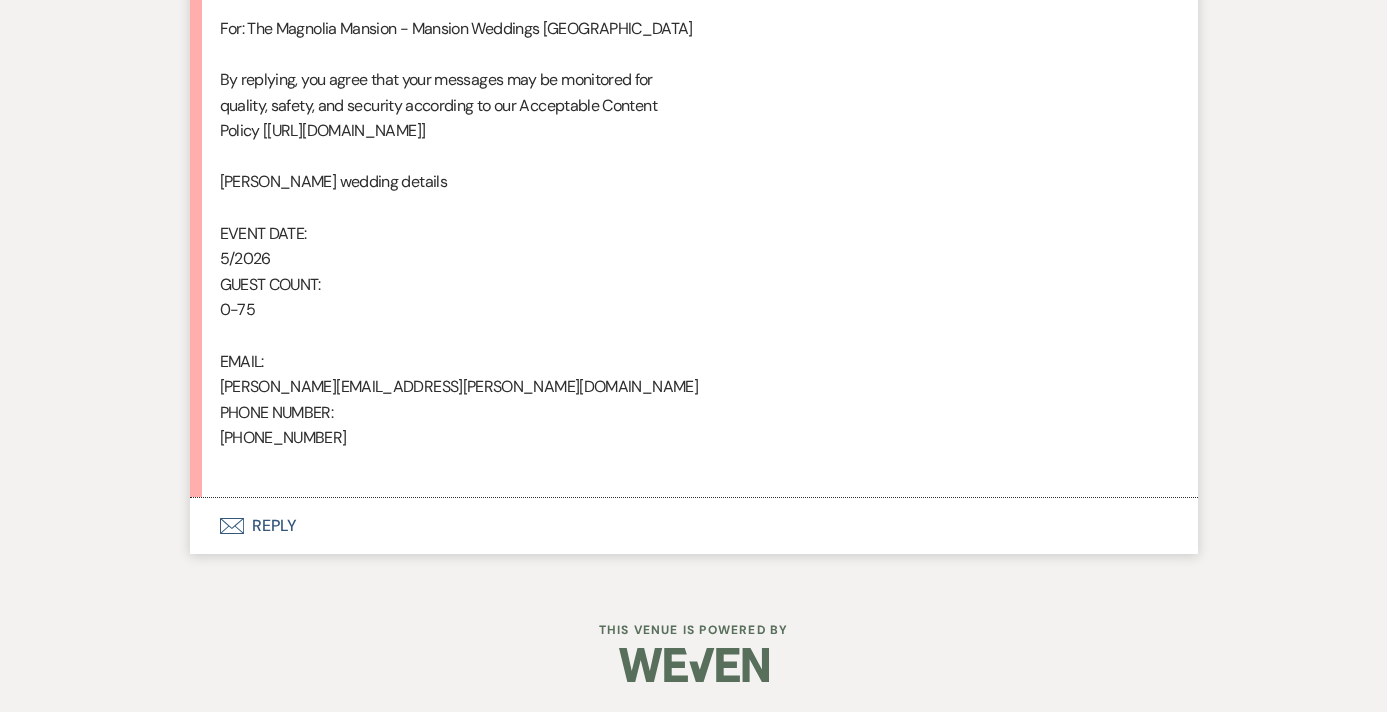 click on "Envelope Reply" at bounding box center [694, 526] 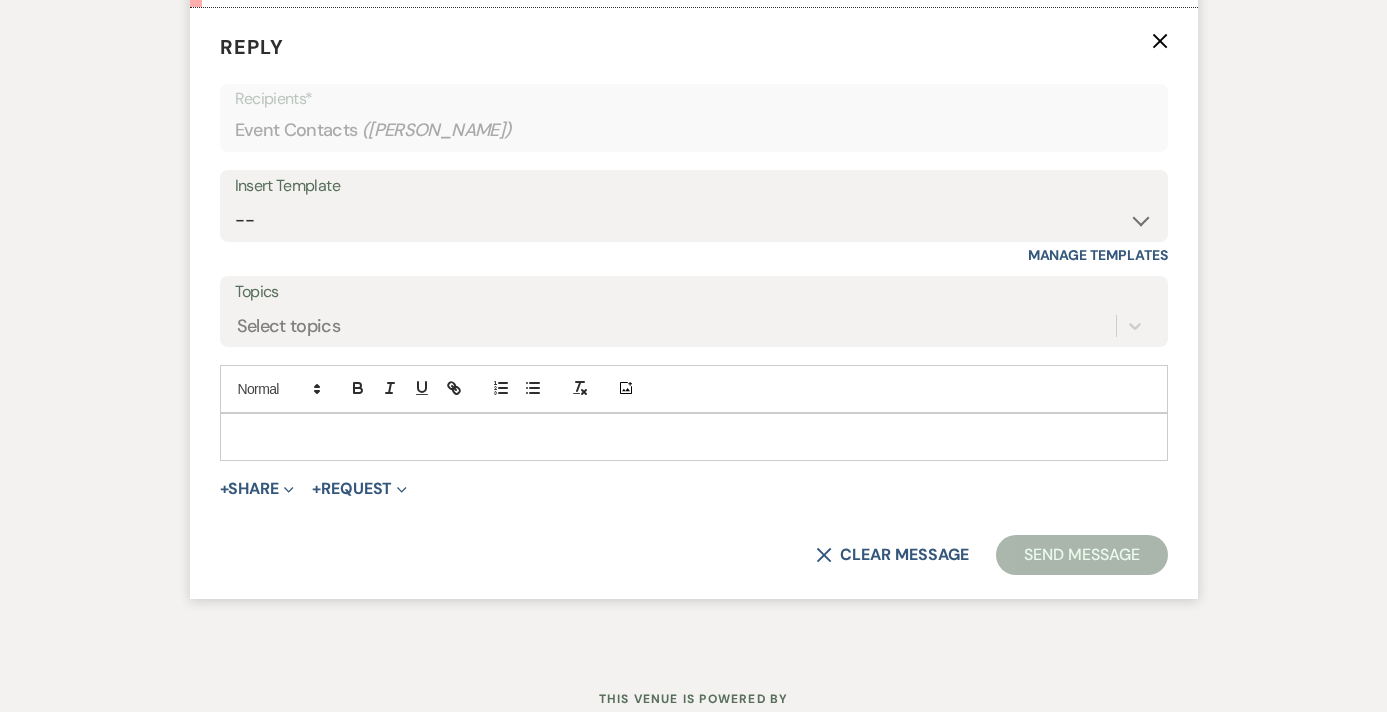 scroll, scrollTop: 1721, scrollLeft: 0, axis: vertical 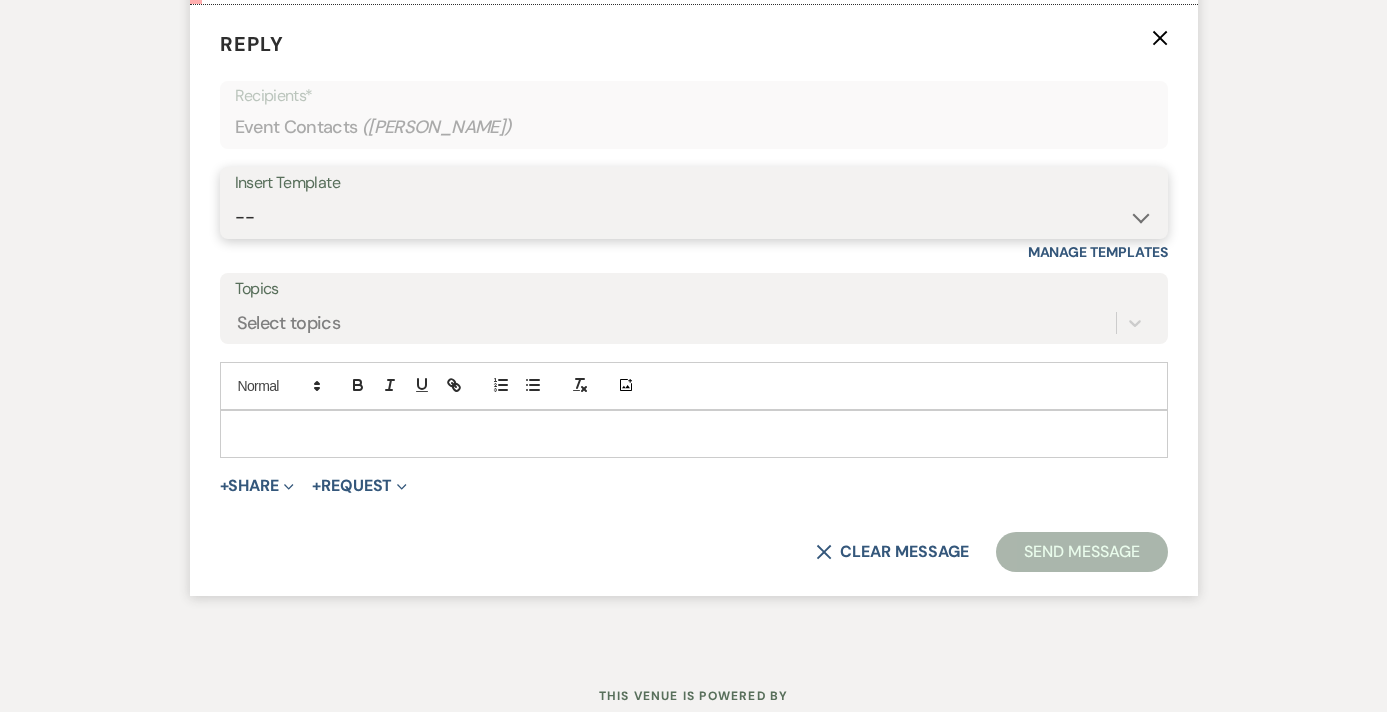 click on "-- Weven Planning Portal Introduction (Booked Events) Tour Request Response Contract (Pre-Booked Leads) Welcome to Your Portal! Wedding: The Magnolia Mansion Initial Inquiry Response  🎉 Exciting Update – Pay Securely Through Weven! Floral Contract  Scheduling Caterer Walk Through/ Final Meeting  Hold Harmless Agreement for [PERSON_NAME]'s w/out a Business License Micro Event : The [GEOGRAPHIC_DATA] Initial Inquiry Response 🎉 Final Payment & Event Preparation Reminder ⏳ Action Needed: Complete Your Event Tasks Tour Confirmation – The Magnolia Mansion The Magnolia Mansion Follow Up Overnight Stay Explanation Exciting Countdown! Rehearsal & Event Details 🎉 (1 day event) Exciting Countdown! Rehearsal & Event Details 🎉(Gold Package) ⏳ Action Needed: Overdue Tasks for Your Upcoming Event 📅 Walk-Through & Final Preparations – Action Needed 📅 Time to Schedule Your Final Meeting! Thank You For Touring With Us  🎉 Limited-Time Offer: $1,000 Off Your Wedding at The [GEOGRAPHIC_DATA]!" at bounding box center (694, 217) 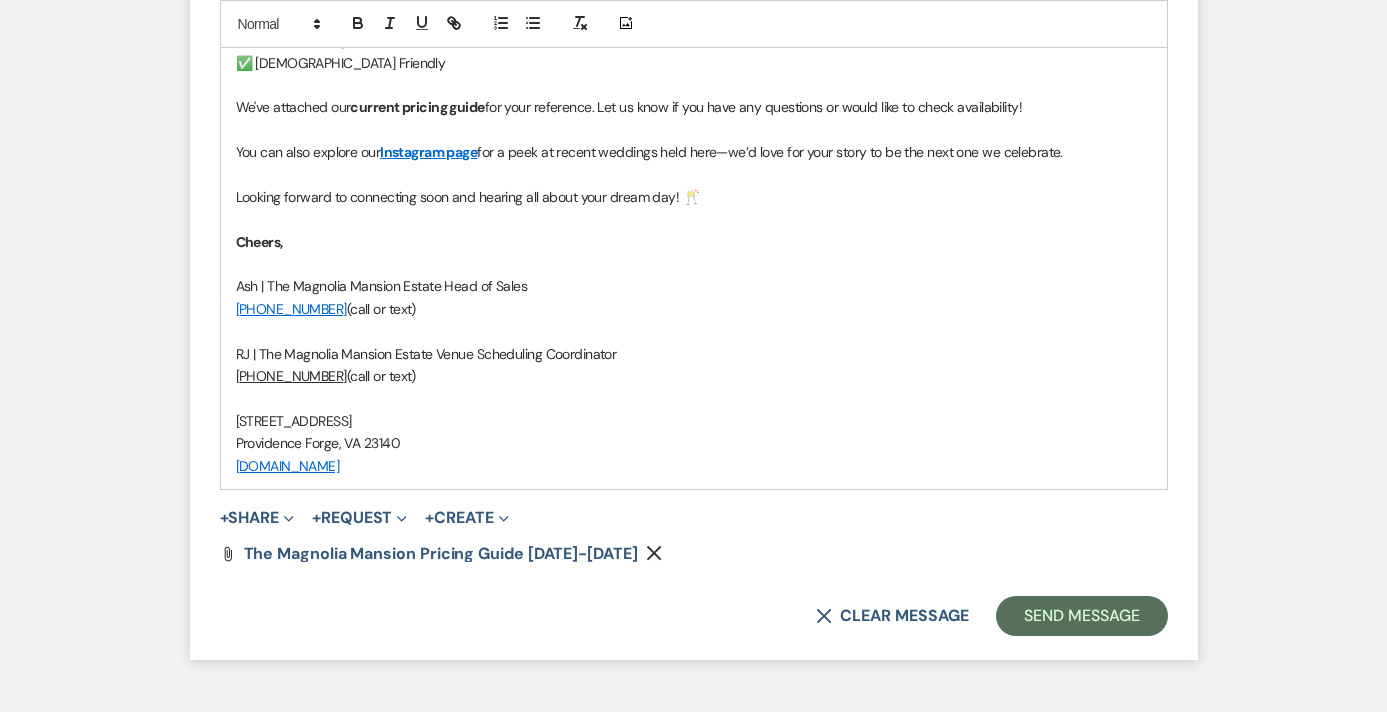 scroll, scrollTop: 3046, scrollLeft: 0, axis: vertical 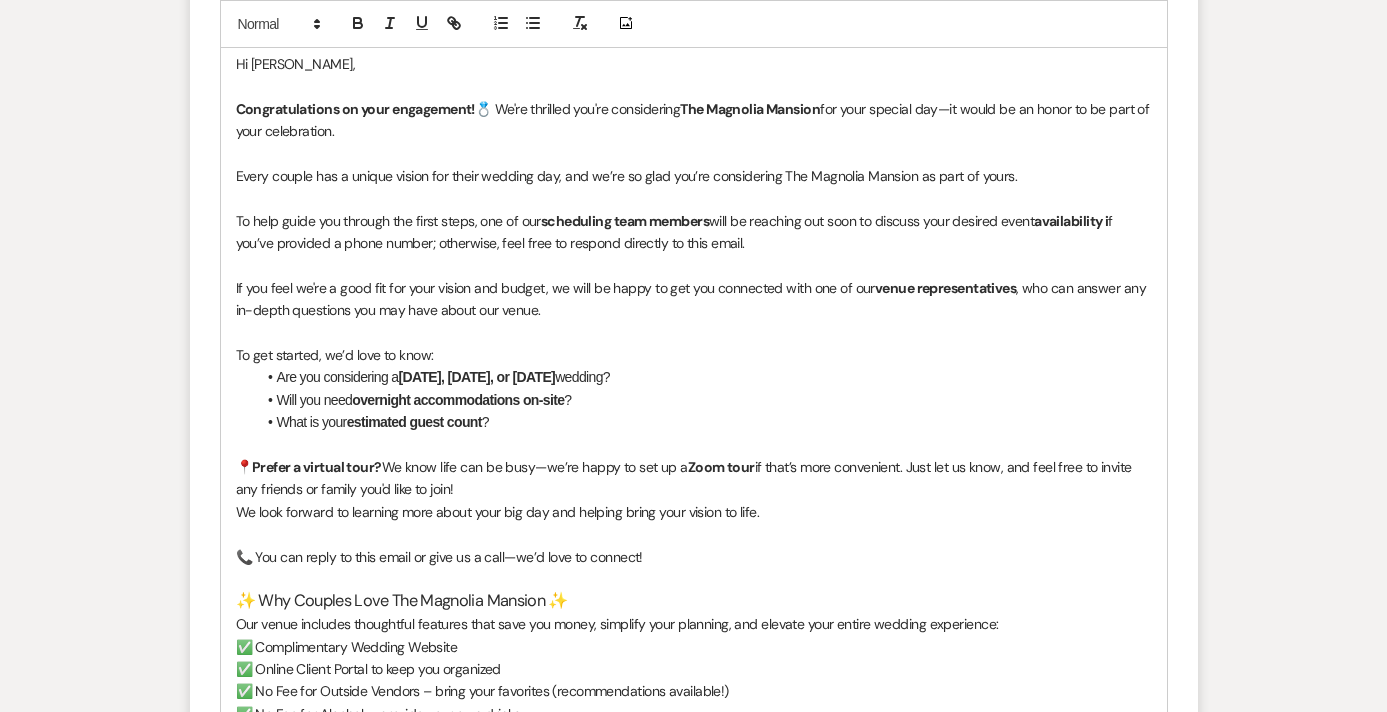 drag, startPoint x: 441, startPoint y: 432, endPoint x: 218, endPoint y: 67, distance: 427.73123 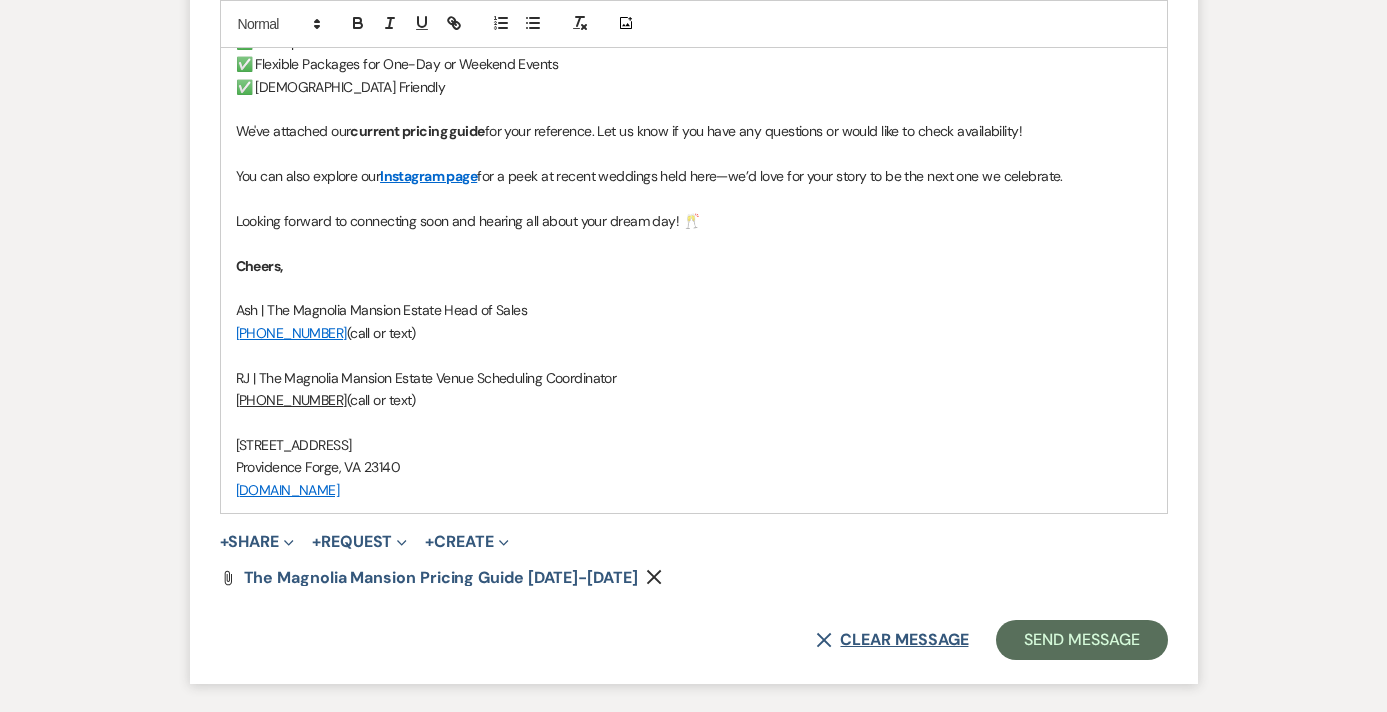click on "X  Clear message" at bounding box center [892, 640] 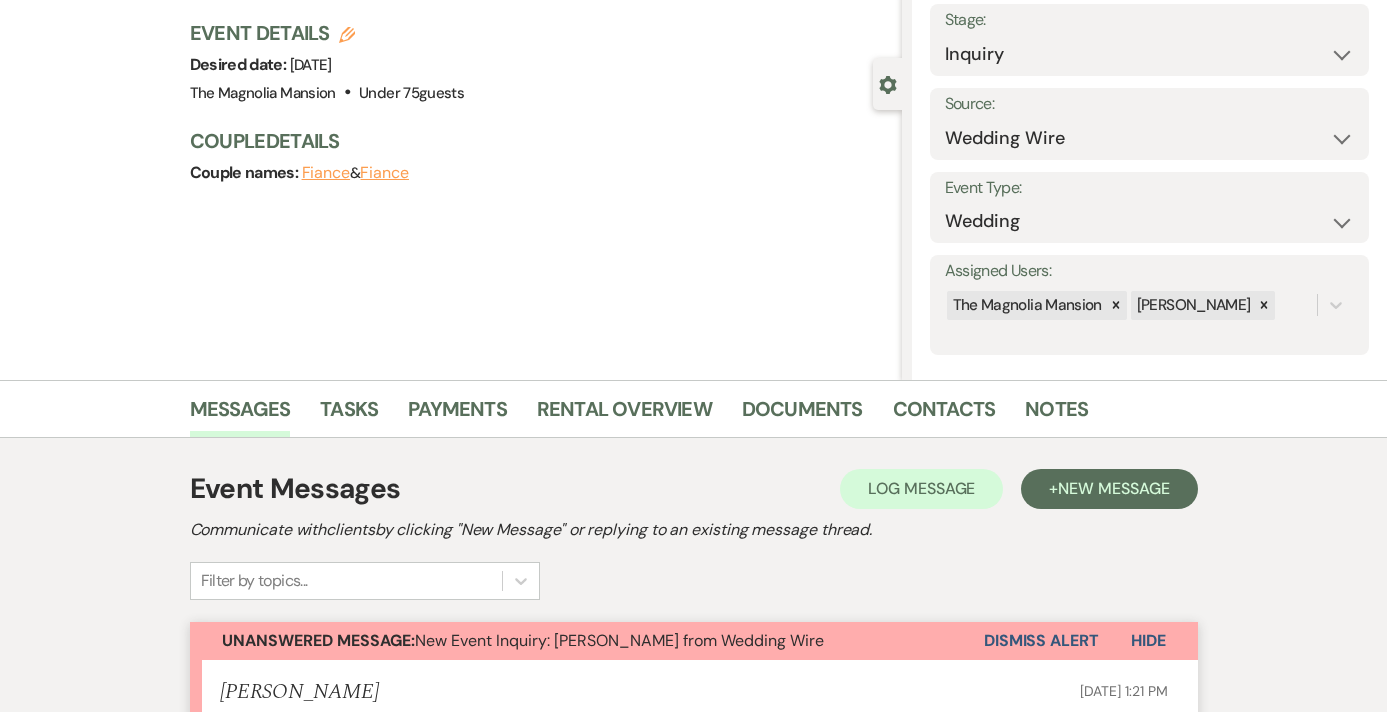 scroll, scrollTop: 0, scrollLeft: 0, axis: both 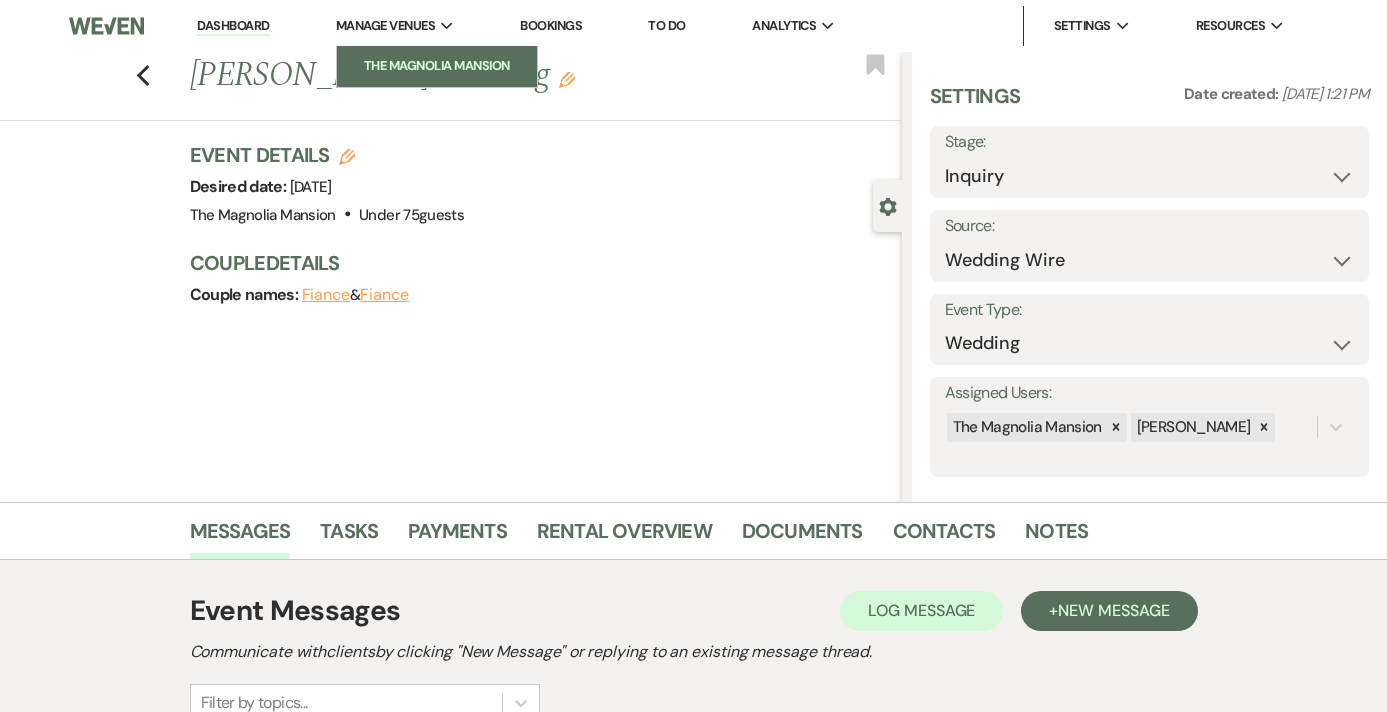 click on "The Magnolia Mansion" at bounding box center [437, 66] 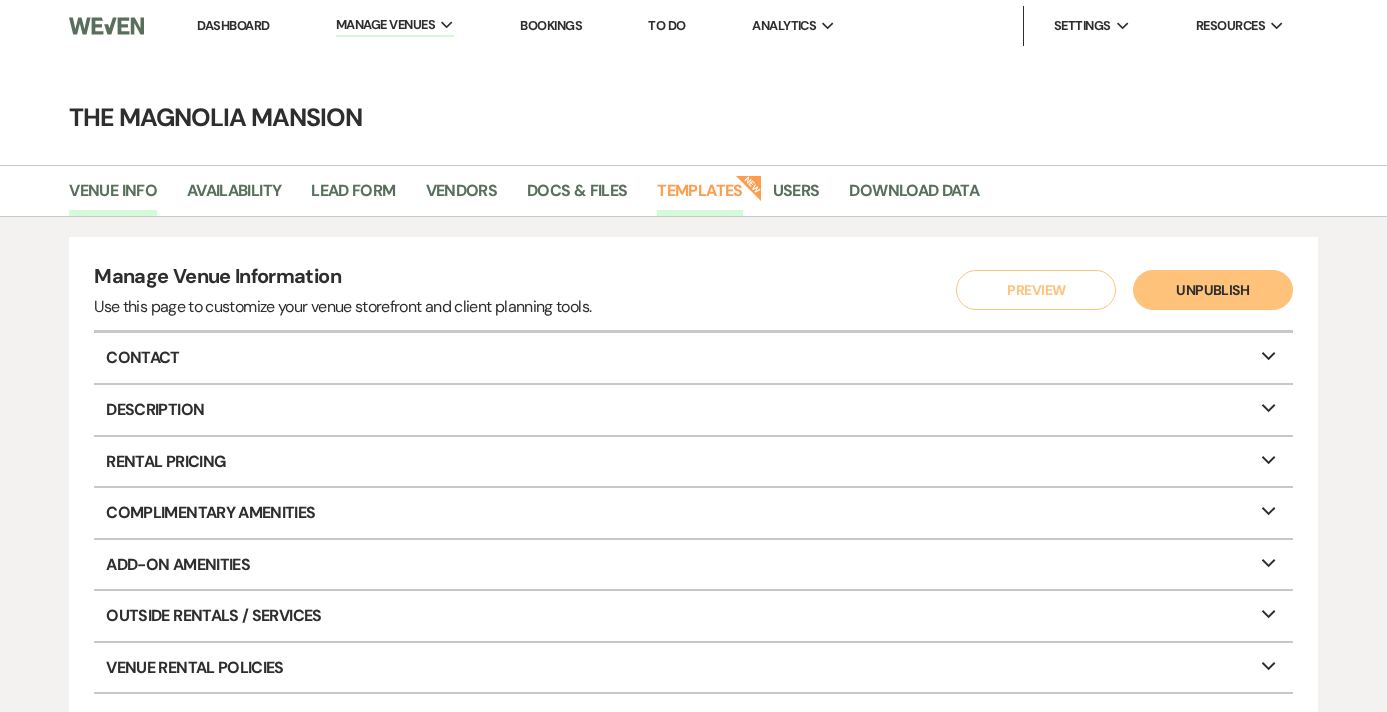 click on "Templates" at bounding box center [699, 197] 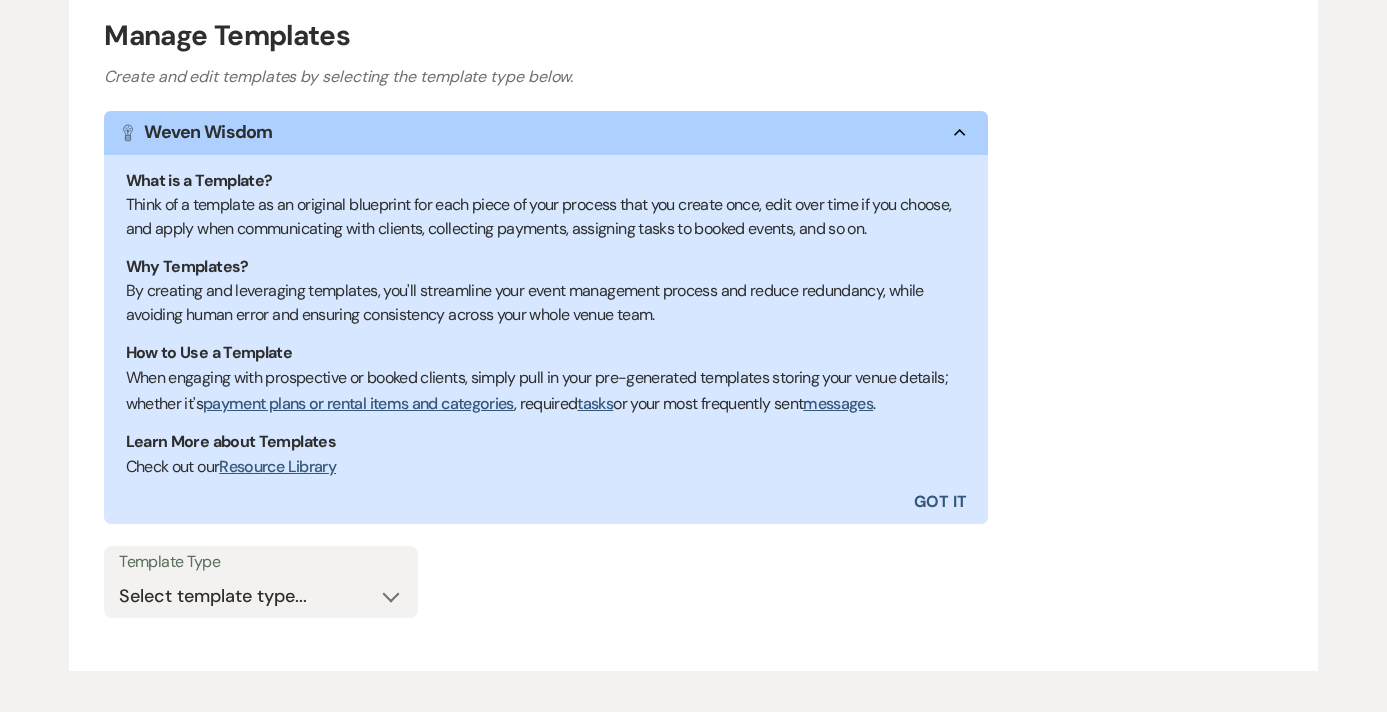 scroll, scrollTop: 364, scrollLeft: 0, axis: vertical 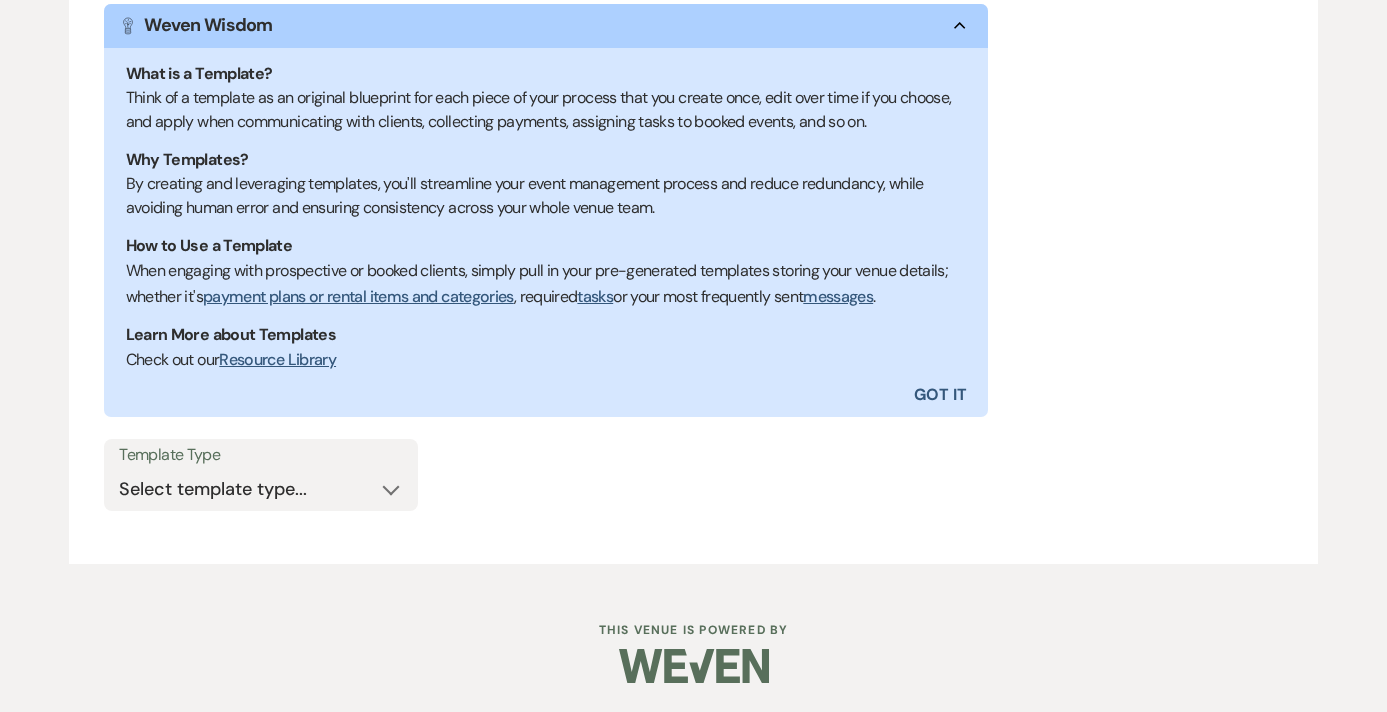 click on "Template Type Select template type... Task List Message Templates Payment Plan Inventory Items Categories" at bounding box center [693, 484] 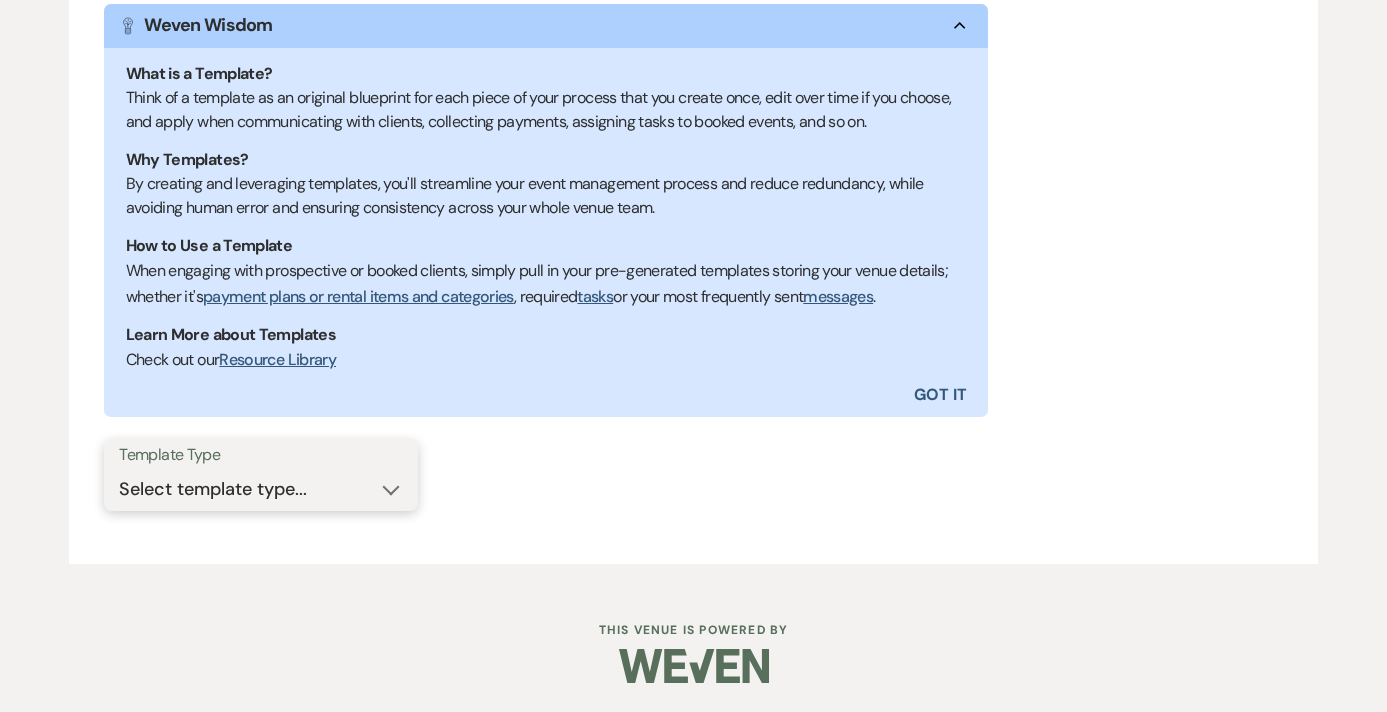 click on "Select template type... Task List Message Templates Payment Plan Inventory Items Categories" at bounding box center [261, 489] 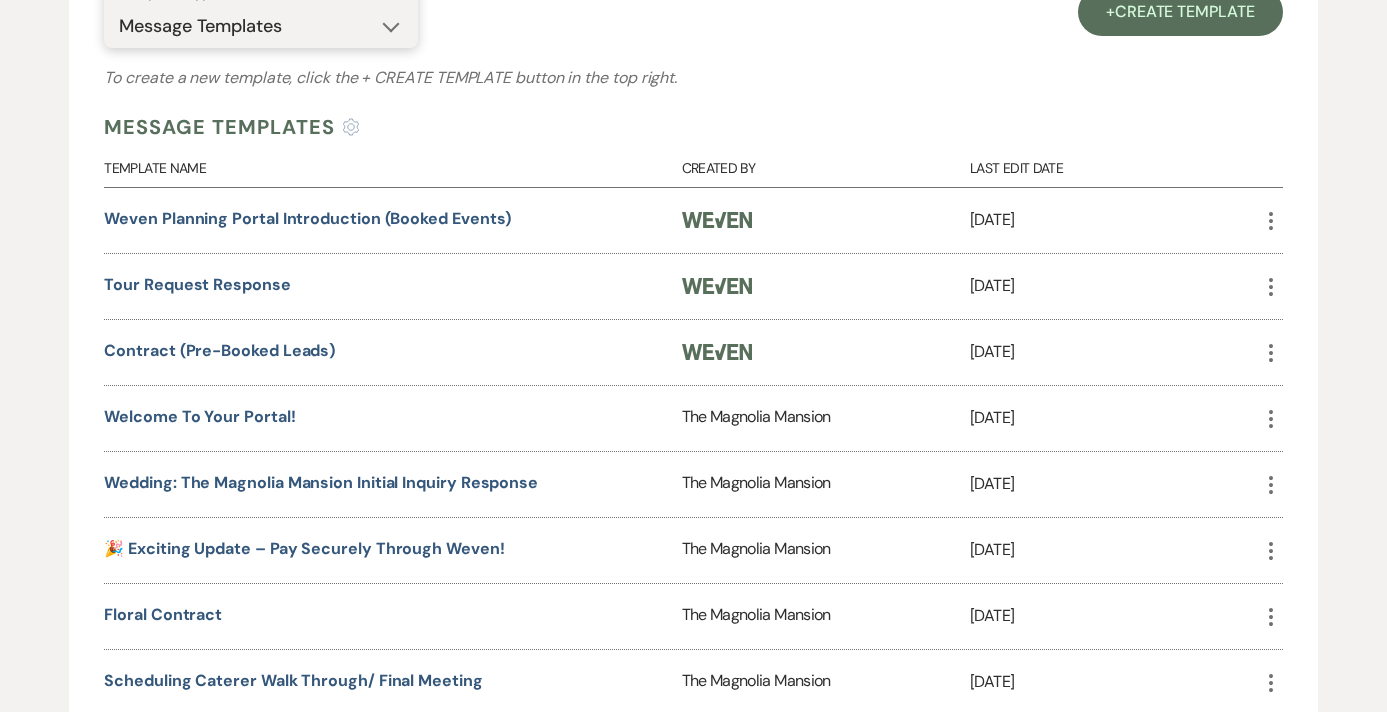 scroll, scrollTop: 825, scrollLeft: 0, axis: vertical 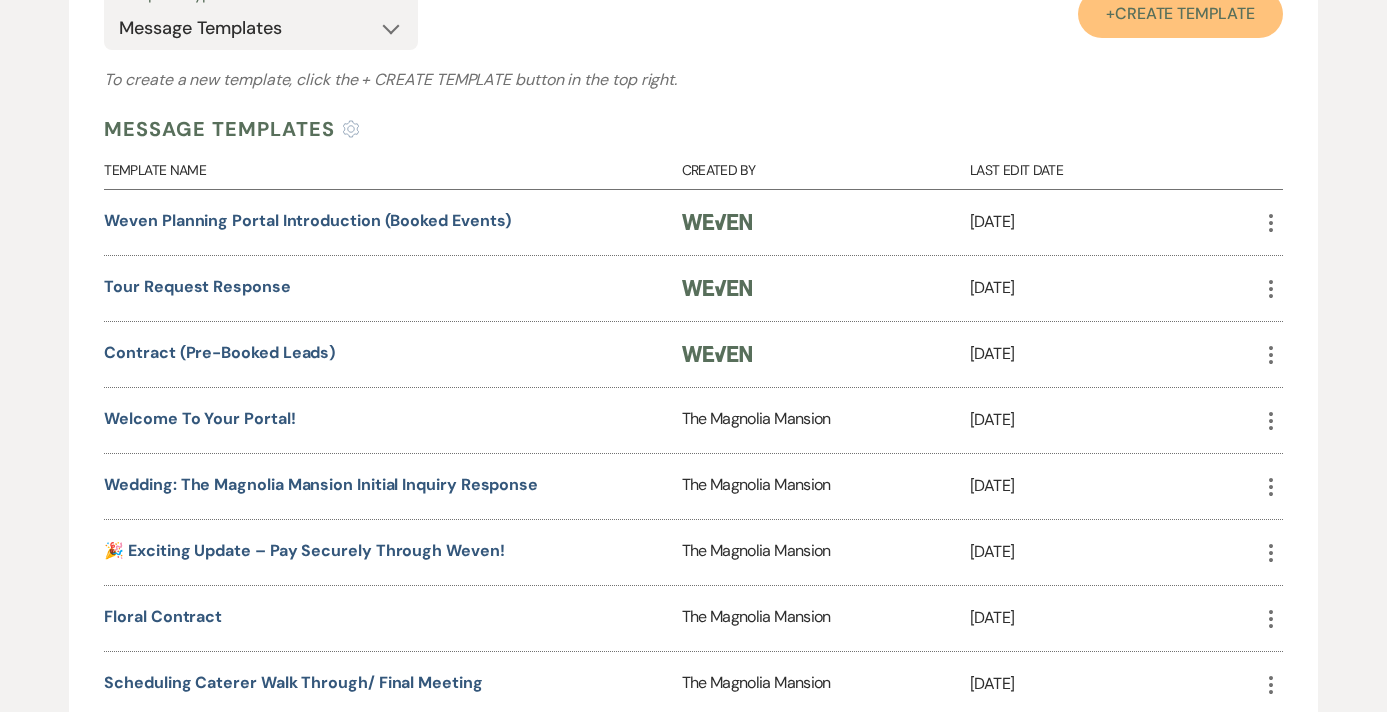 click on "Create Template" at bounding box center (1185, 13) 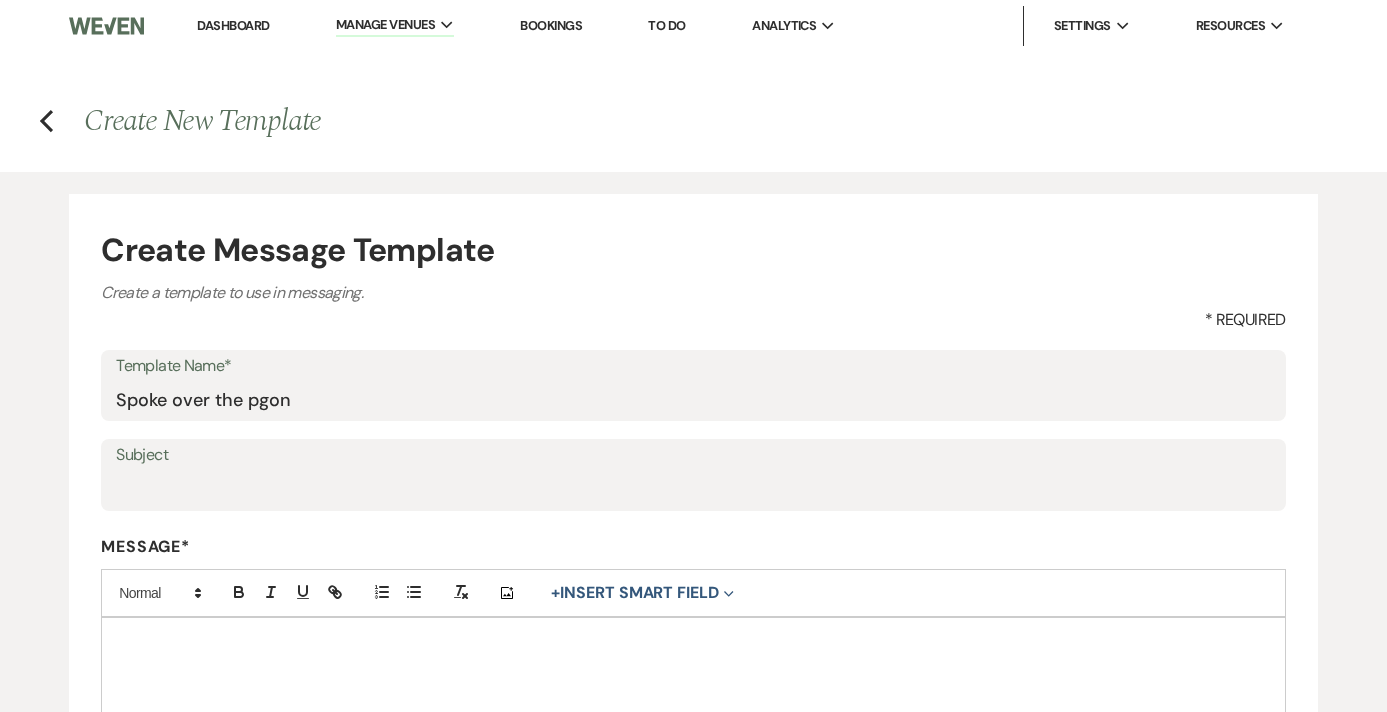 scroll, scrollTop: 245, scrollLeft: 0, axis: vertical 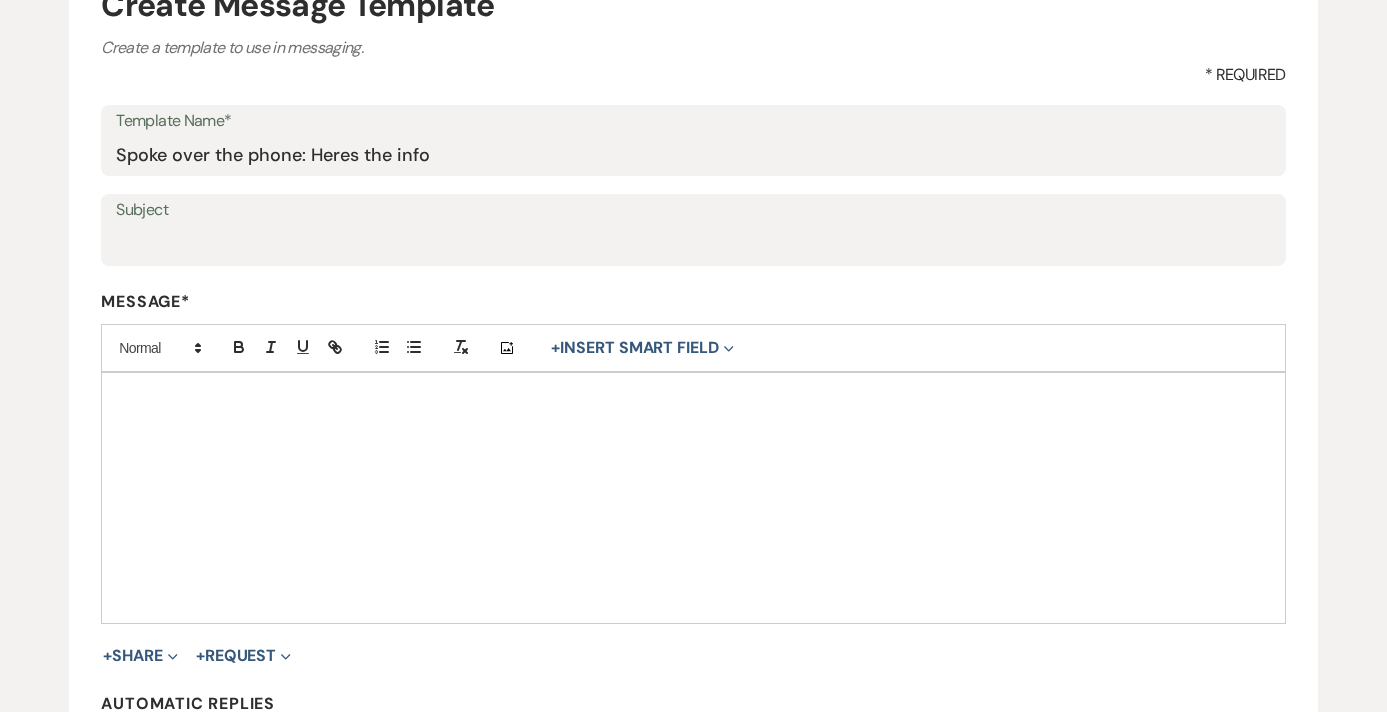 type on "Spoke over the phone: Heres the info" 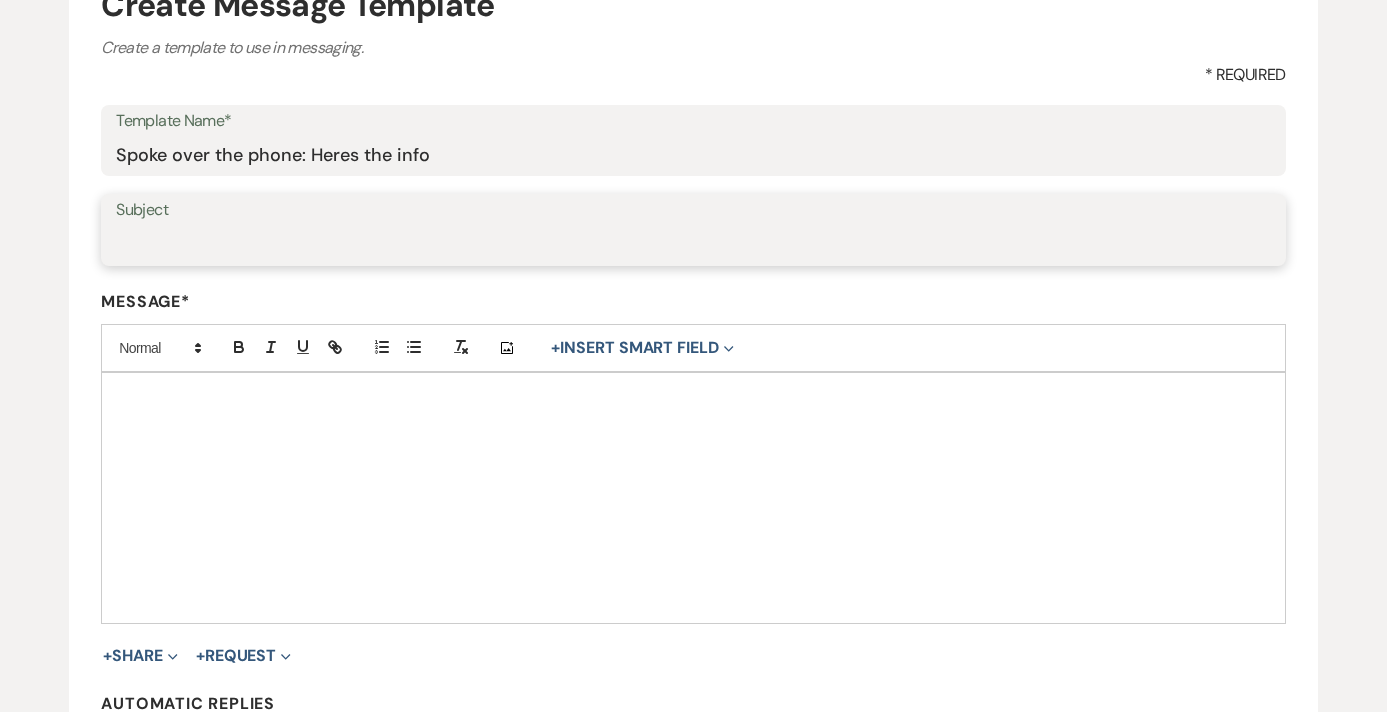 click on "Subject" at bounding box center (693, 244) 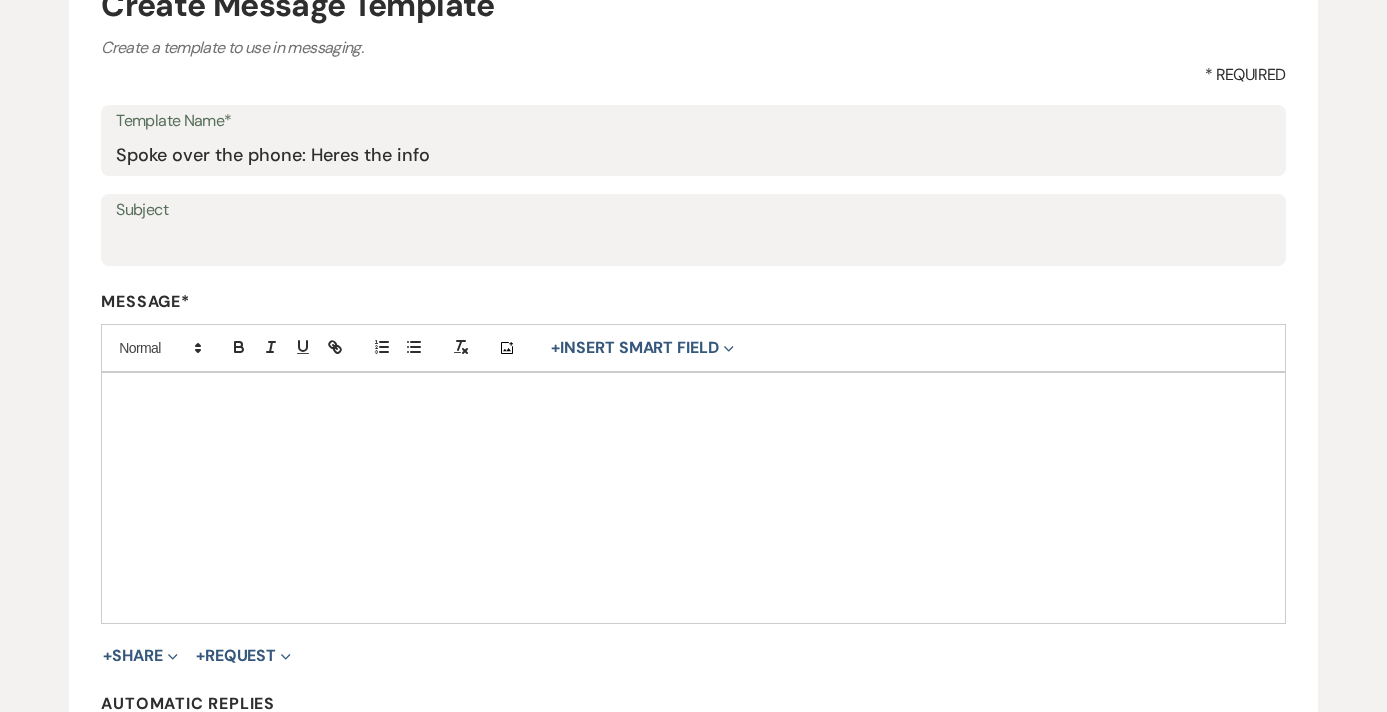 click at bounding box center [693, 396] 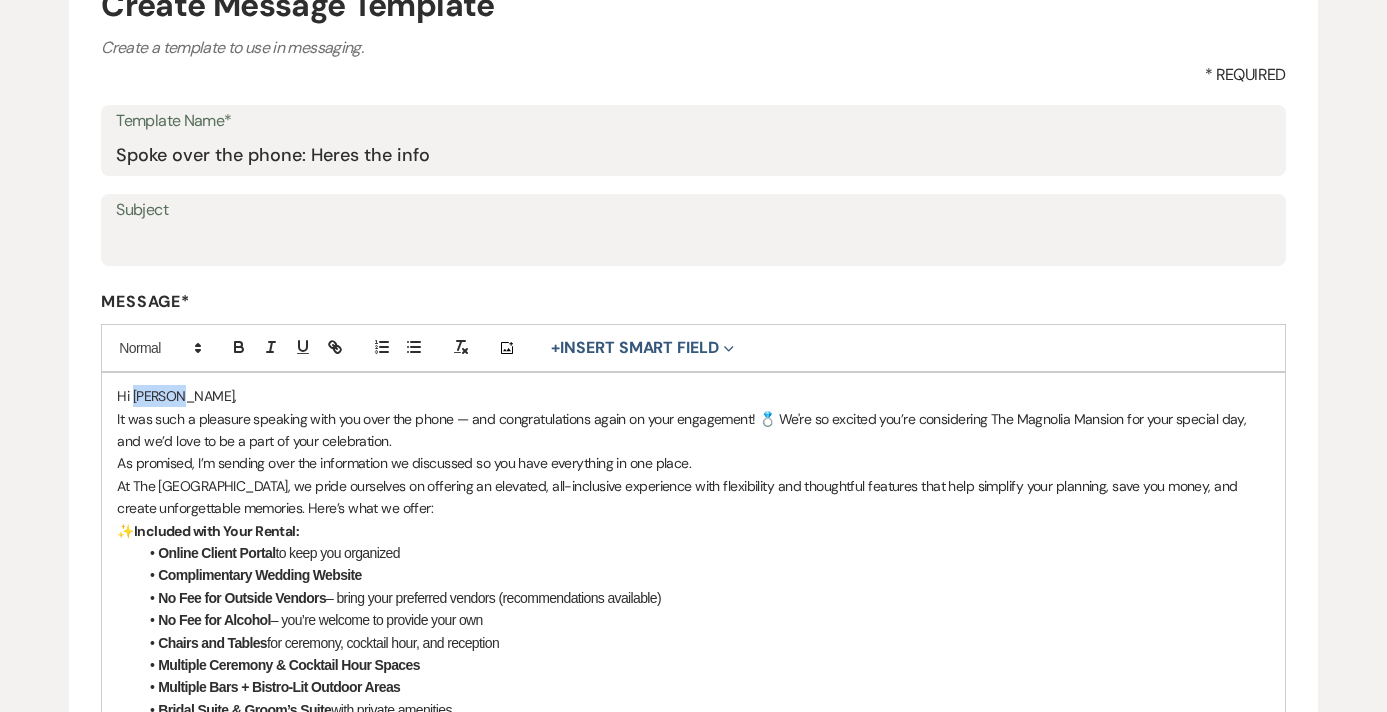 drag, startPoint x: 196, startPoint y: 394, endPoint x: 137, endPoint y: 392, distance: 59.03389 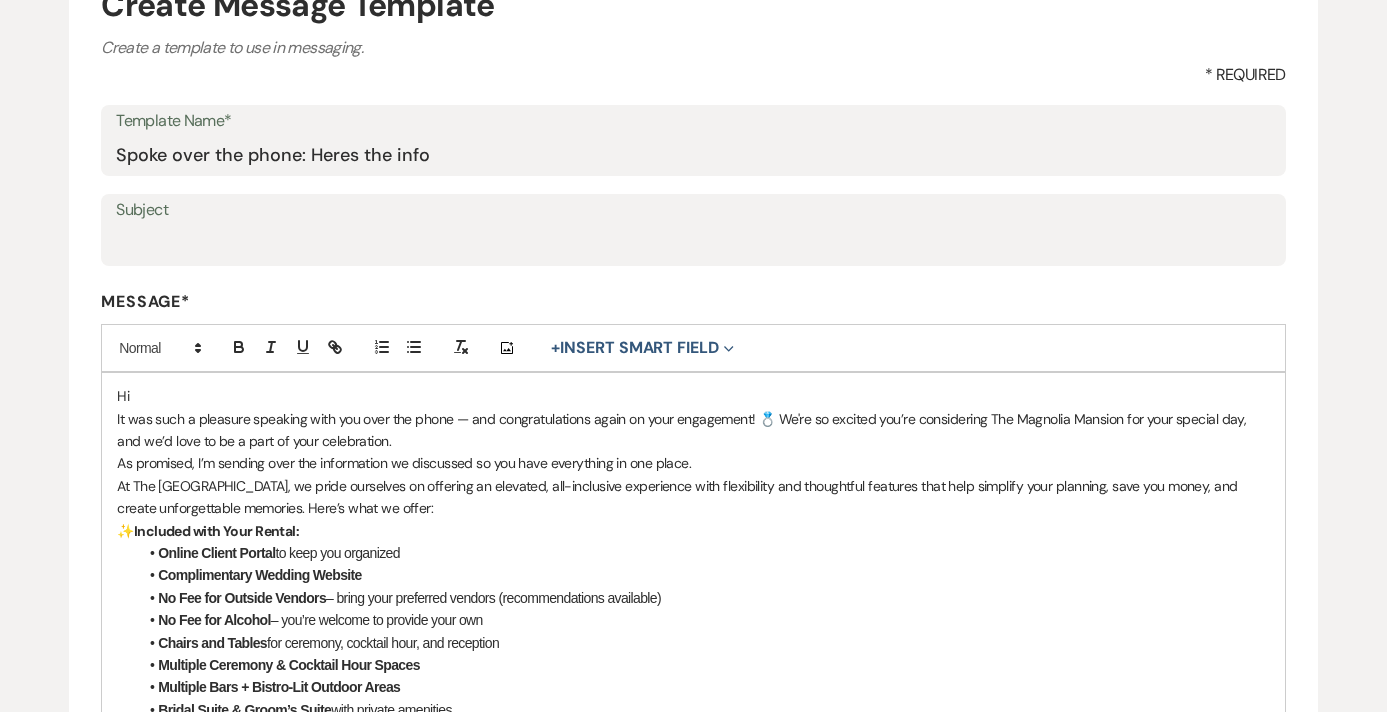 click on "Add Photo +  Insert Smart Field Expand Event Date Sender Full Name Sender First Name Client Full Name(s) Client First Name(s) Recipient Full Name(s) Recipient First Name(s) Venue Name Event Type Guest Count Event Budget" at bounding box center [693, 348] 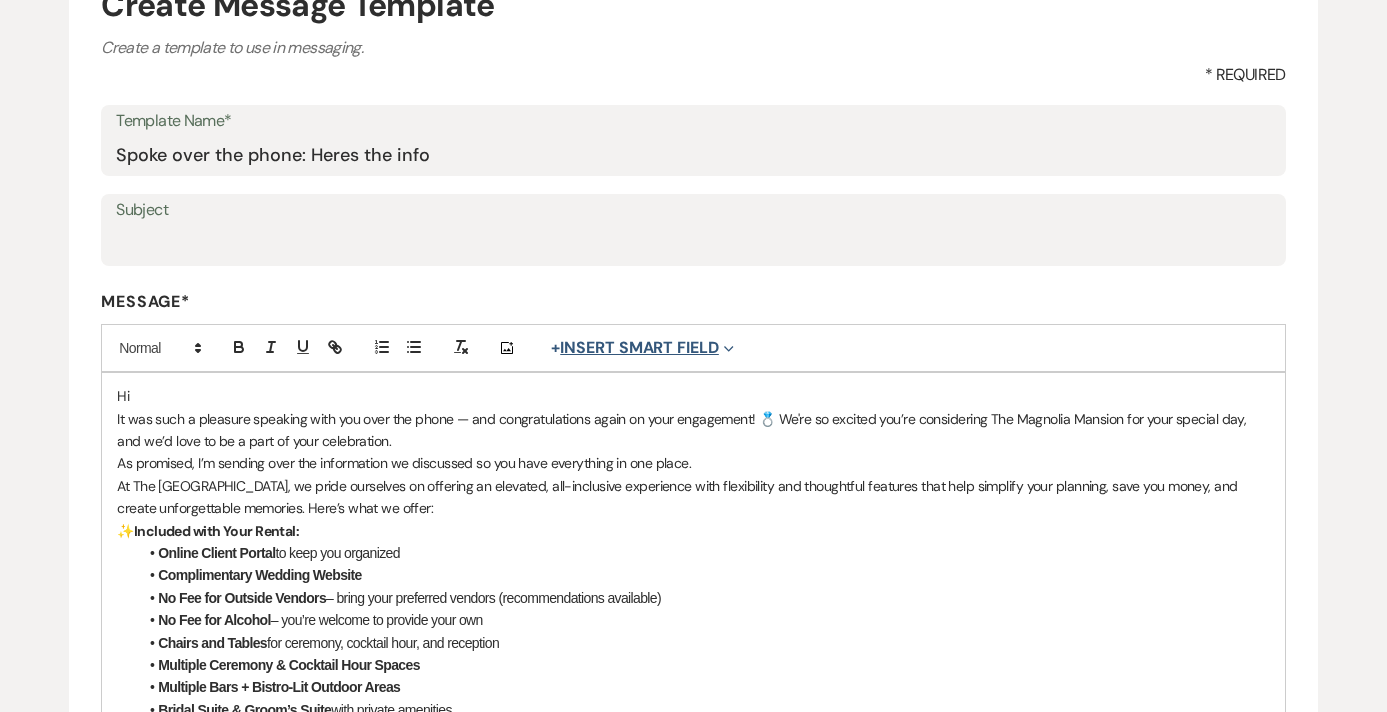 click on "+  Insert Smart Field Expand" at bounding box center (642, 348) 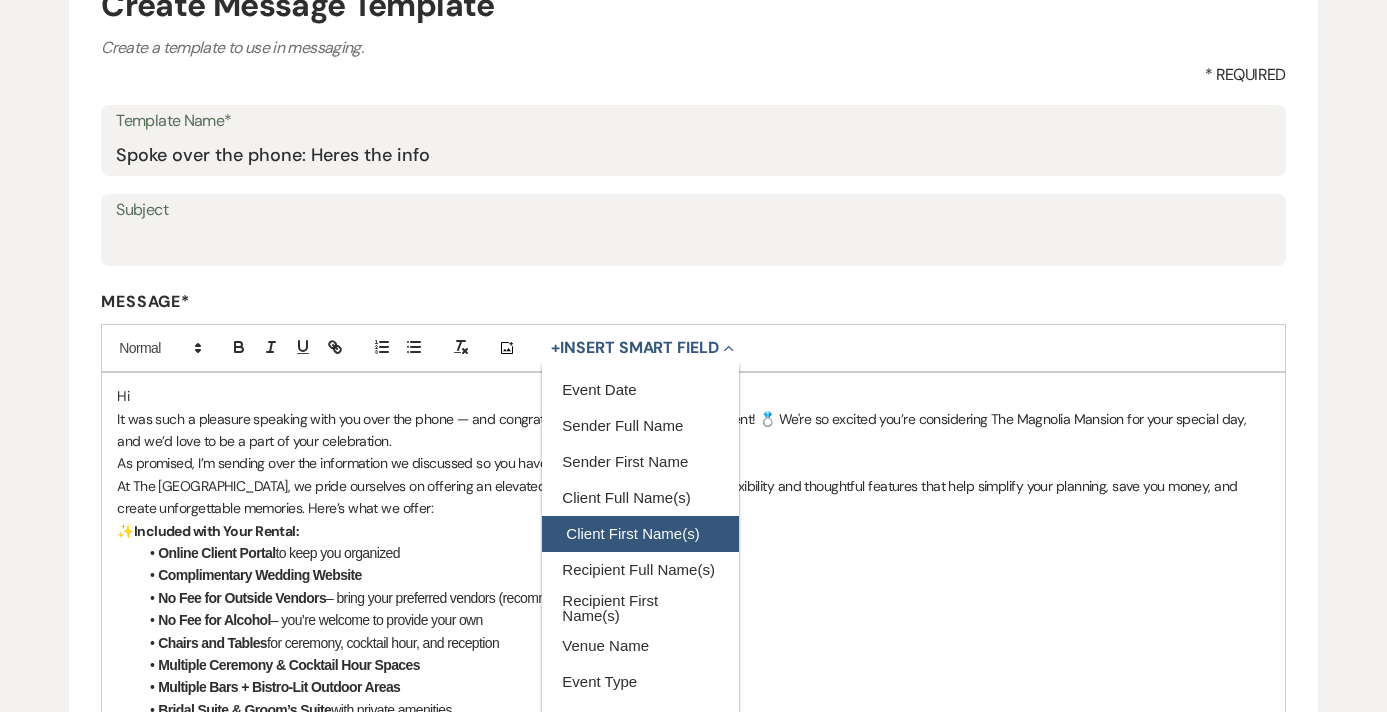 click on "Client First Name(s)" at bounding box center [640, 534] 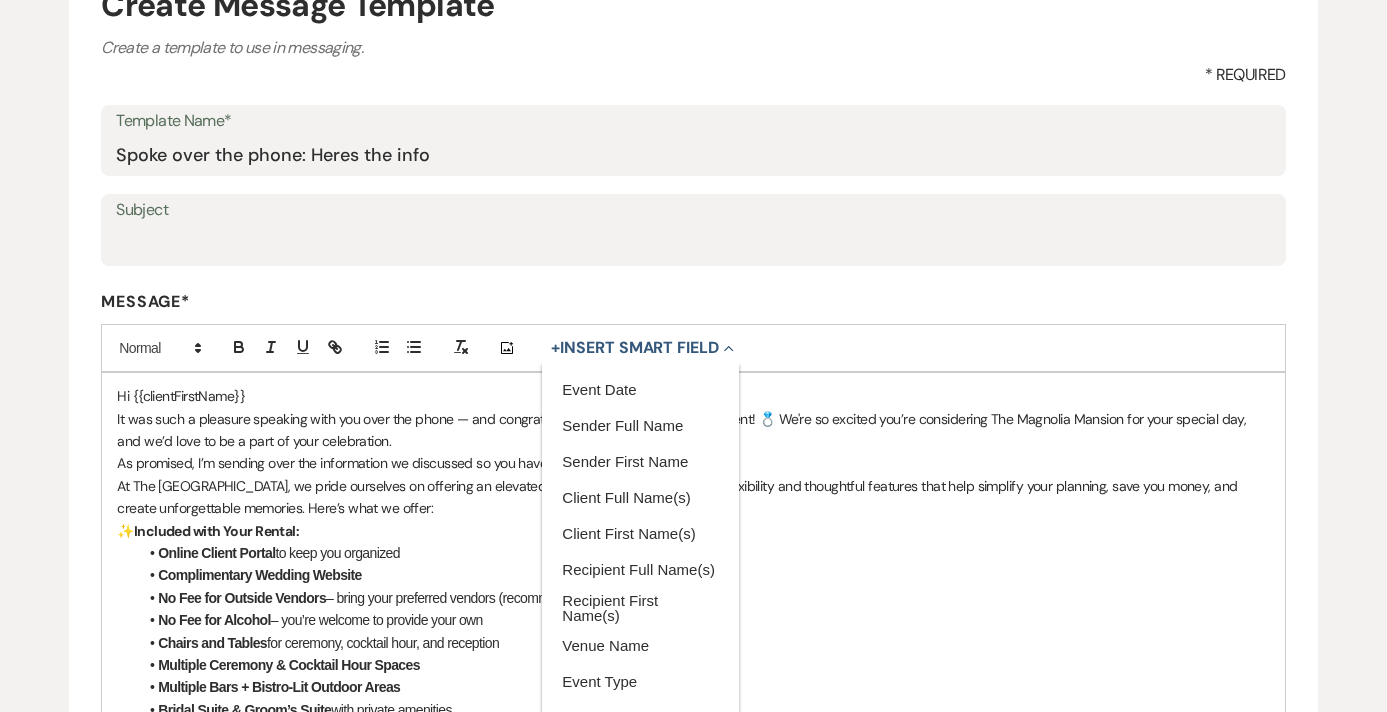 click on "Hi {{clientFirstName}}" at bounding box center [693, 396] 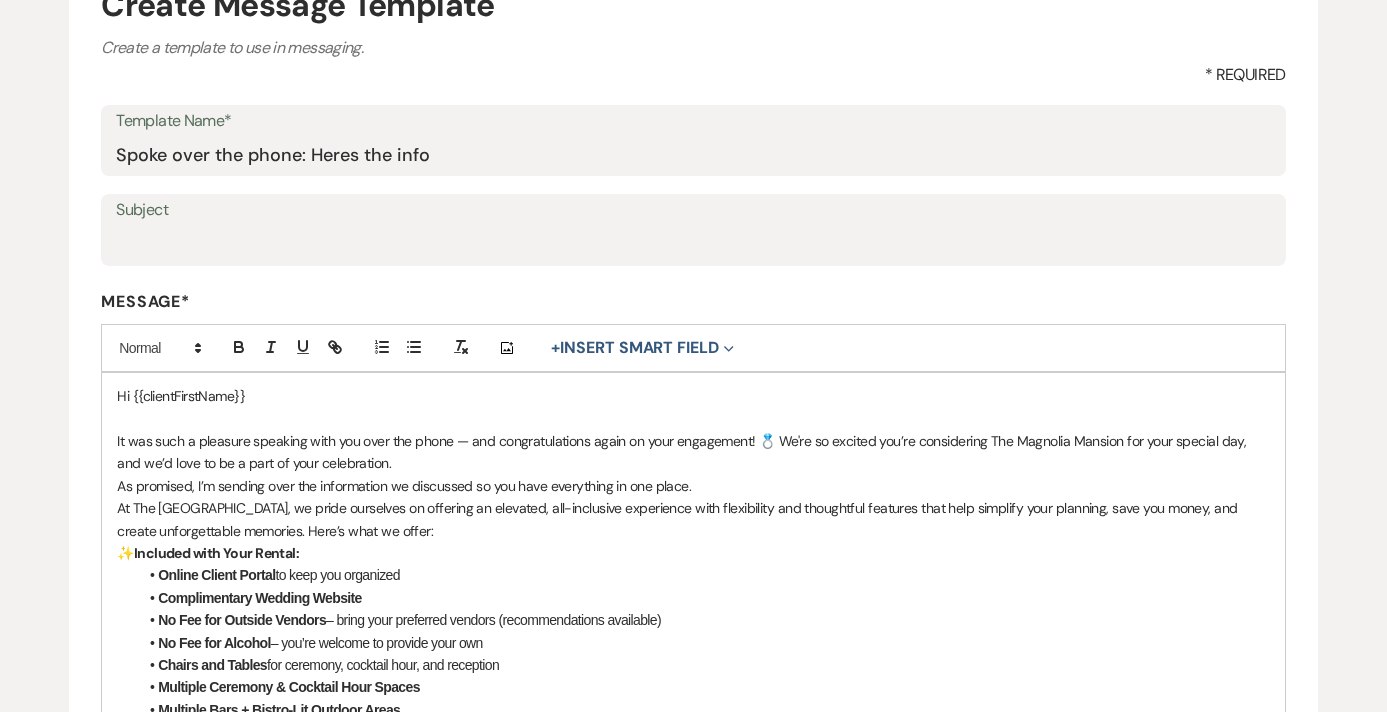 click on "It was such a pleasure speaking with you over the phone — and congratulations again on your engagement! 💍 We're so excited you’re considering The Magnolia Mansion for your special day, and we’d love to be a part of your celebration." at bounding box center (693, 452) 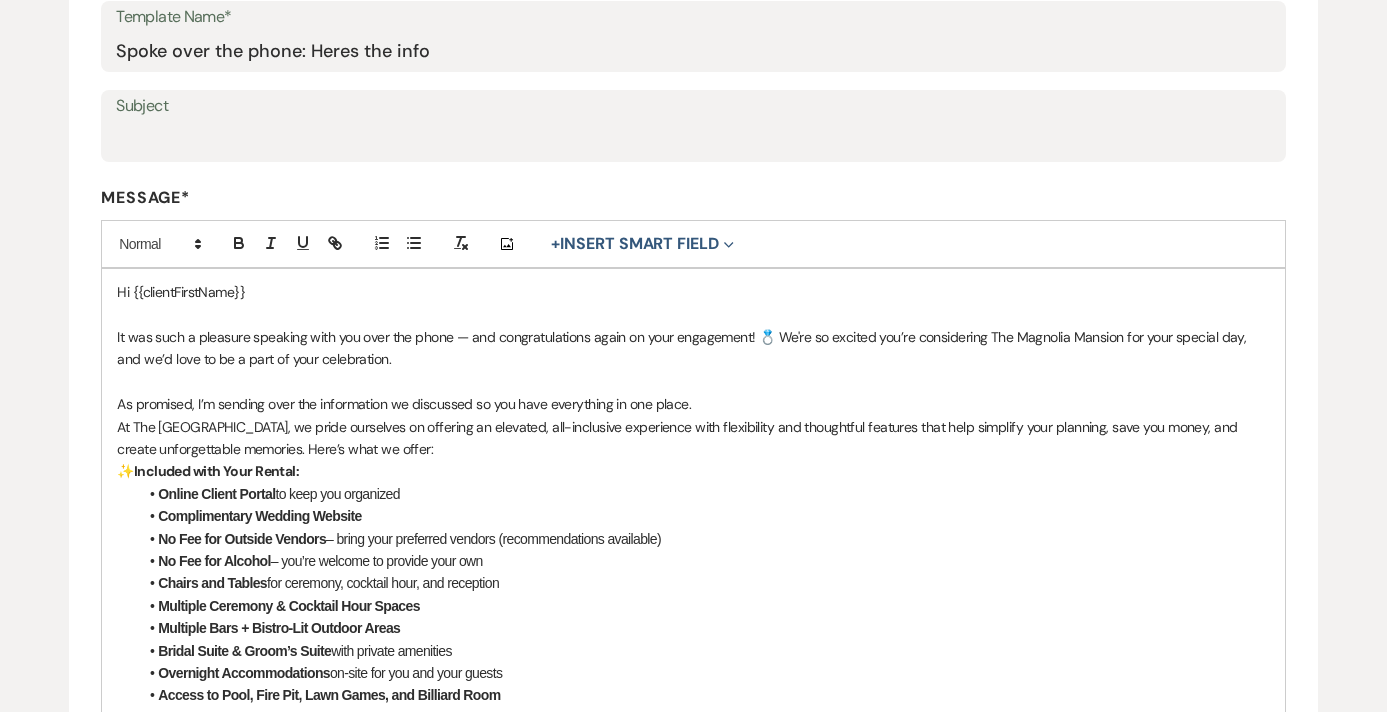 scroll, scrollTop: 362, scrollLeft: 0, axis: vertical 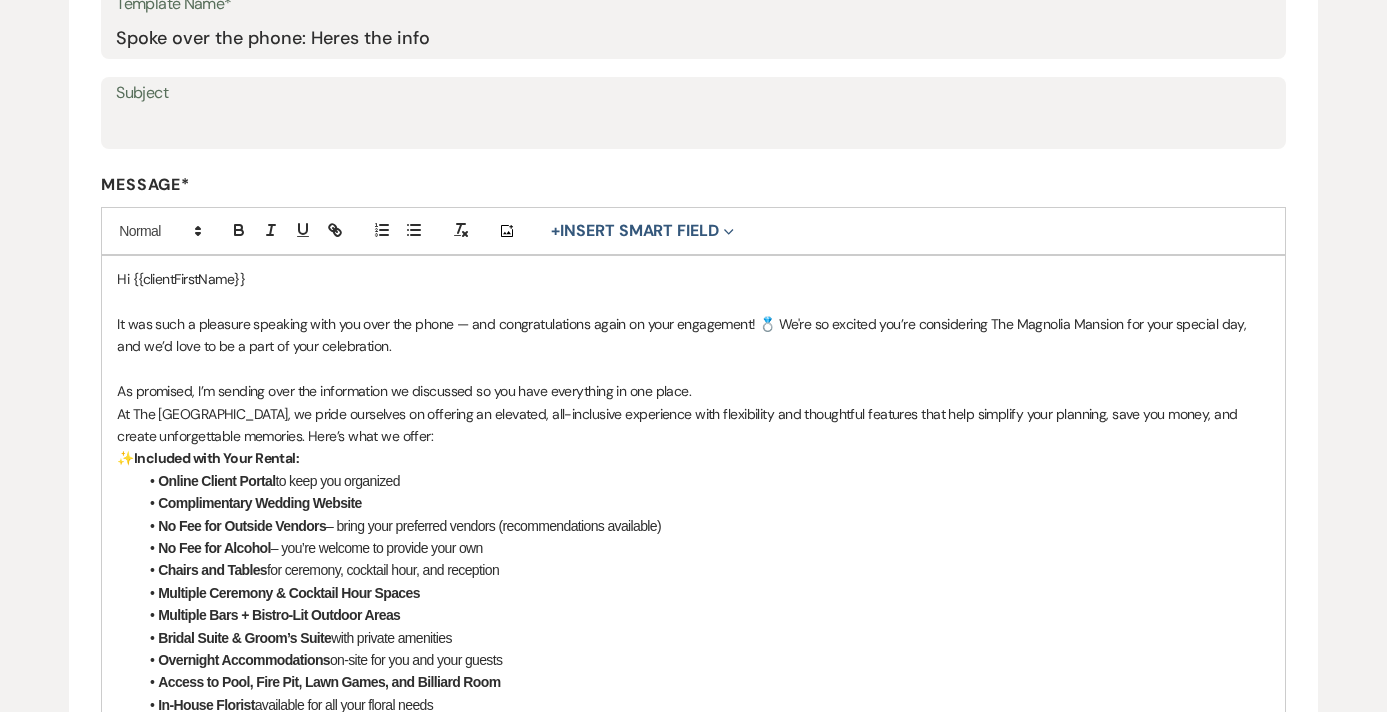 click on "As promised, I’m sending over the information we discussed so you have everything in one place." at bounding box center (693, 391) 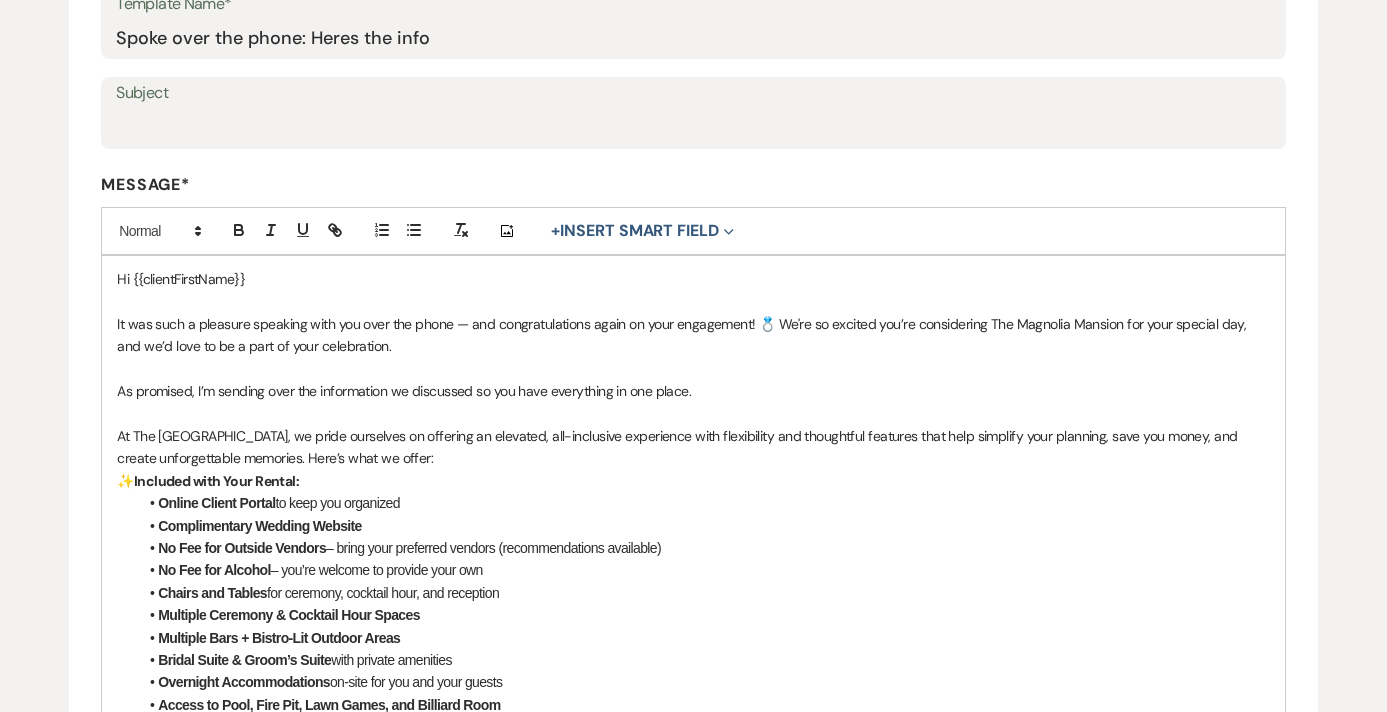 click on "At The [GEOGRAPHIC_DATA], we pride ourselves on offering an elevated, all-inclusive experience with flexibility and thoughtful features that help simplify your planning, save you money, and create unforgettable memories. Here’s what we offer:" at bounding box center (693, 447) 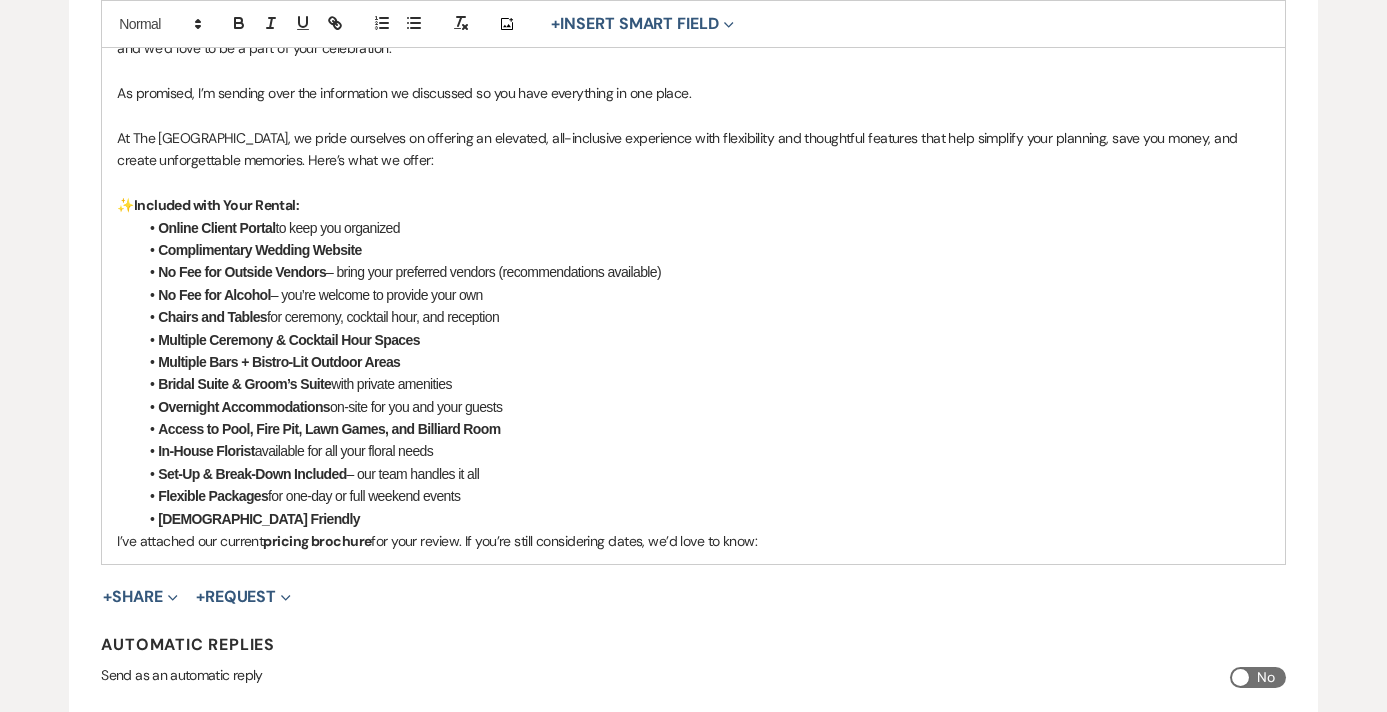 scroll, scrollTop: 661, scrollLeft: 0, axis: vertical 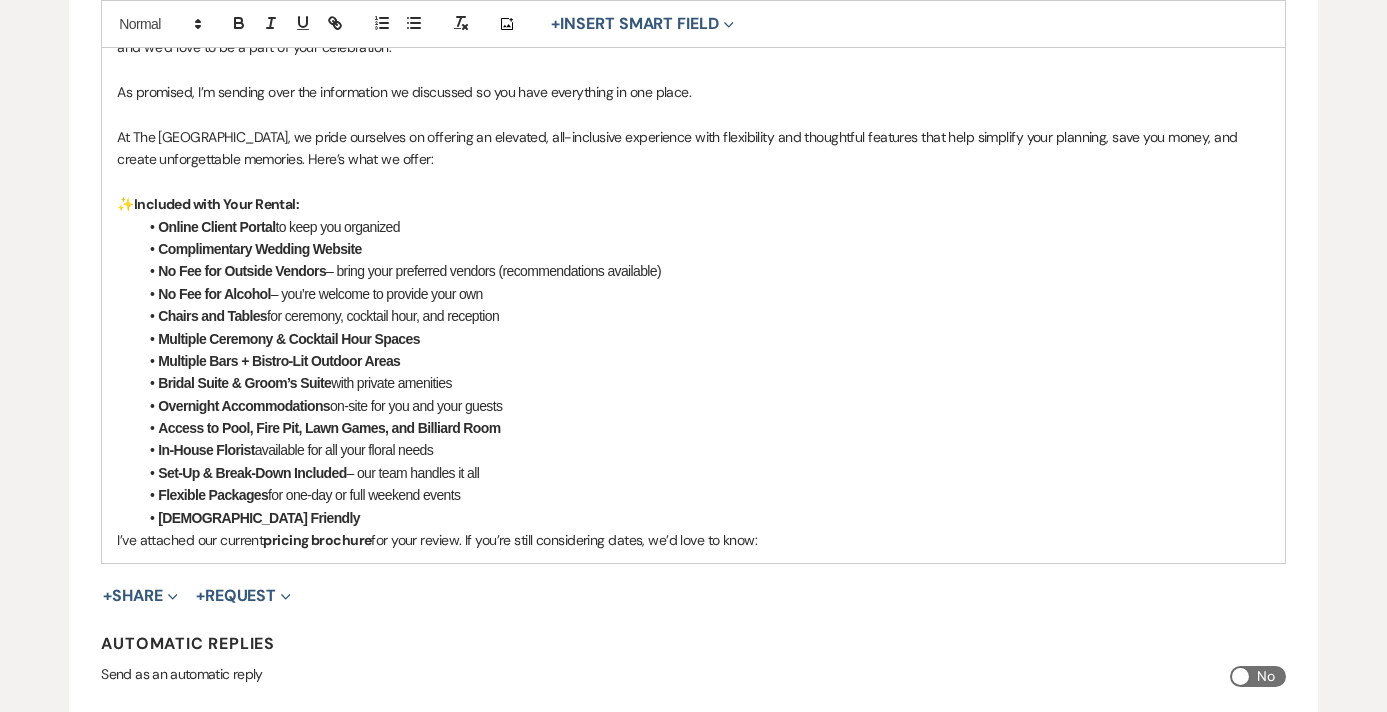 click on "[DEMOGRAPHIC_DATA] Friendly" at bounding box center (703, 518) 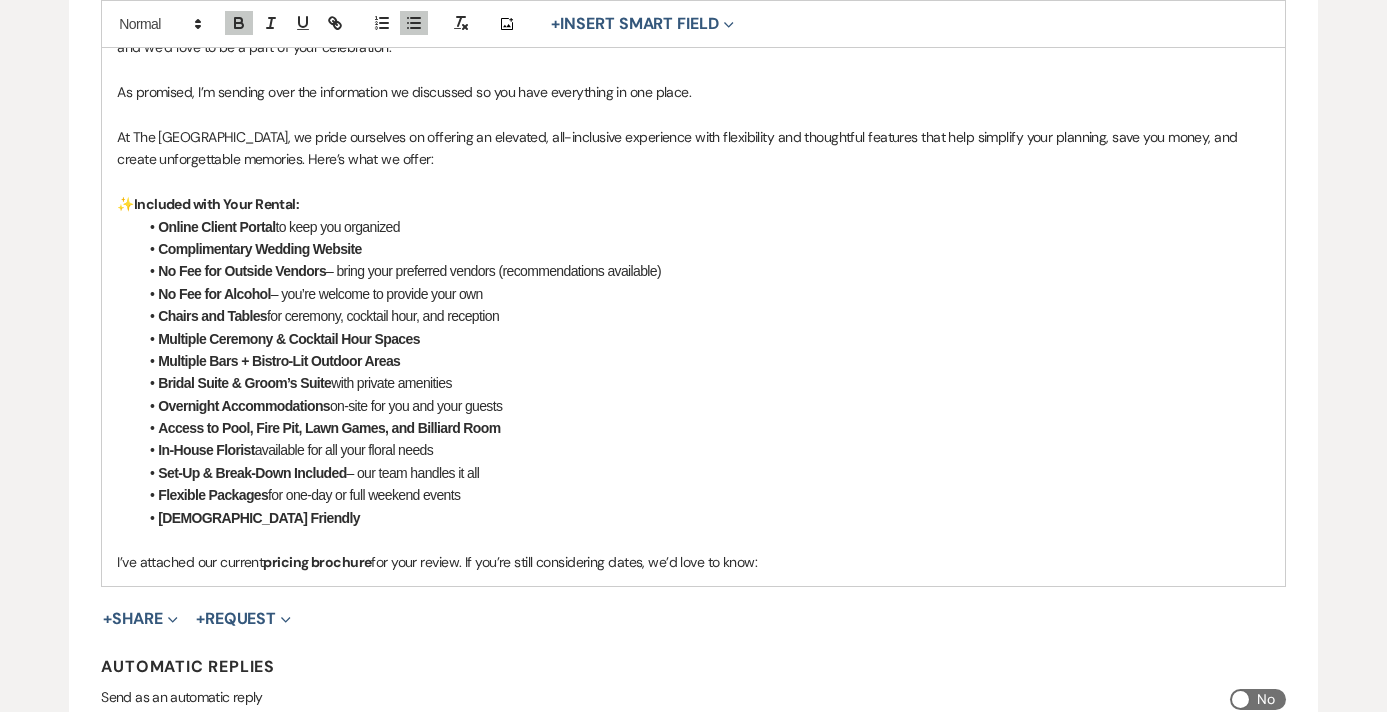 click on "I’ve attached our current  pricing brochure  for your review. If you’re still considering dates, we’d love to know:" at bounding box center [693, 562] 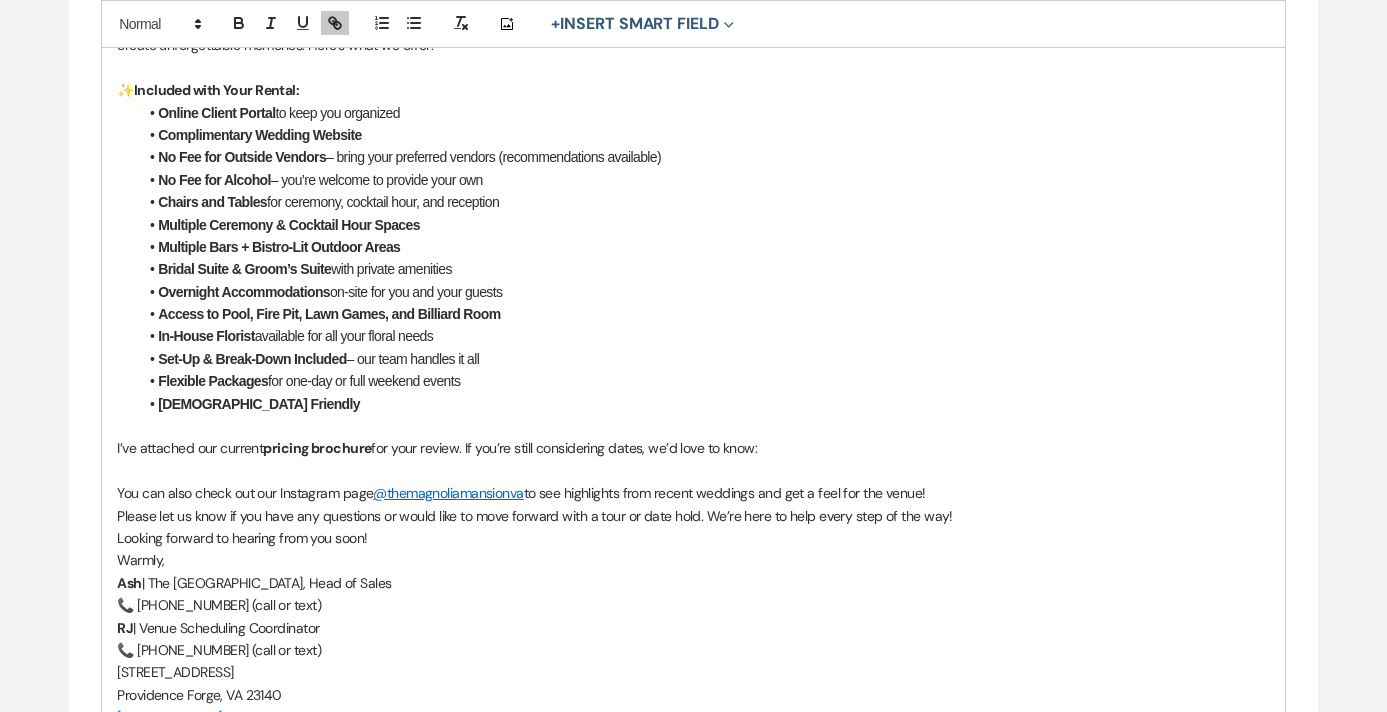 scroll, scrollTop: 837, scrollLeft: 0, axis: vertical 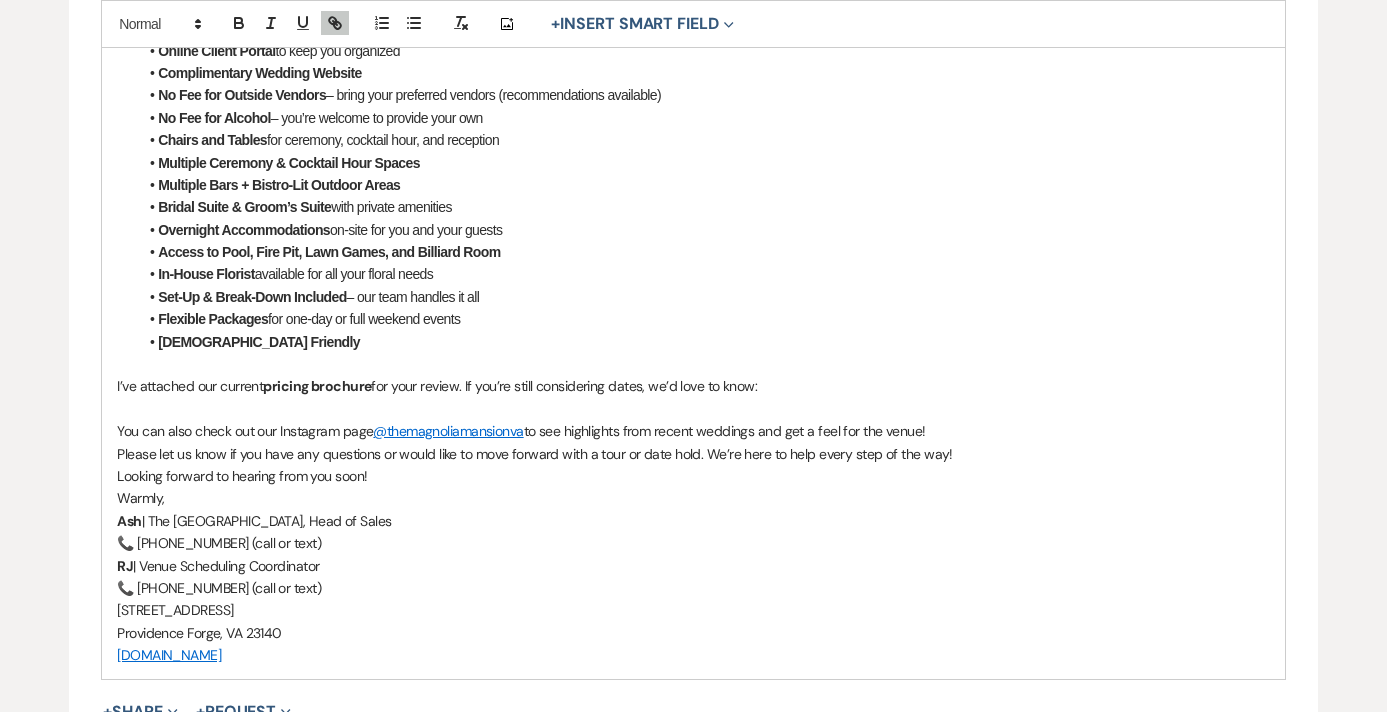 click on "You can also check out our Instagram page  @themagnoliamansionva  to see highlights from recent weddings and get a feel for the venue!" at bounding box center (693, 431) 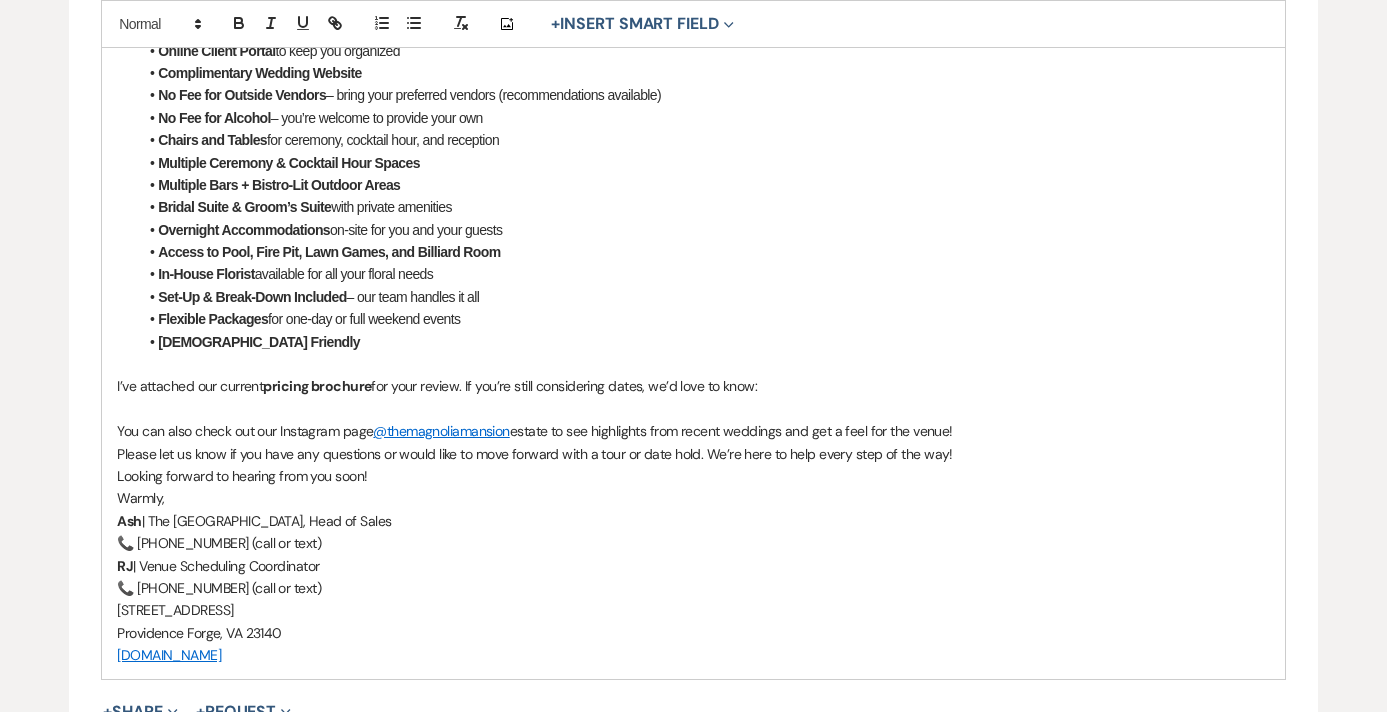 click on "You can also check out our Instagram page  @themagnoliamansion estate to see highlights from recent weddings and get a feel for the venue!" at bounding box center [693, 431] 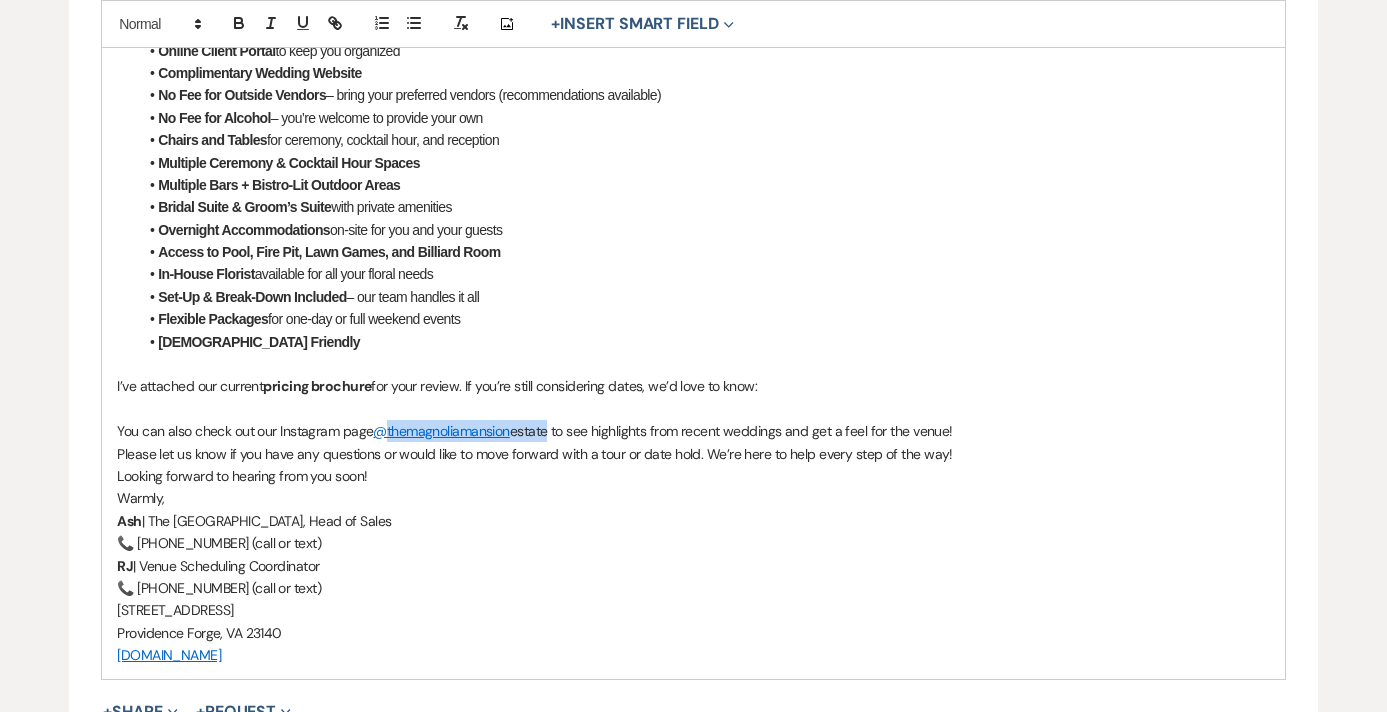 click on "You can also check out our Instagram page  @themagnoliamansion estate to see highlights from recent weddings and get a feel for the venue!" at bounding box center (693, 431) 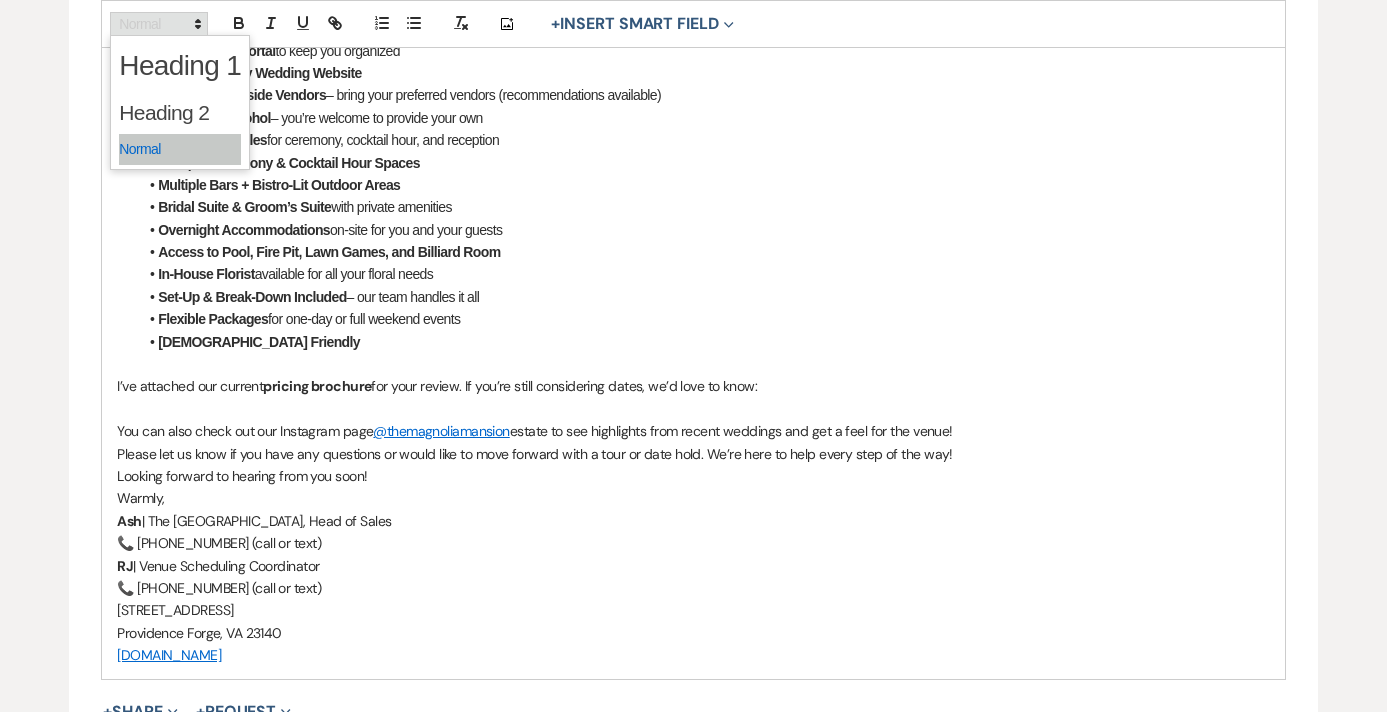 click at bounding box center [159, 24] 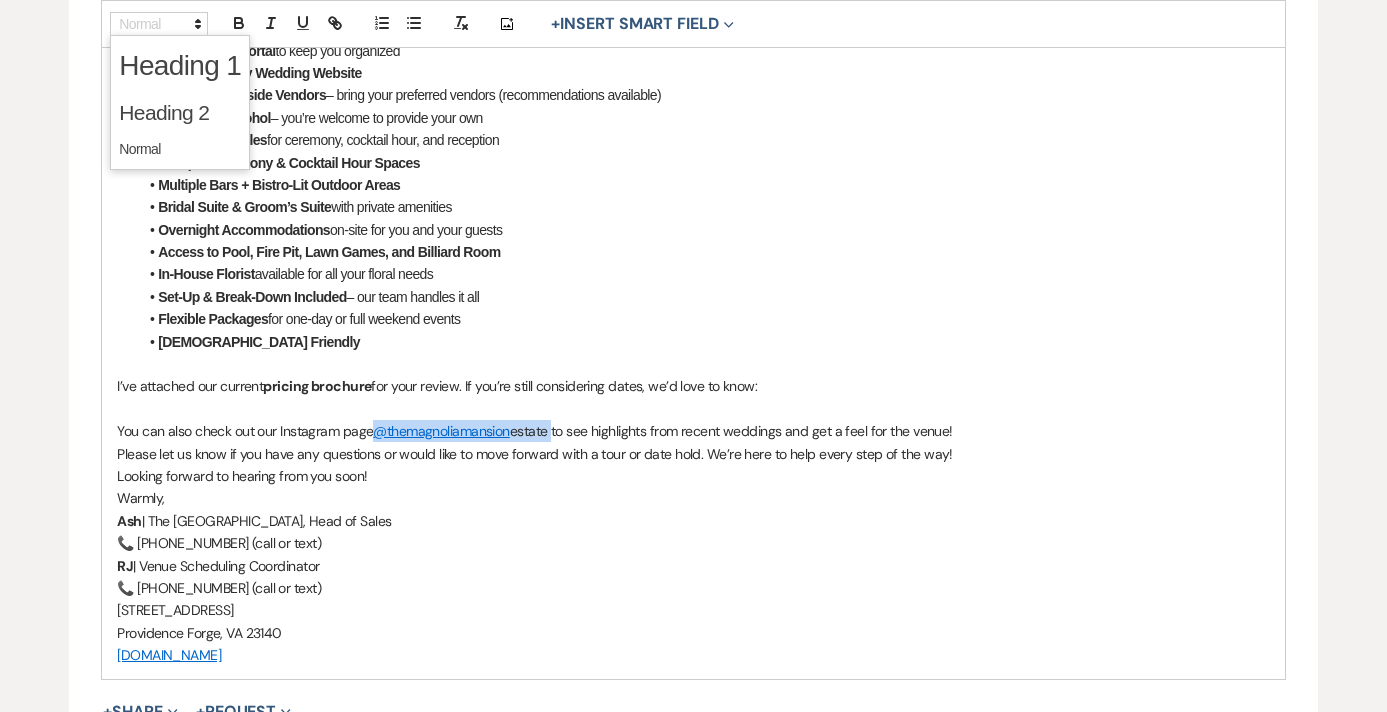 drag, startPoint x: 554, startPoint y: 431, endPoint x: 376, endPoint y: 428, distance: 178.02528 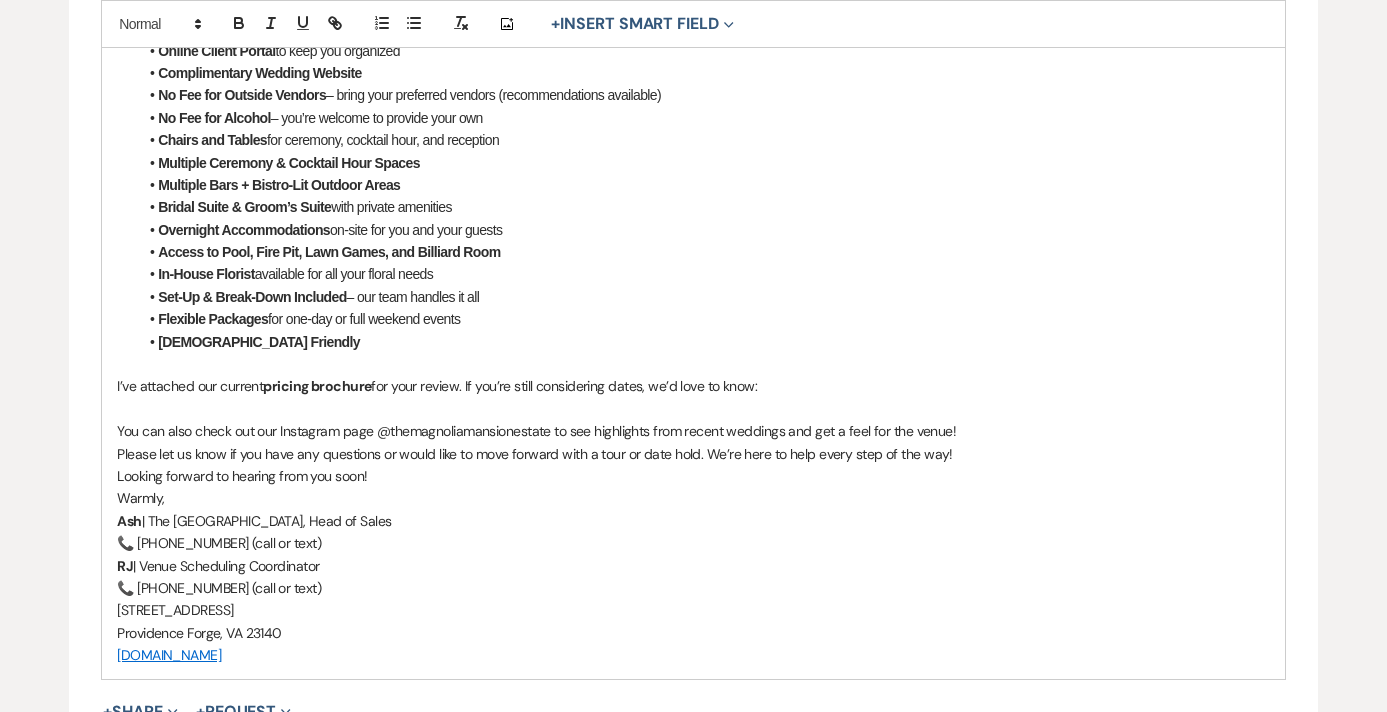 click on "You can also check out our Instagram page @themagnoliamansionestate to see highlights from recent weddings and get a feel for the venue!" at bounding box center (693, 431) 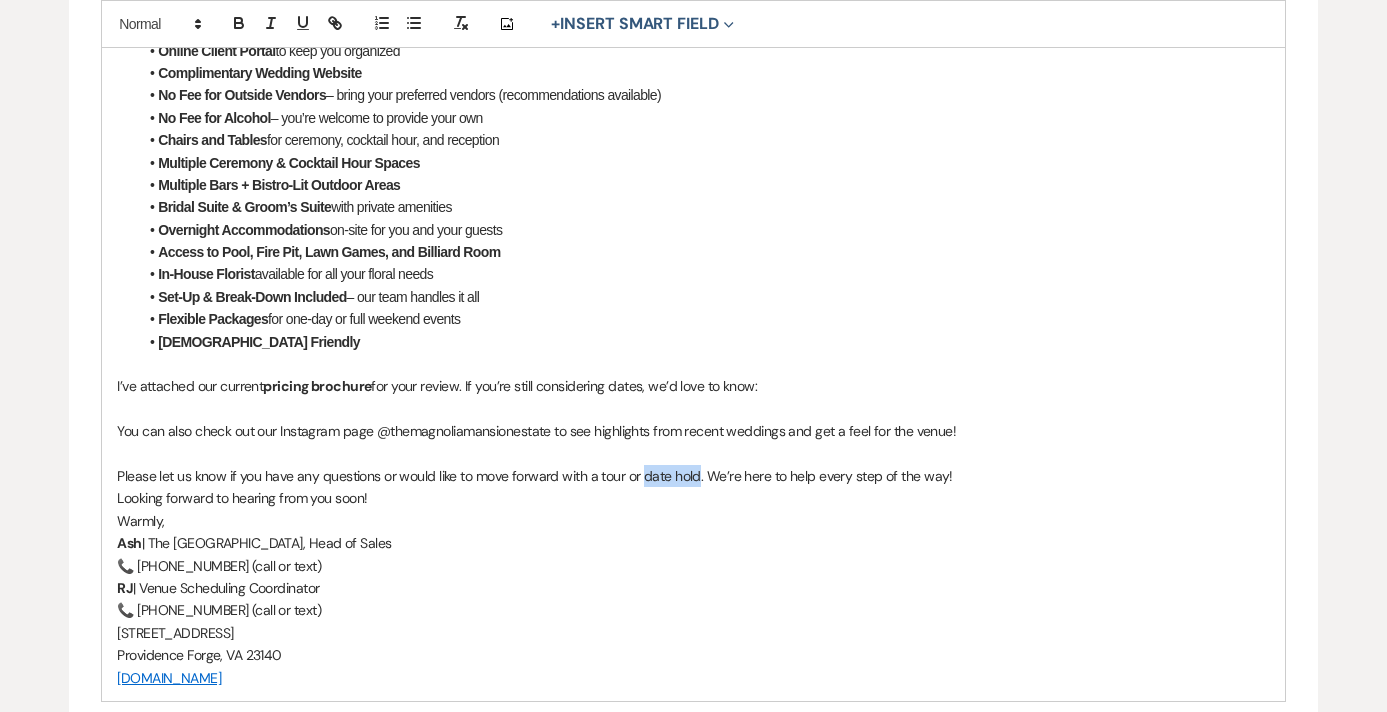 drag, startPoint x: 641, startPoint y: 474, endPoint x: 695, endPoint y: 474, distance: 54 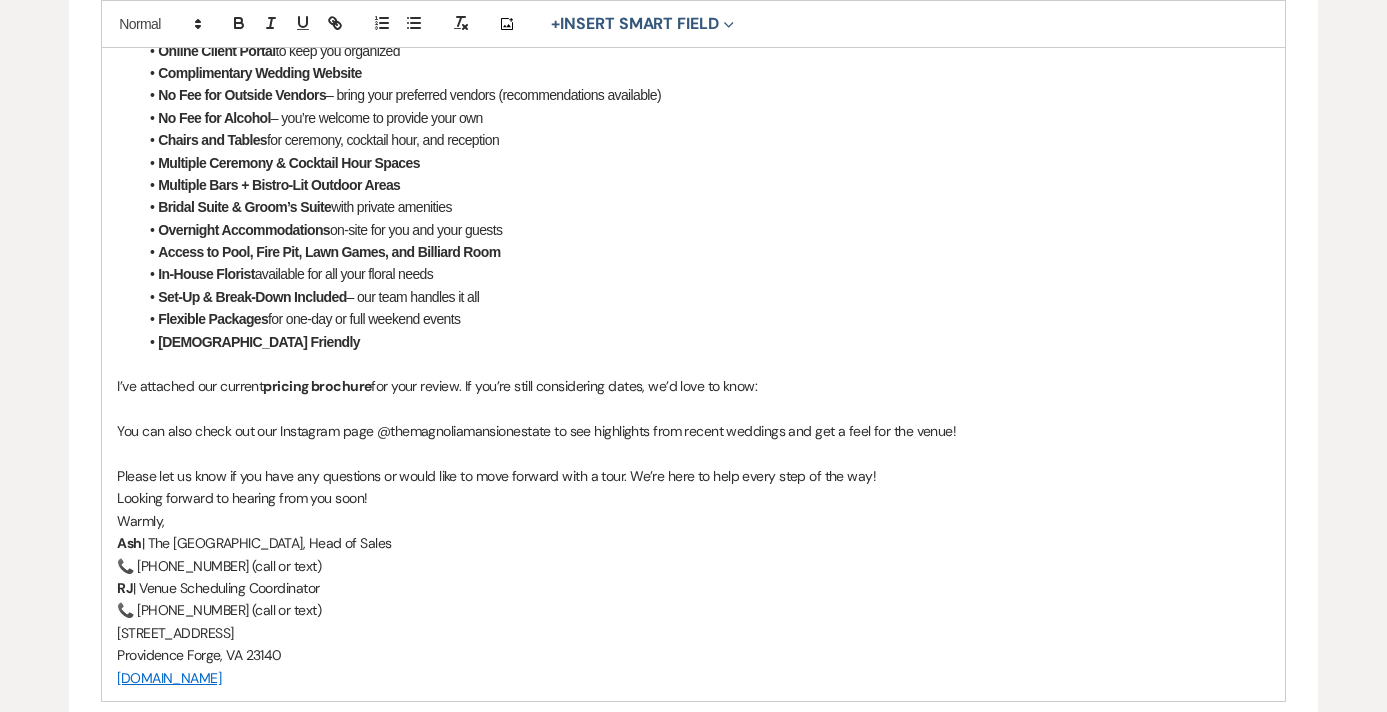 click on "Please let us know if you have any questions or would like to move forward with a tour. We’re here to help every step of the way!" at bounding box center [693, 476] 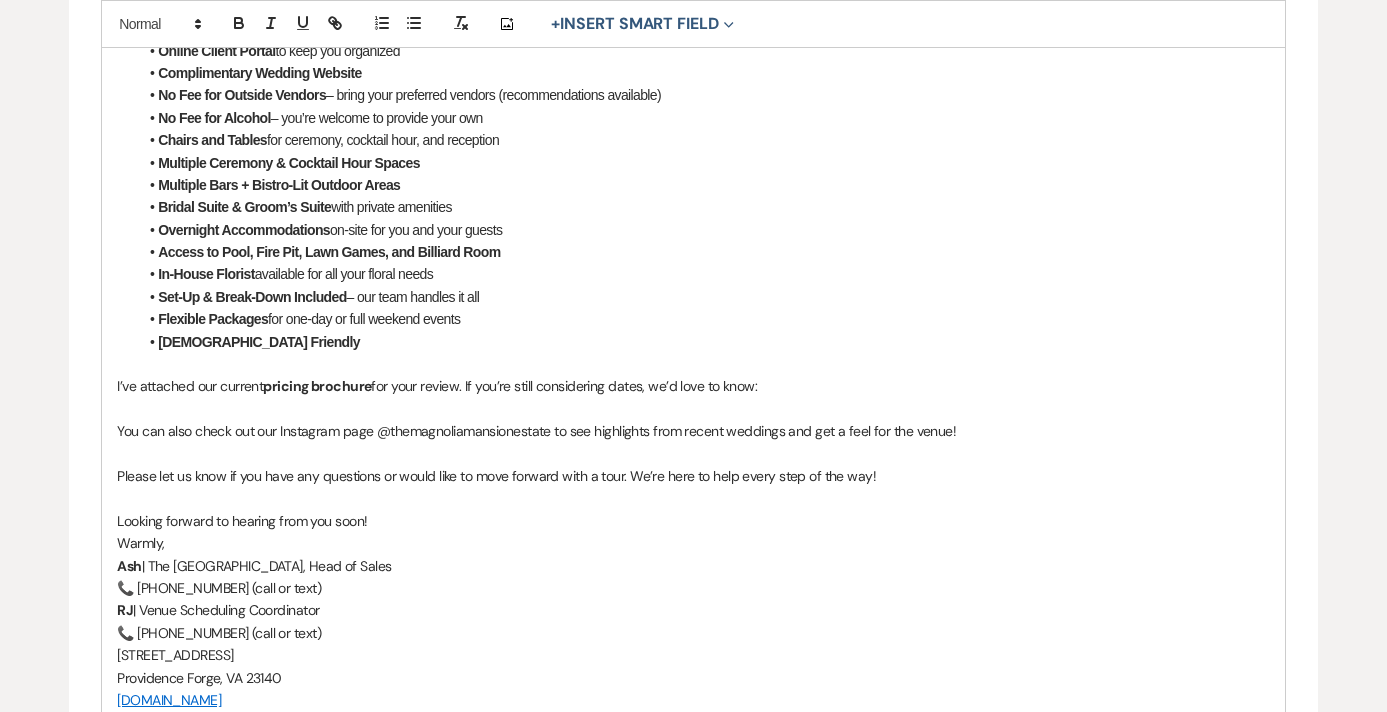 click on "Looking forward to hearing from you soon!" at bounding box center [693, 521] 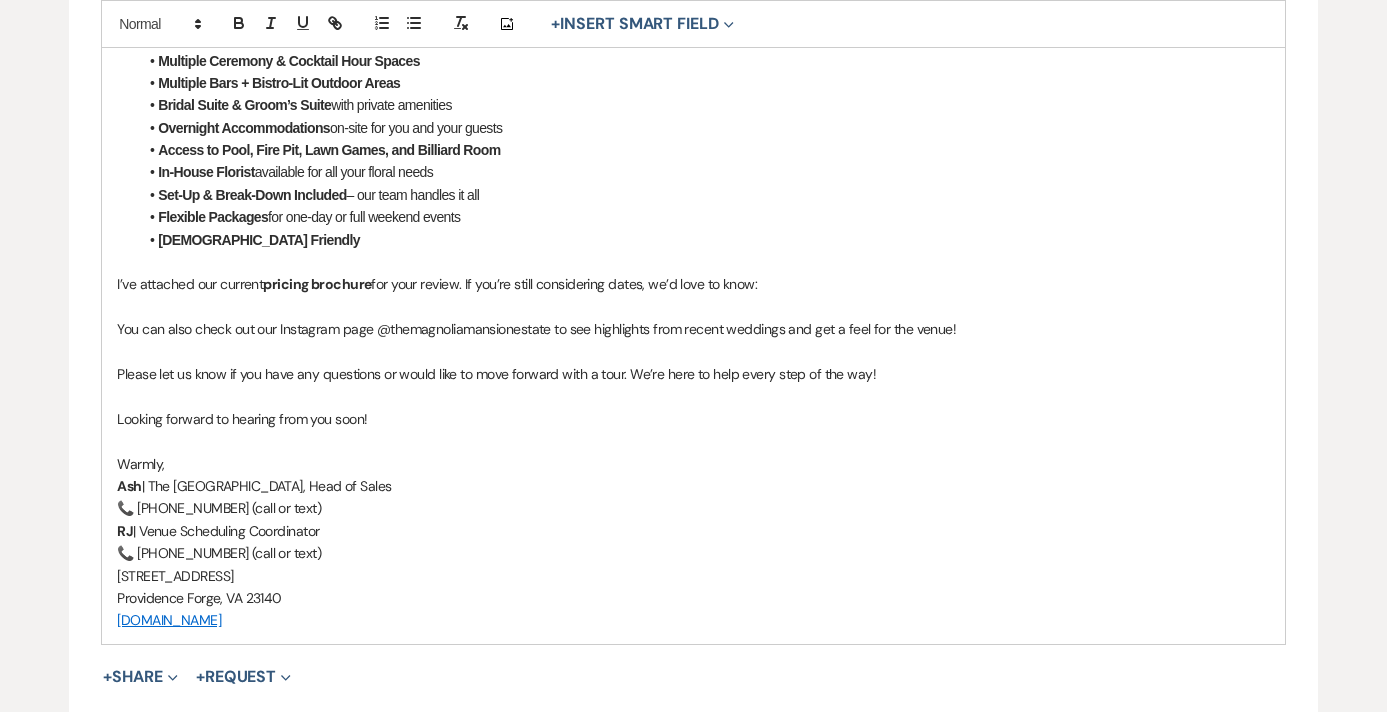 scroll, scrollTop: 949, scrollLeft: 0, axis: vertical 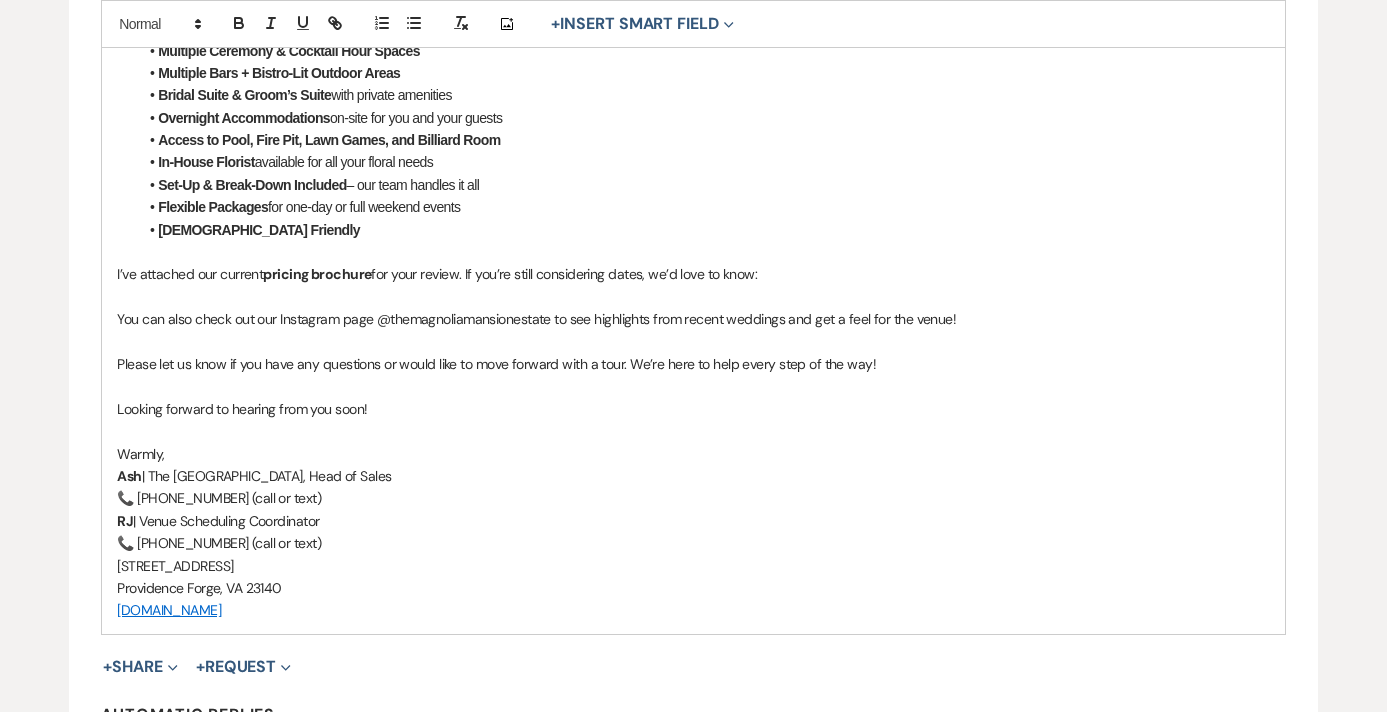 click on "Warmly," at bounding box center (693, 454) 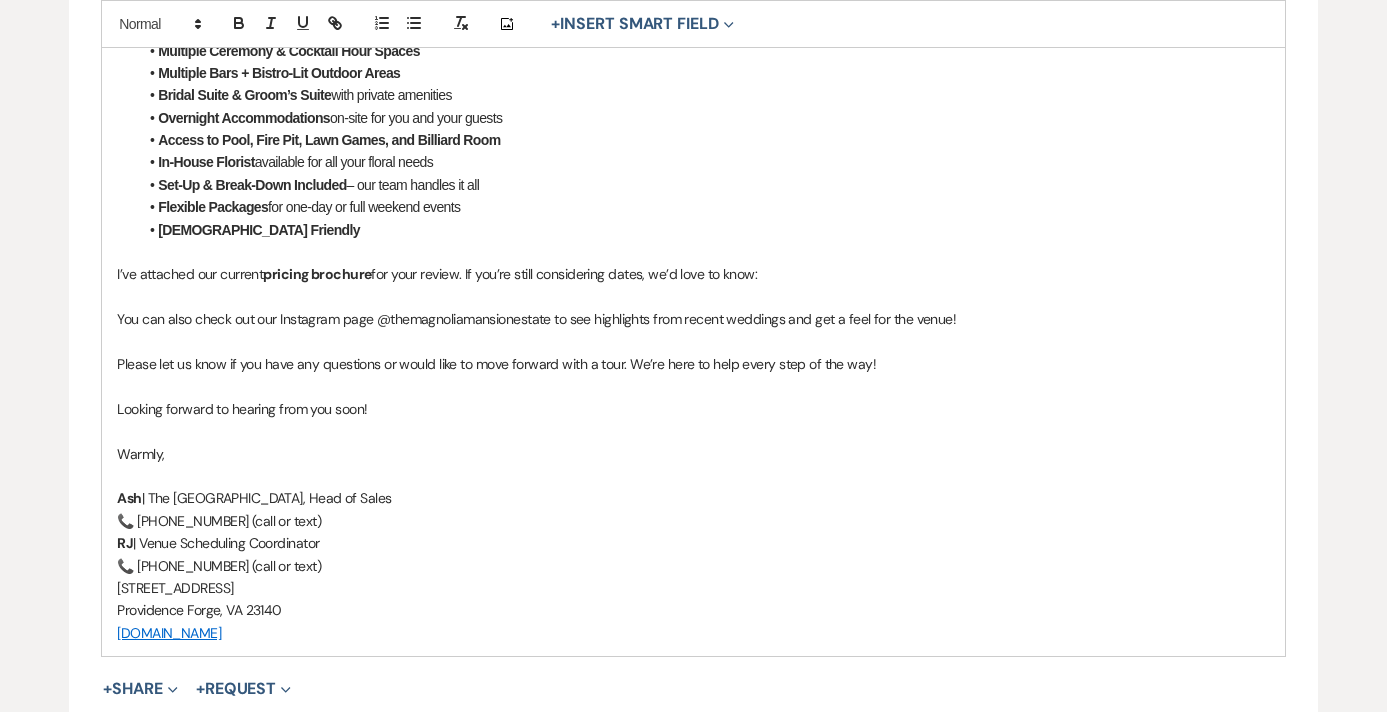 click on "RJ  | Venue Scheduling Coordinator" at bounding box center [693, 543] 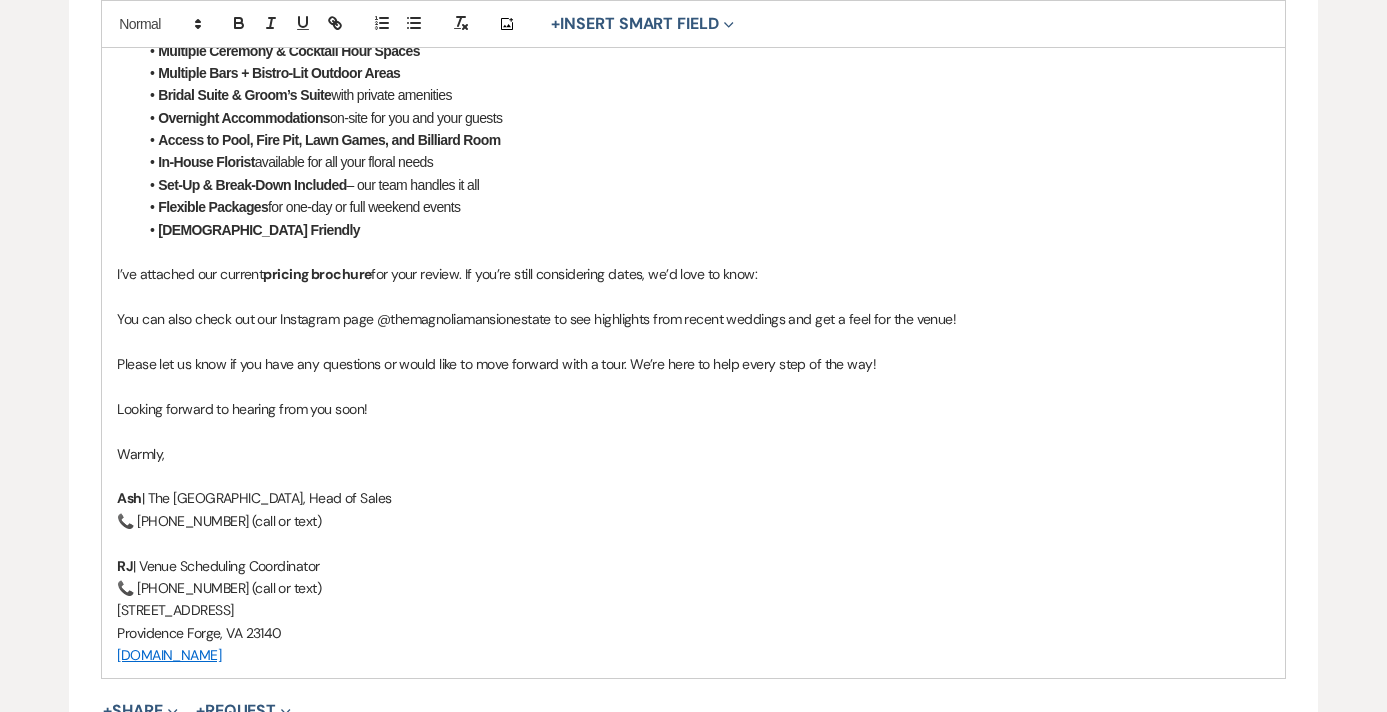 click on "📞 [PHONE_NUMBER] (call or text)" at bounding box center [693, 588] 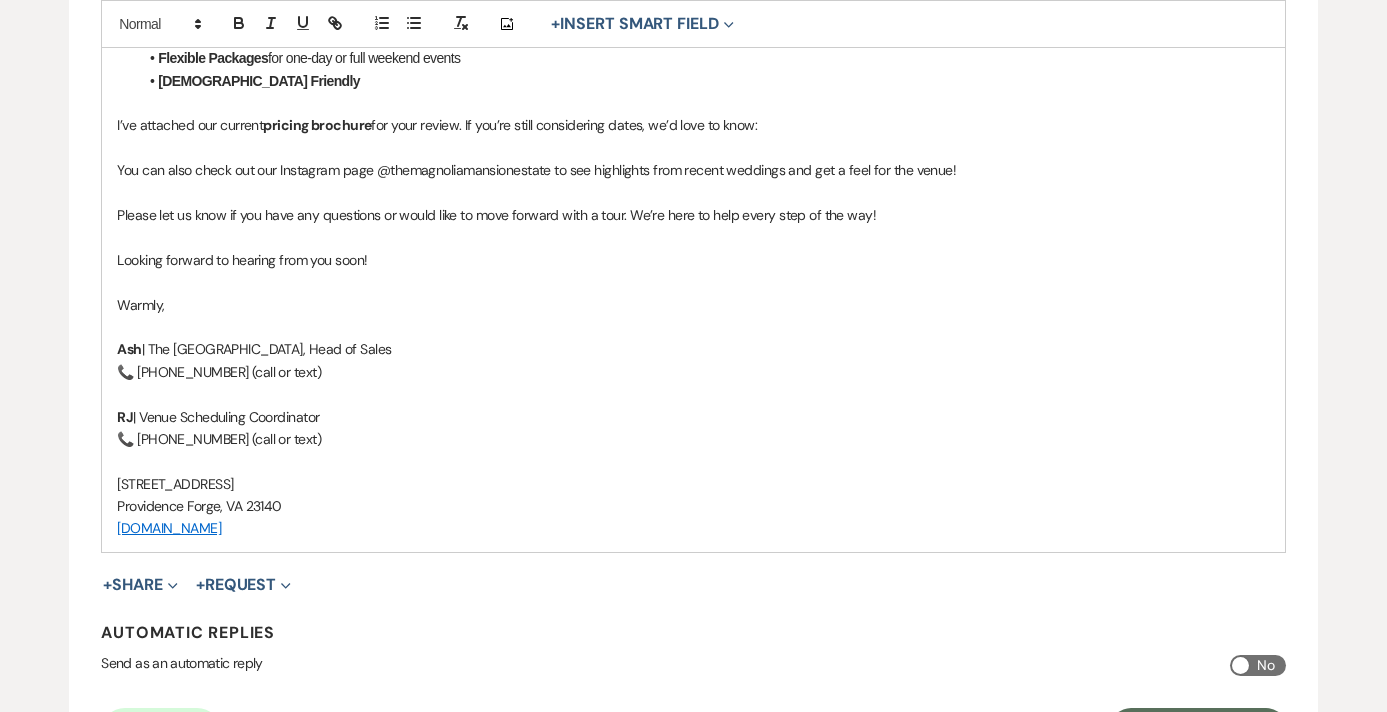 scroll, scrollTop: 1109, scrollLeft: 0, axis: vertical 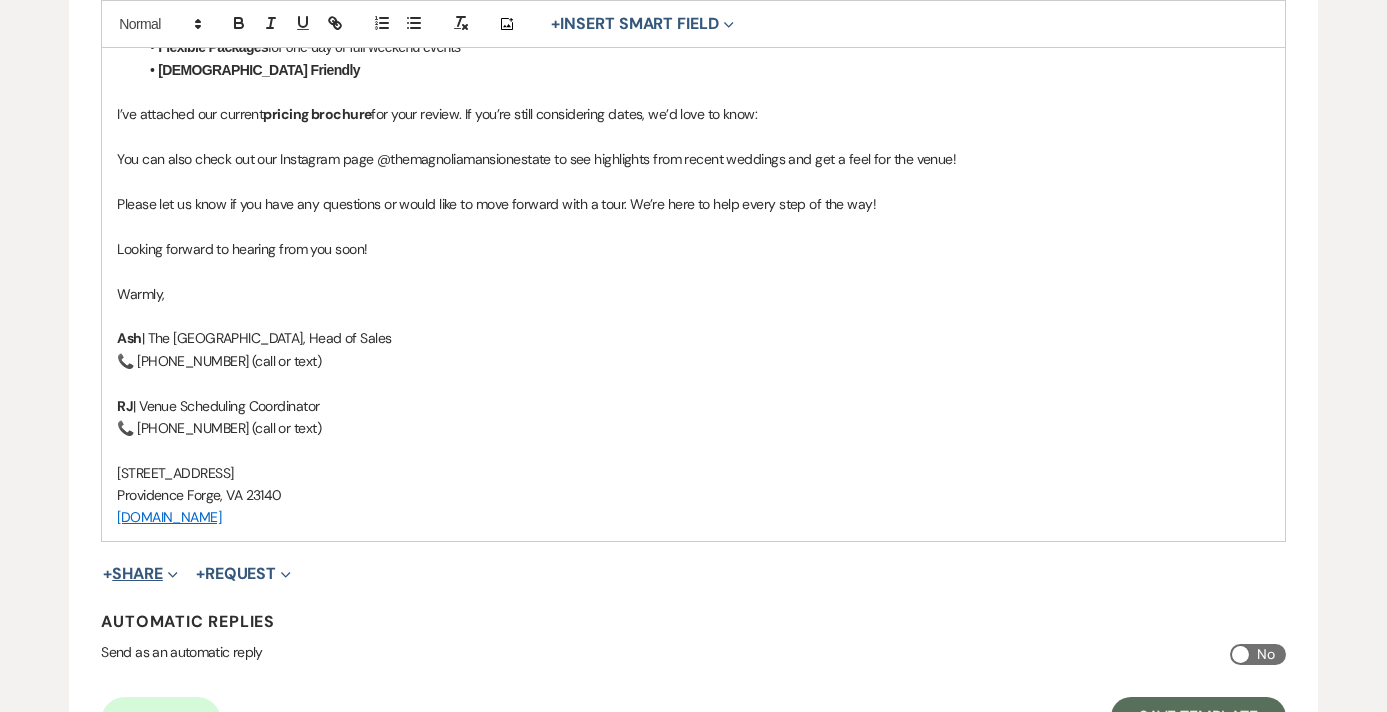 click on "+  Share Expand" at bounding box center [140, 574] 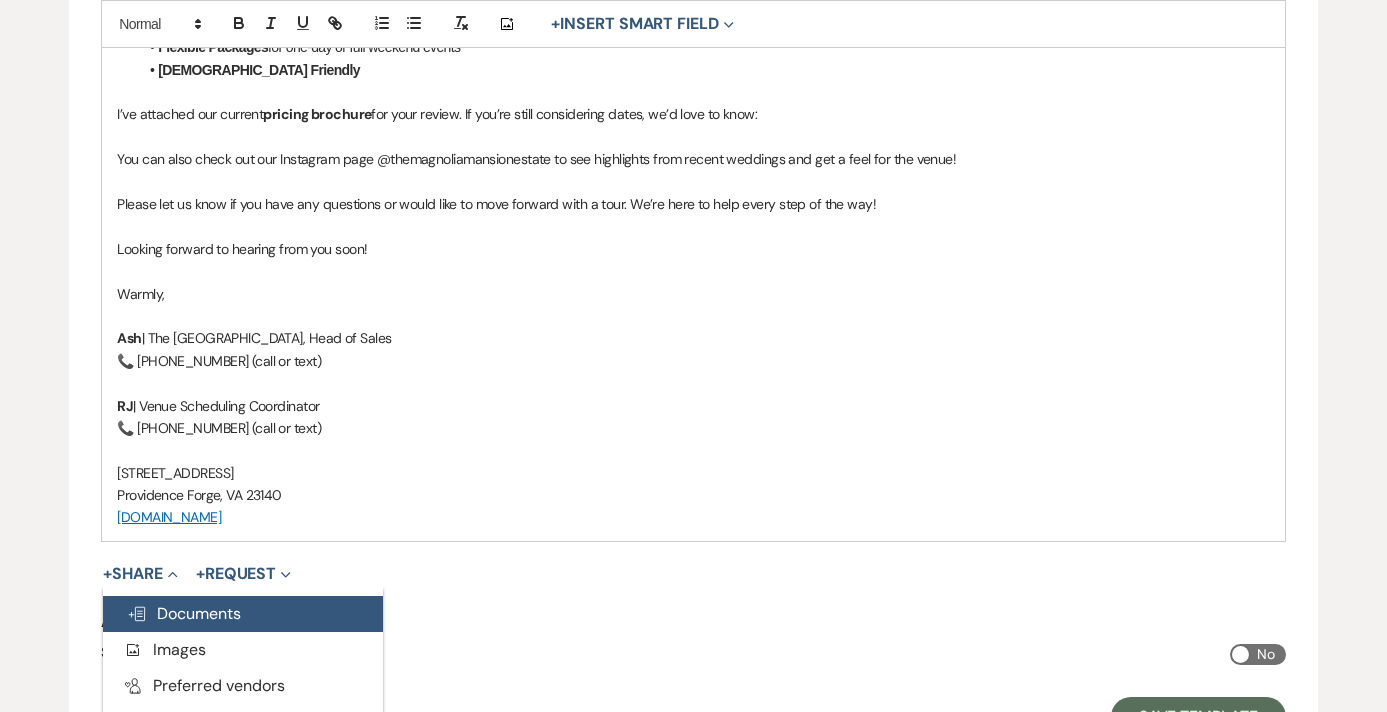 click on "Doc Upload Documents" at bounding box center [184, 613] 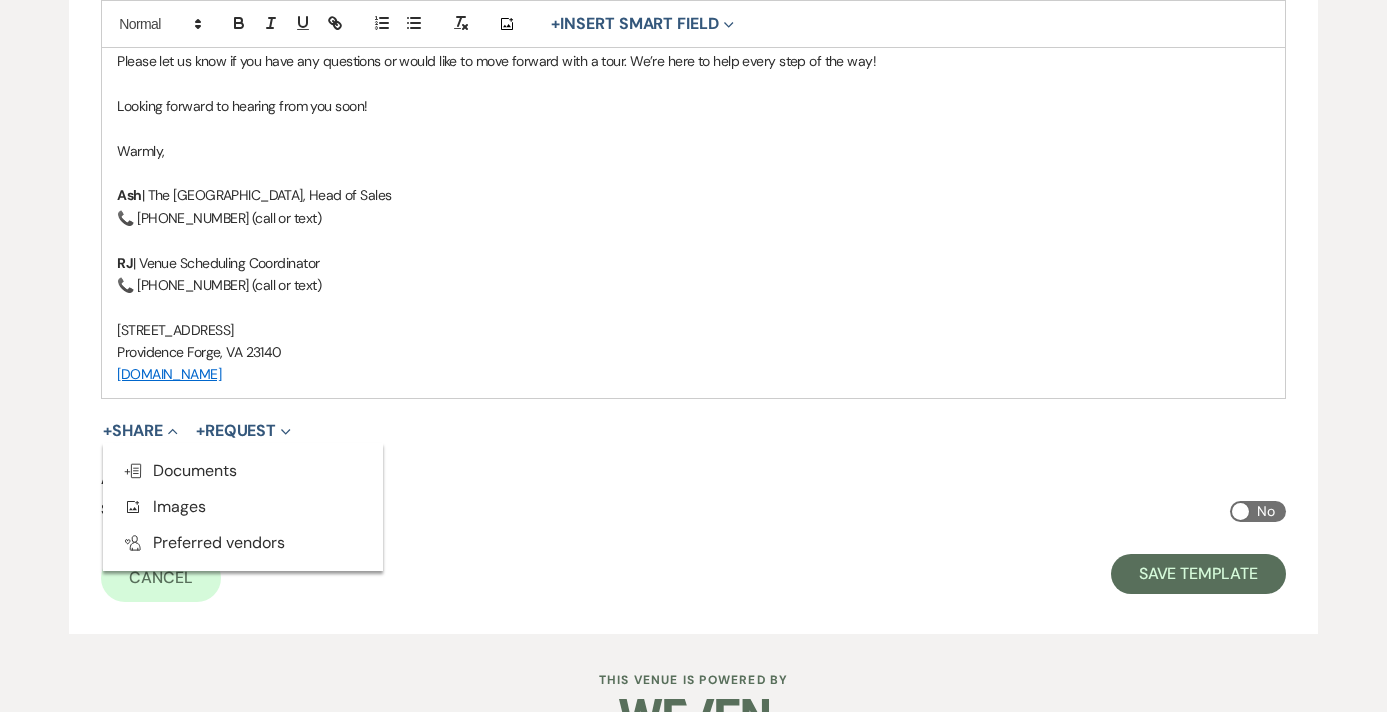 scroll, scrollTop: 1302, scrollLeft: 0, axis: vertical 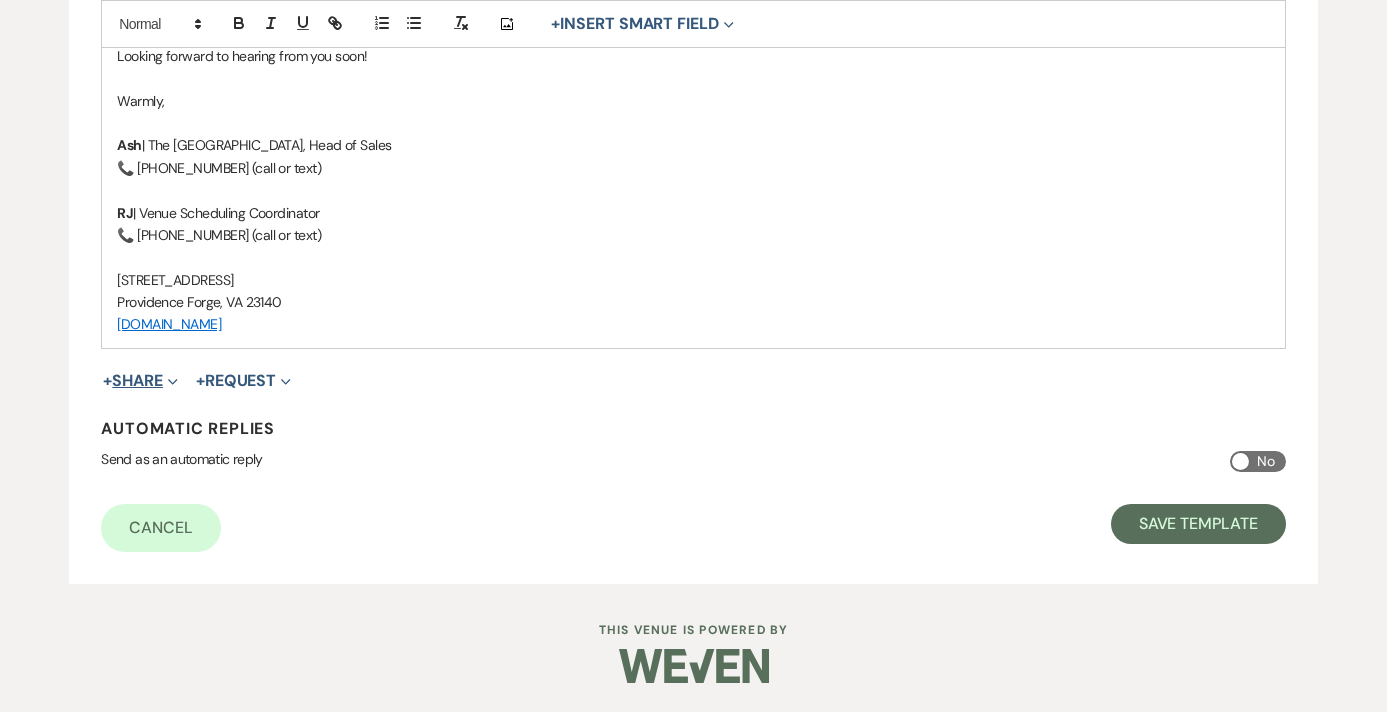 click 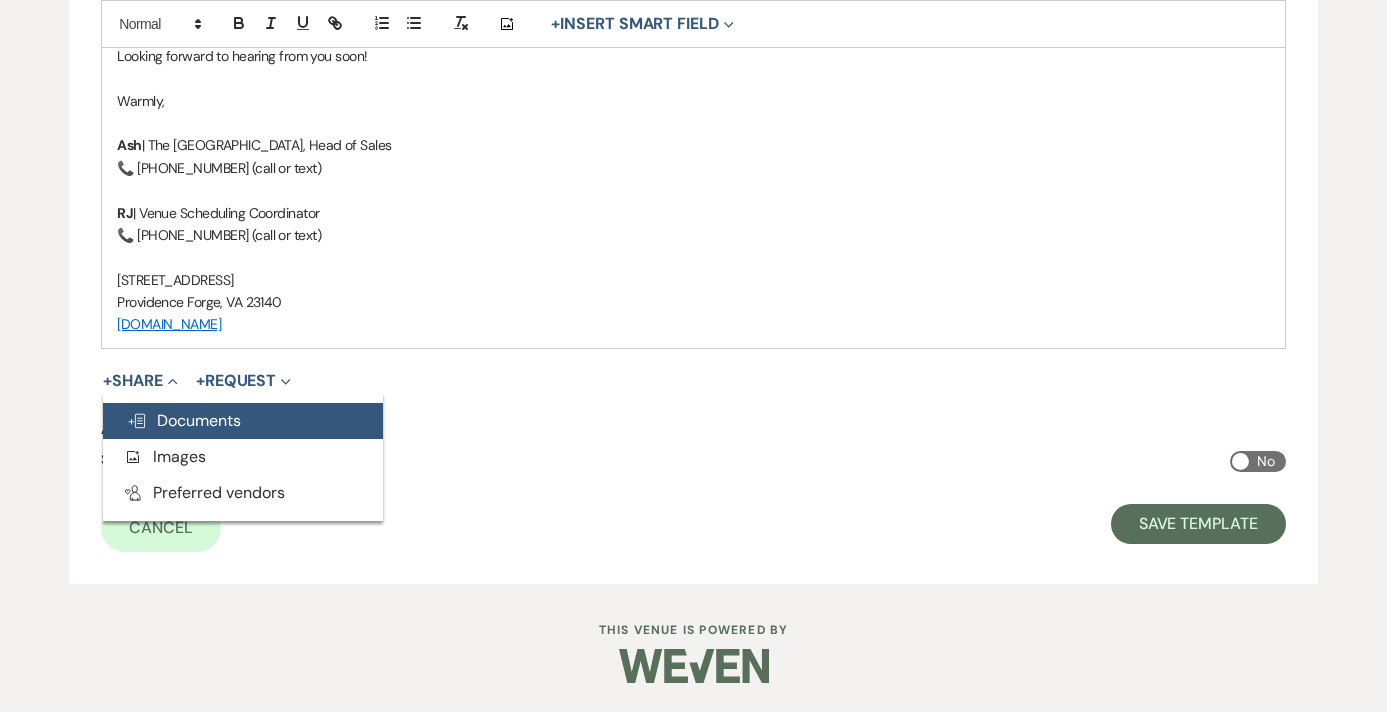 click on "Doc Upload Documents" at bounding box center [243, 421] 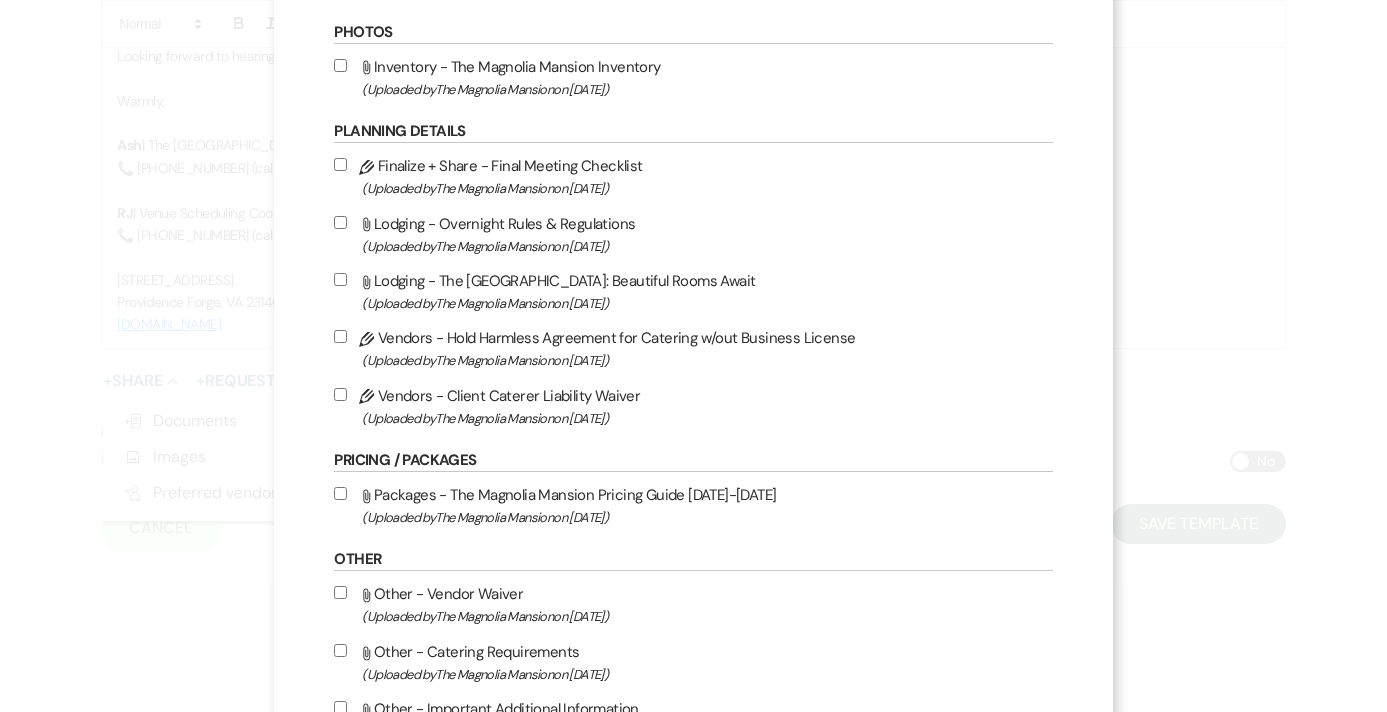scroll, scrollTop: 595, scrollLeft: 0, axis: vertical 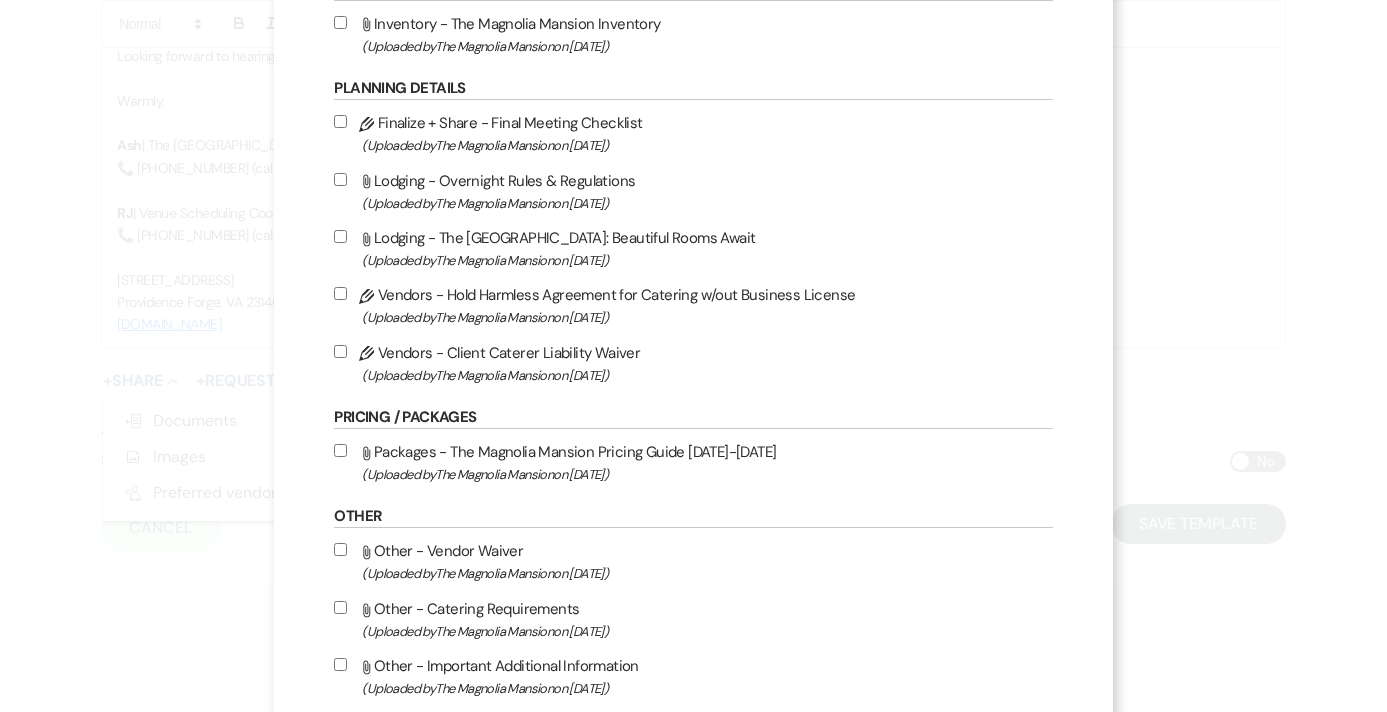 click on "Attach File Packages - The Magnolia Mansion Pricing Guide [DATE]-[DATE] (Uploaded by  The Magnolia Mansion  on   [DATE] )" at bounding box center [340, 450] 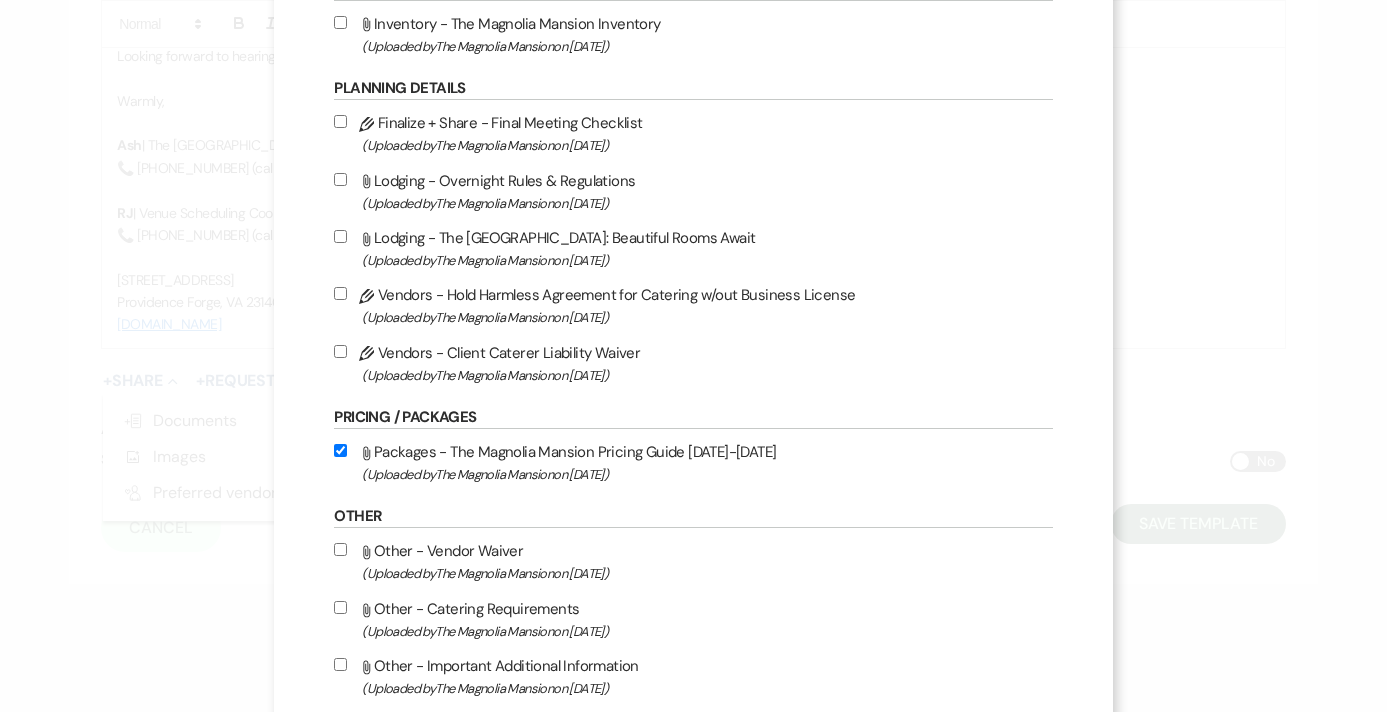 checkbox on "true" 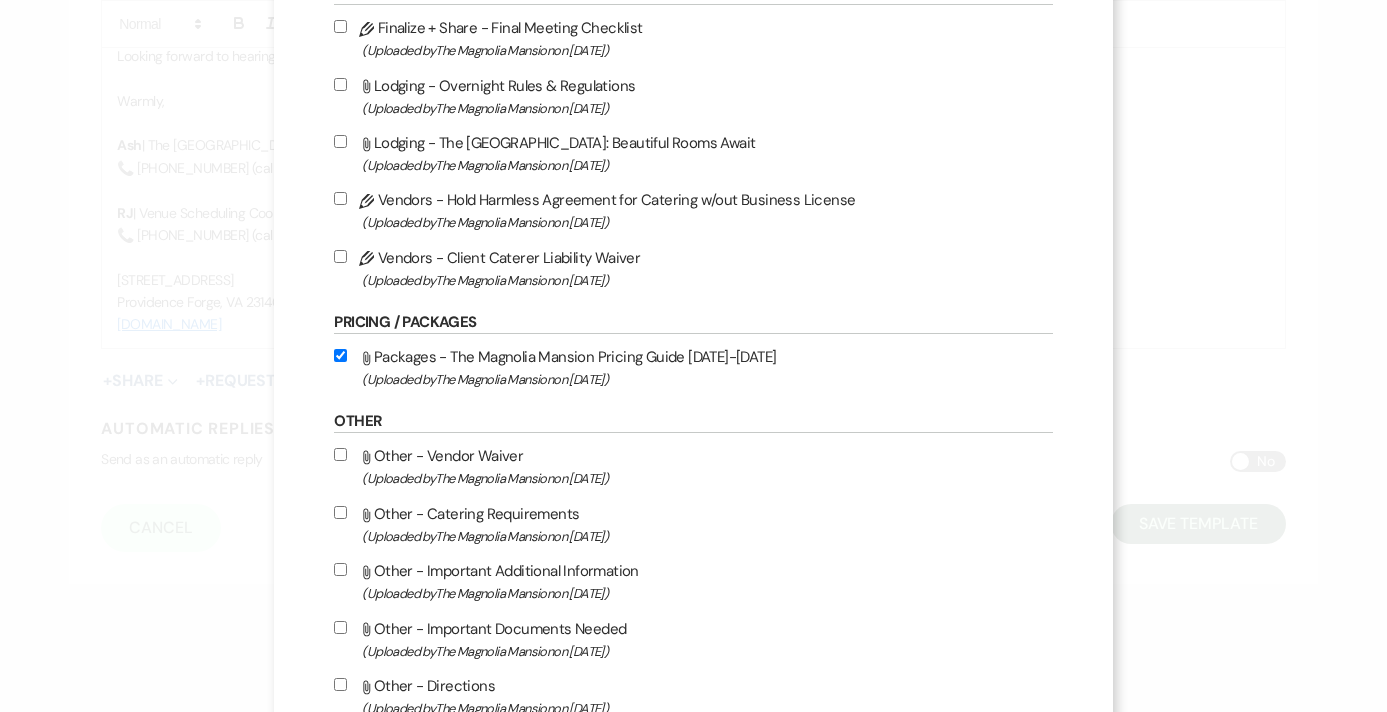 scroll, scrollTop: 884, scrollLeft: 0, axis: vertical 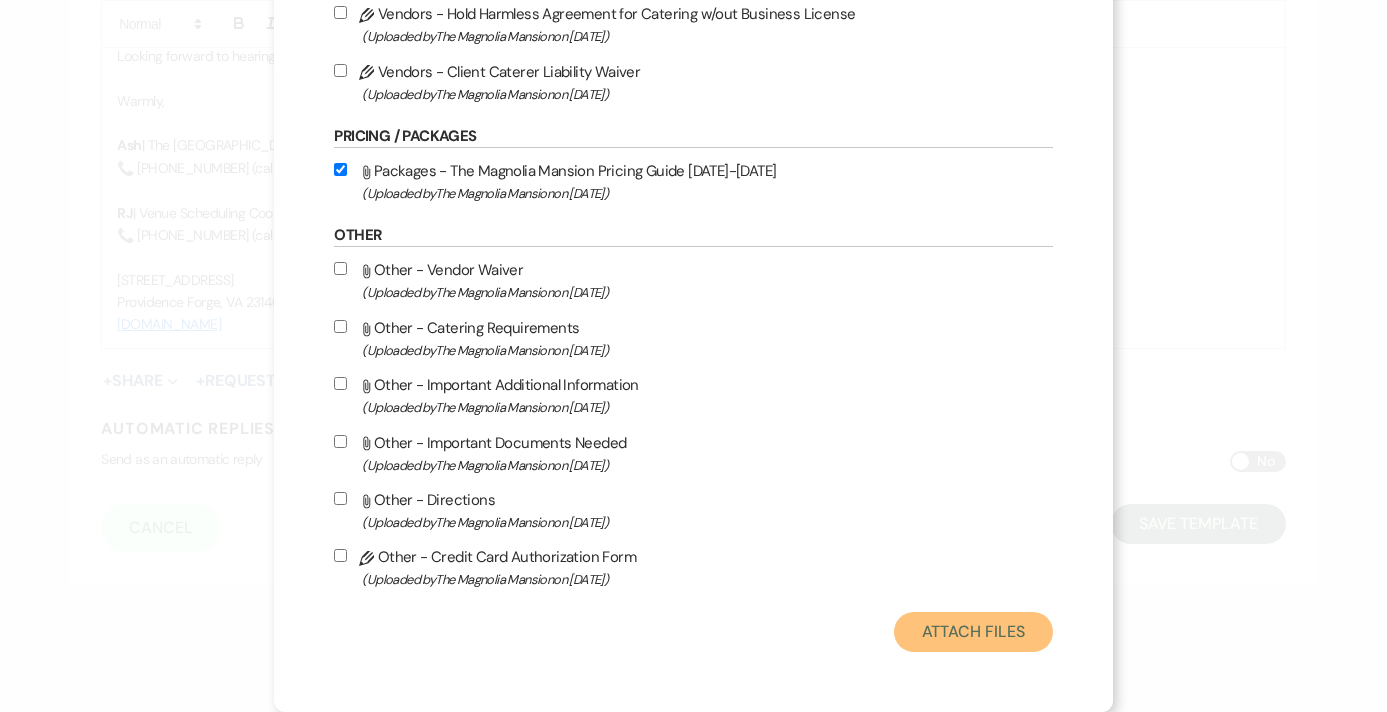 click on "Attach Files" at bounding box center (973, 632) 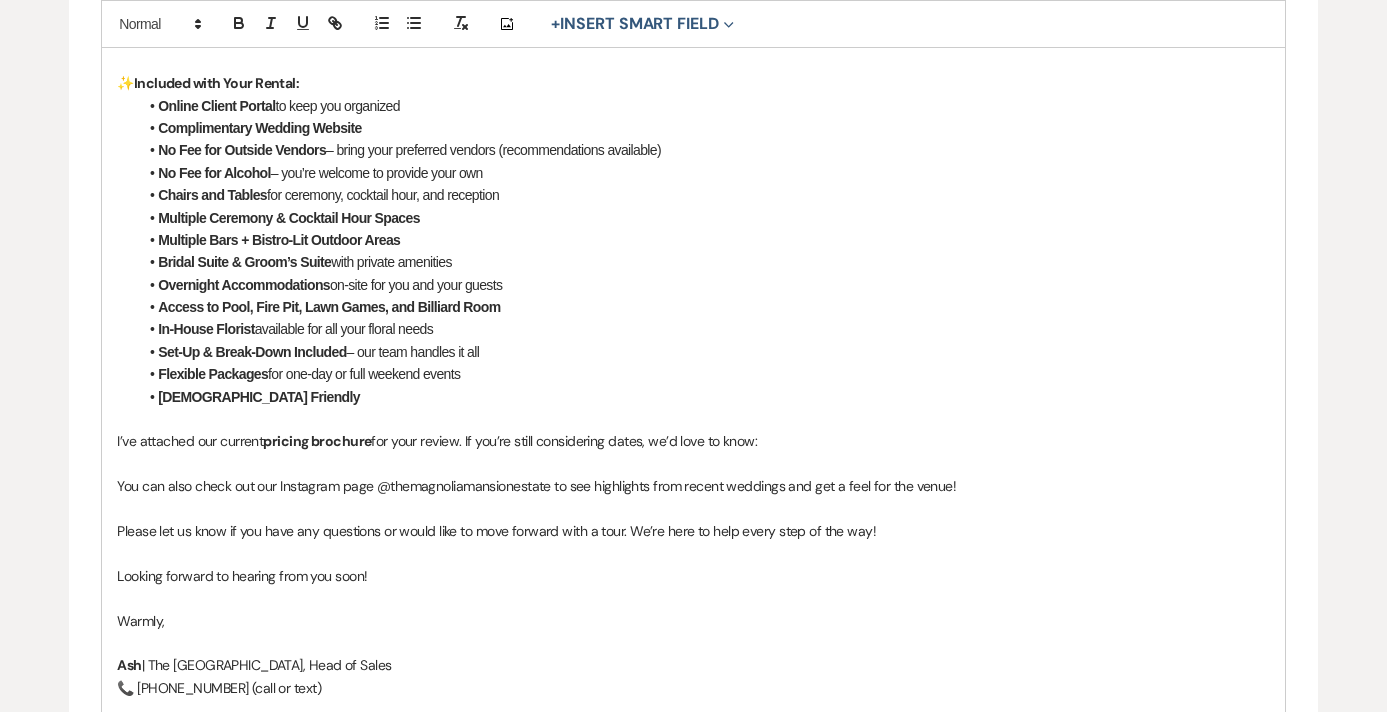 scroll, scrollTop: 806, scrollLeft: 0, axis: vertical 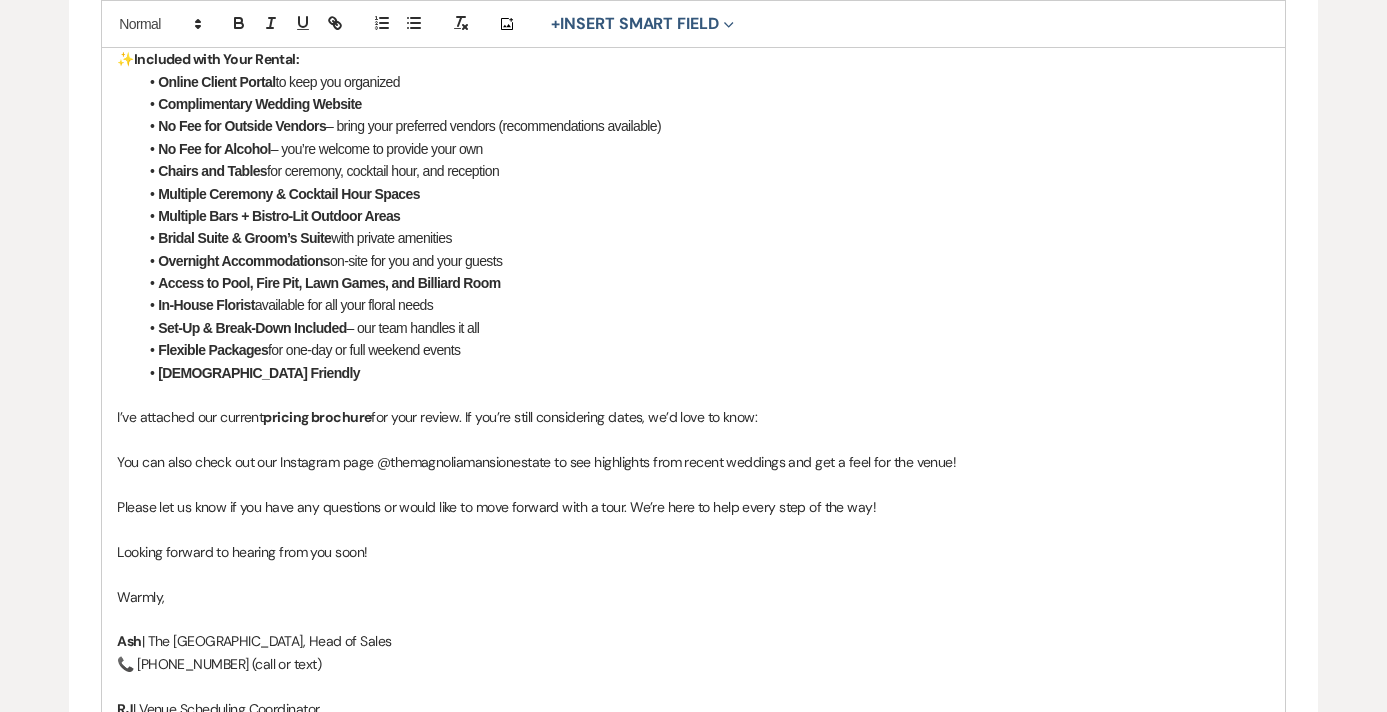 drag, startPoint x: 767, startPoint y: 418, endPoint x: 468, endPoint y: 422, distance: 299.02676 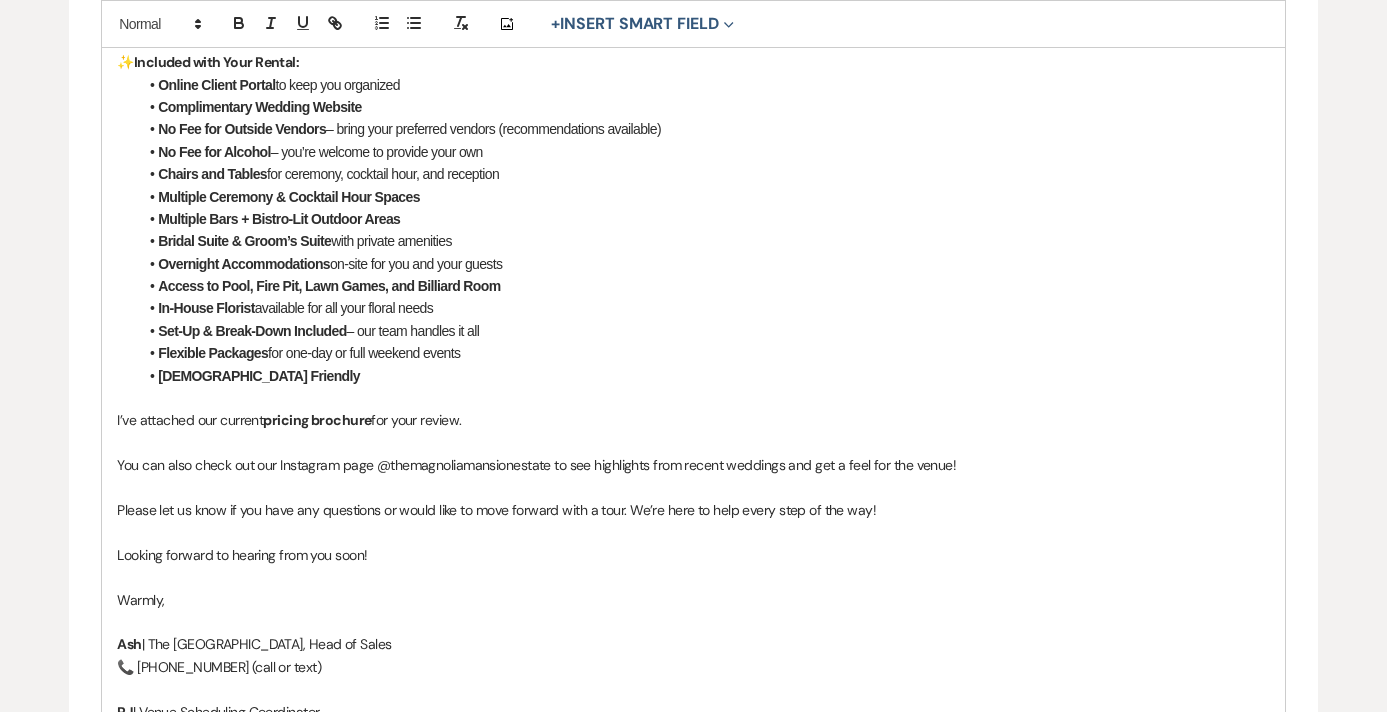 scroll, scrollTop: 1212, scrollLeft: 0, axis: vertical 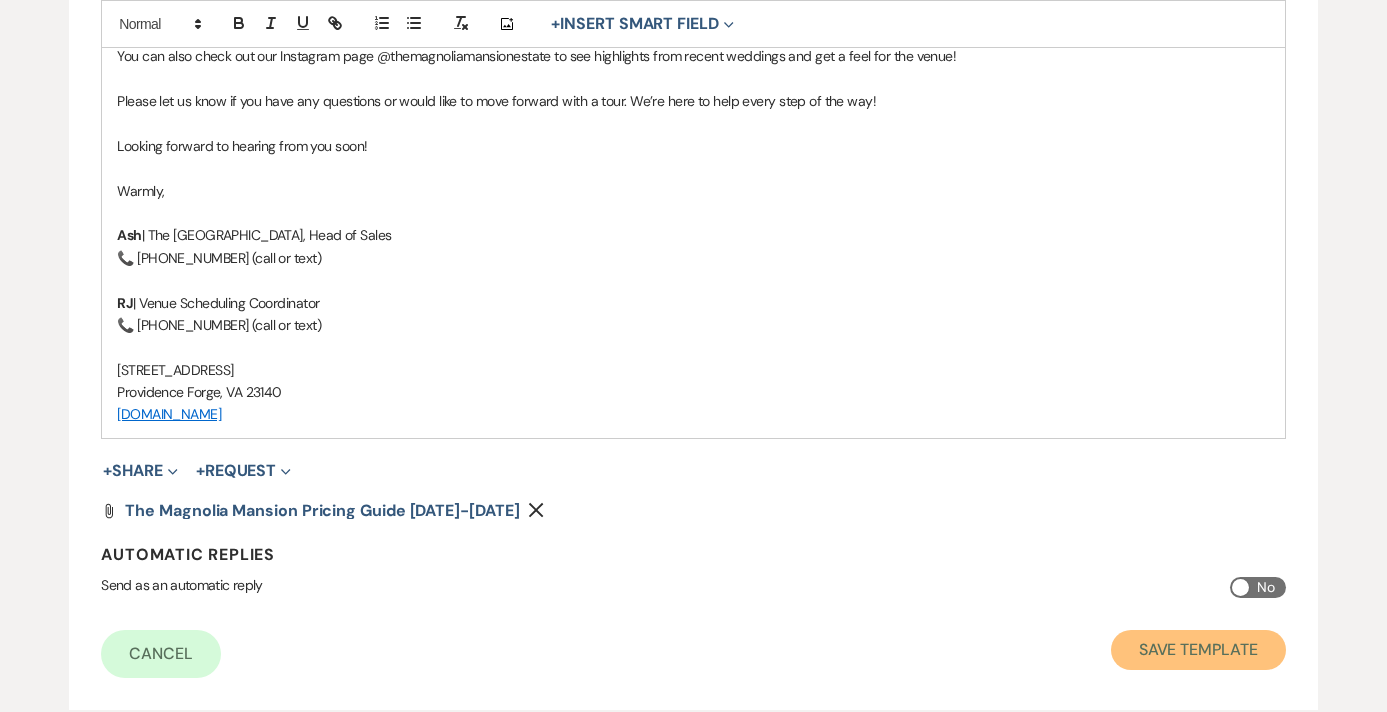 click on "Save Template" at bounding box center [1198, 650] 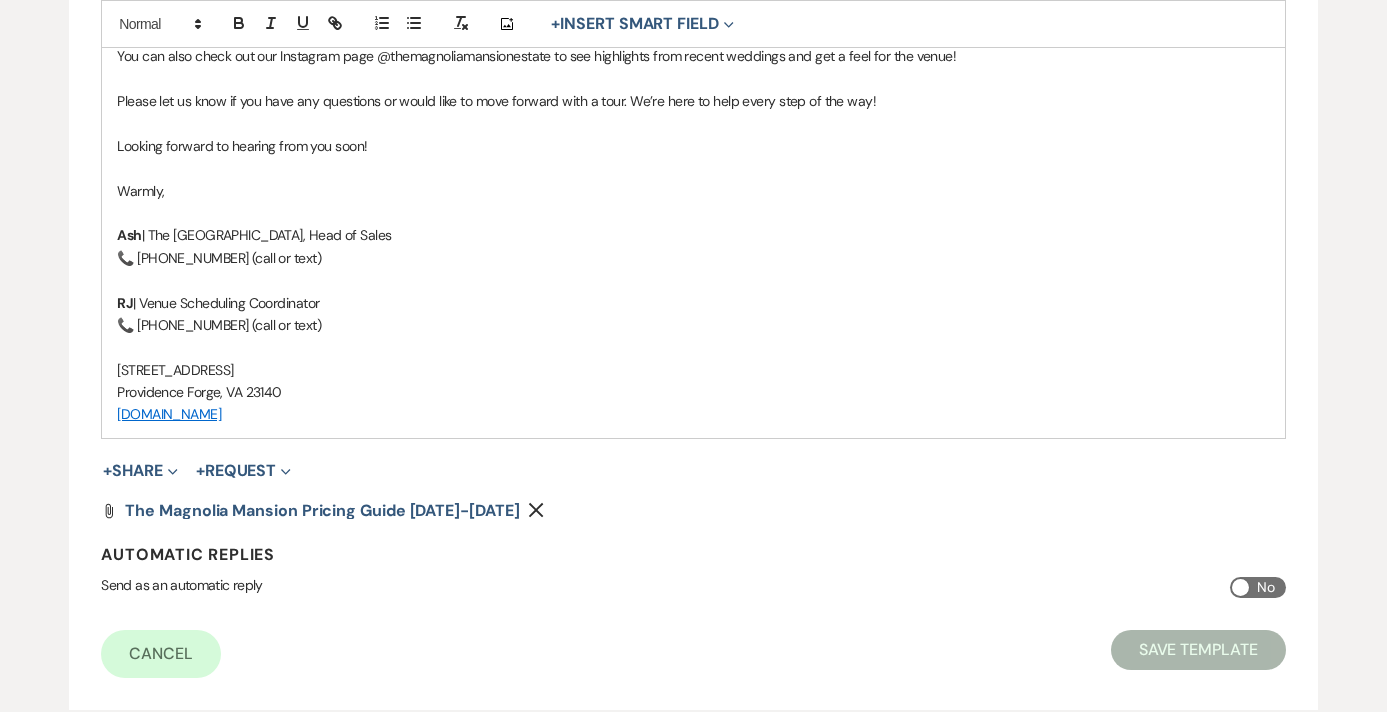scroll, scrollTop: 0, scrollLeft: 0, axis: both 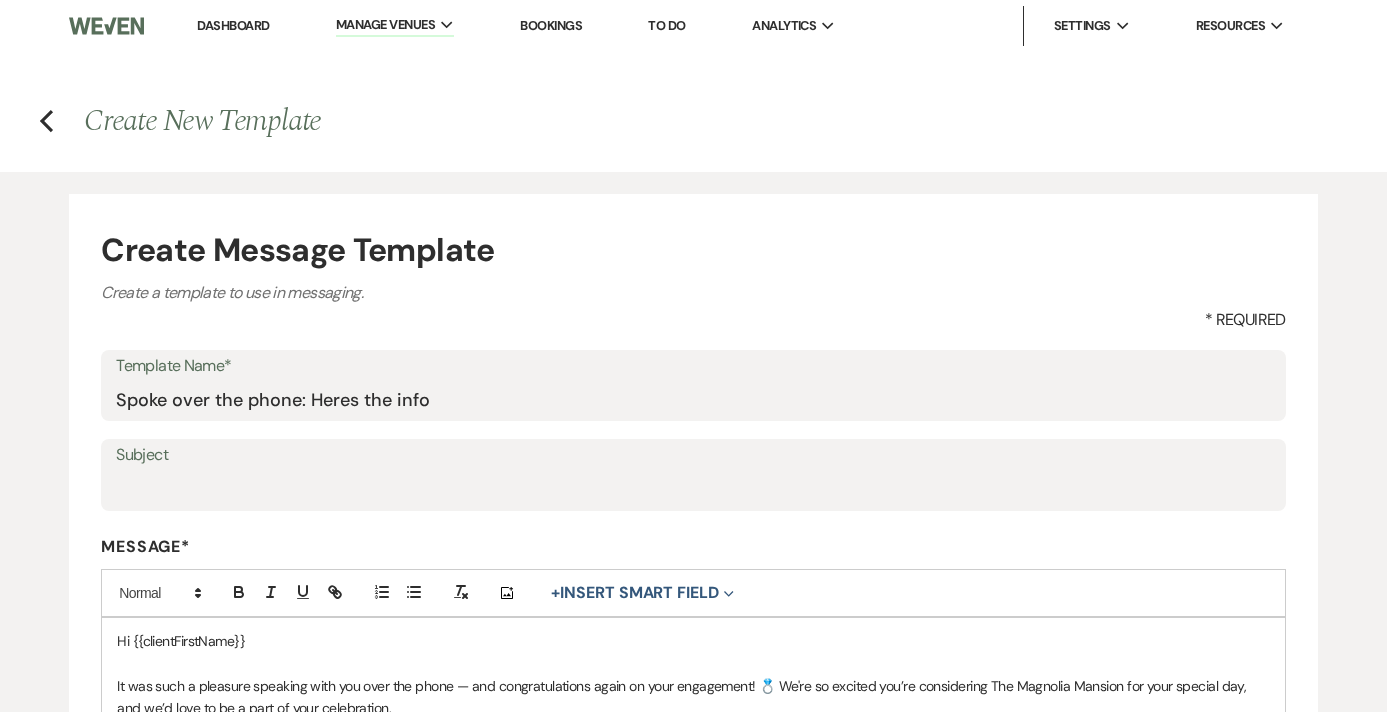 select on "Message Templates" 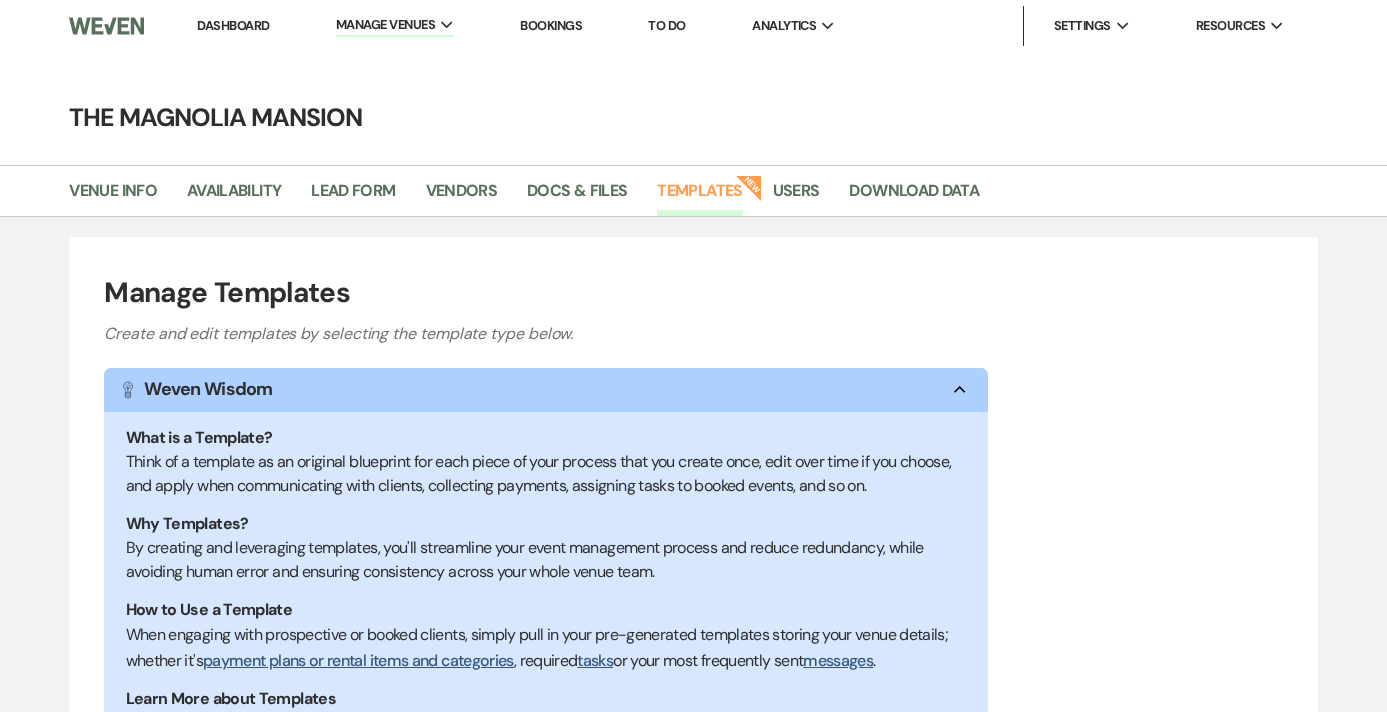 click on "Dashboard" at bounding box center (233, 26) 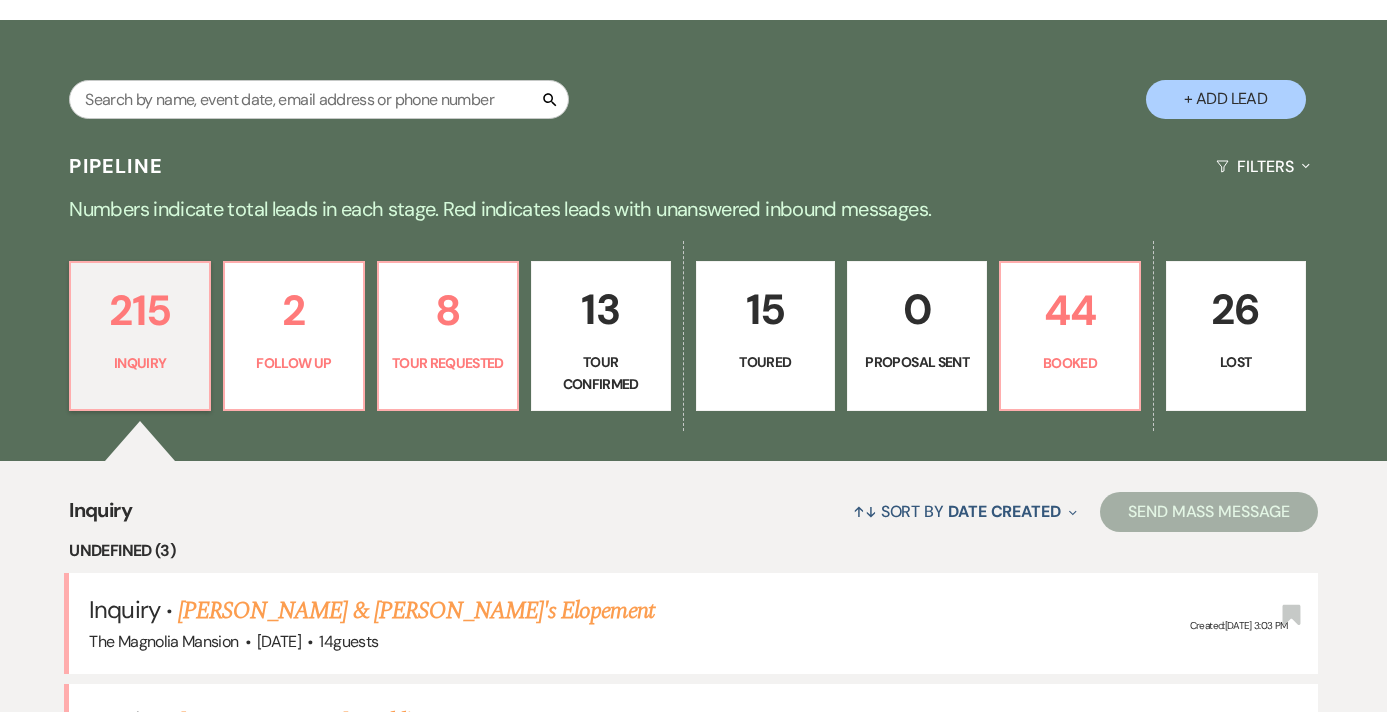 scroll, scrollTop: 328, scrollLeft: 0, axis: vertical 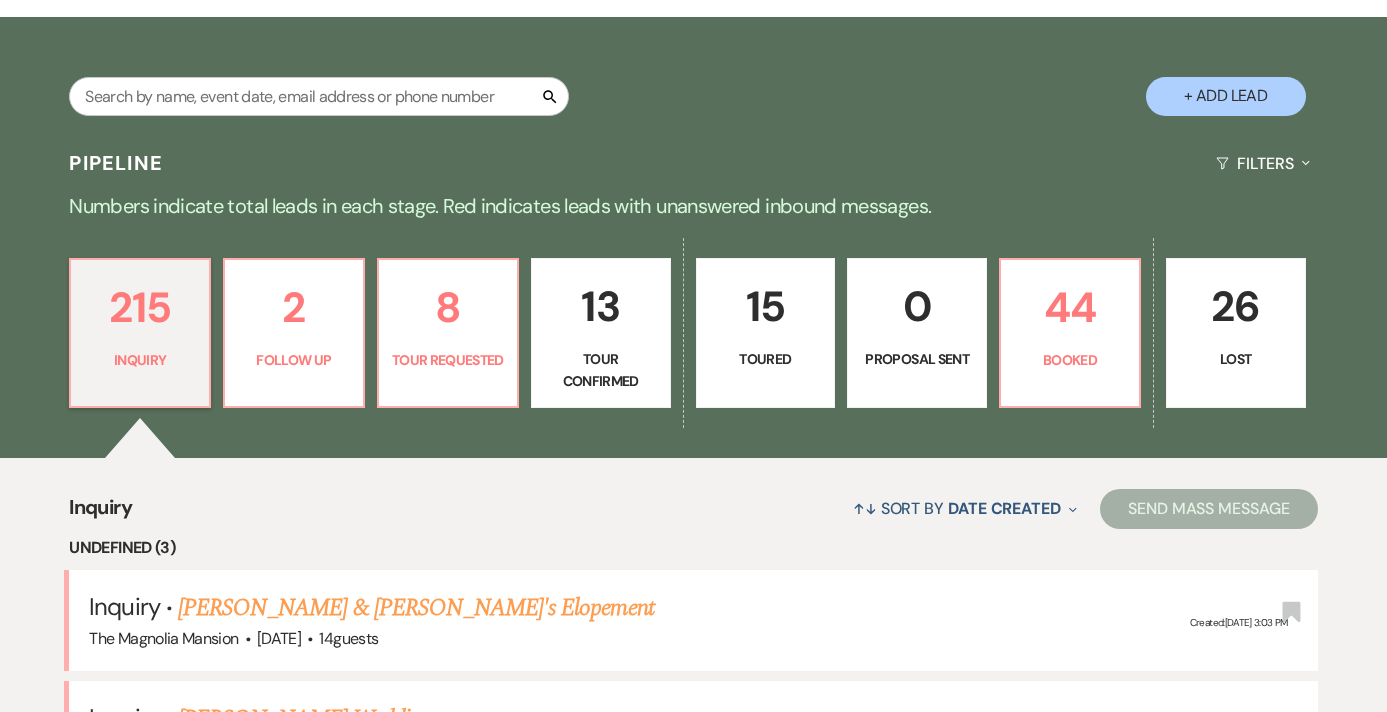 click on "↑↓ Sort By   Date Created Expand Send Mass Message" at bounding box center [725, 508] 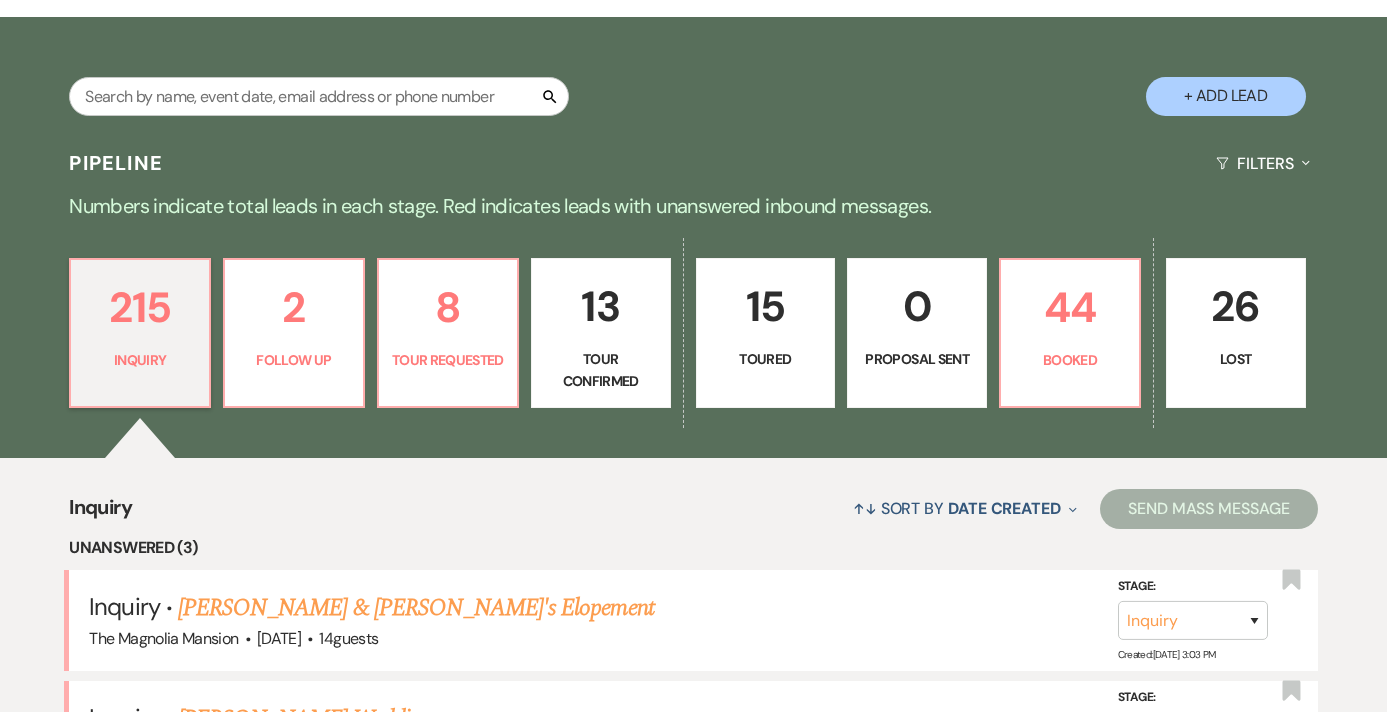 scroll, scrollTop: 868, scrollLeft: 0, axis: vertical 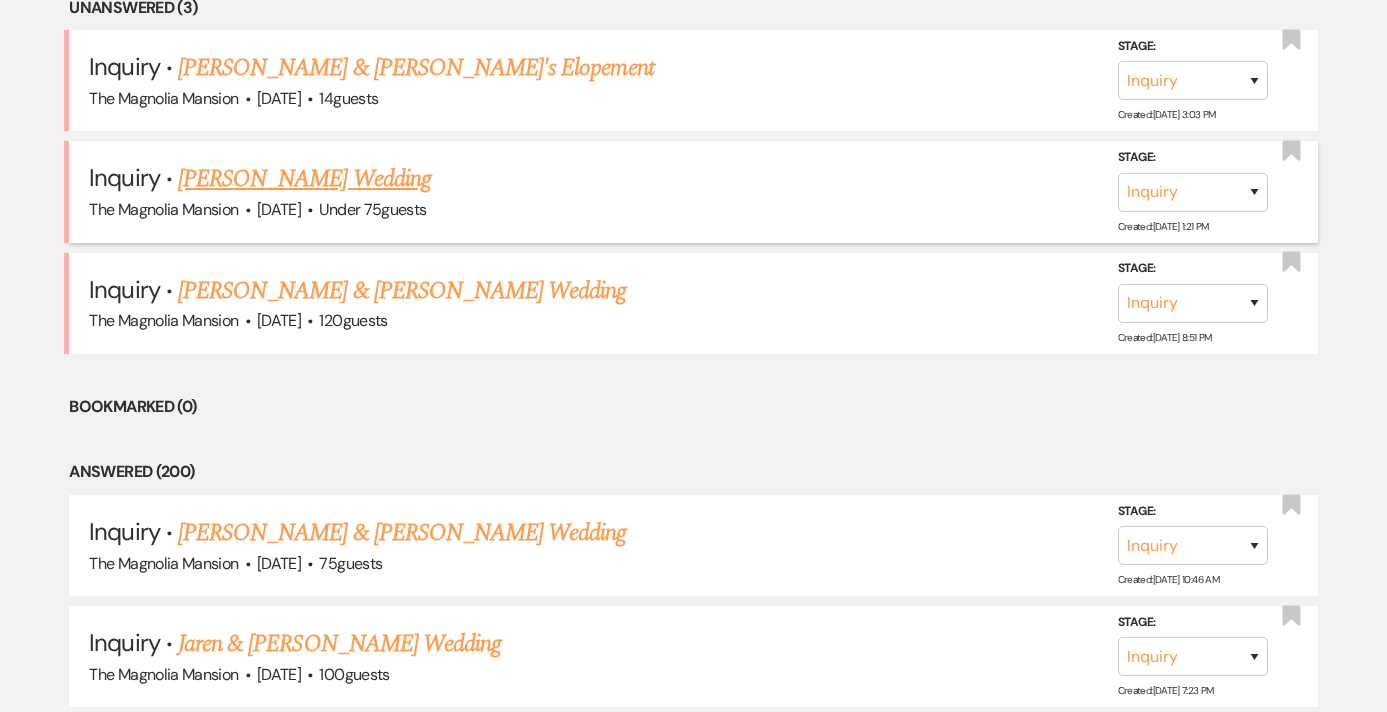 click on "[PERSON_NAME] Wedding" at bounding box center [304, 179] 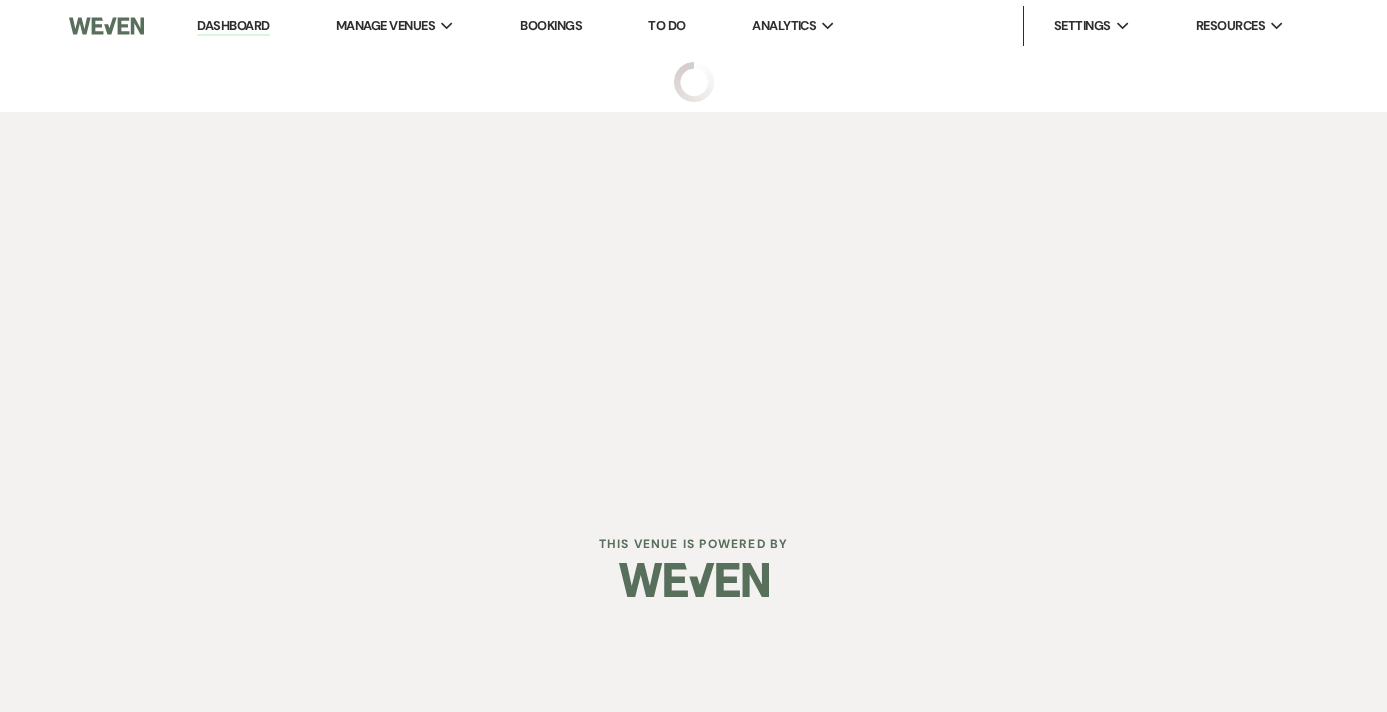 scroll, scrollTop: 0, scrollLeft: 0, axis: both 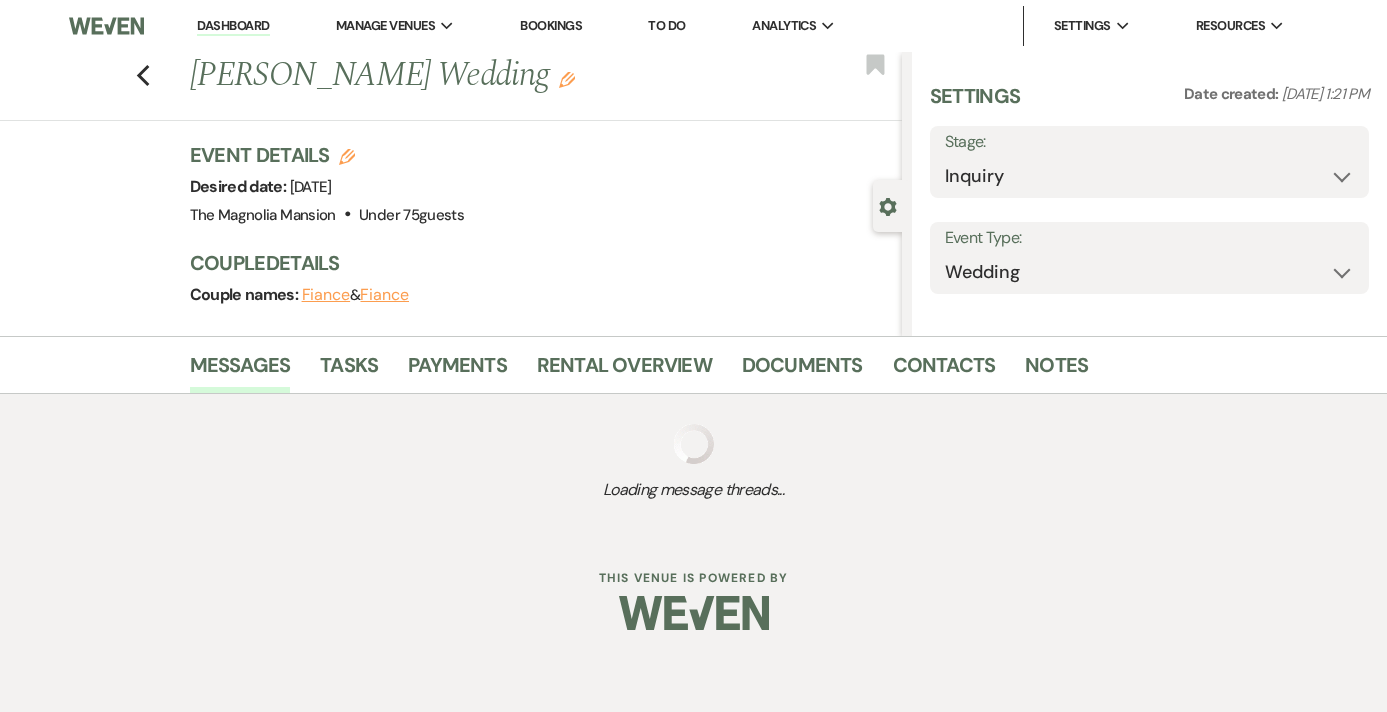select on "3" 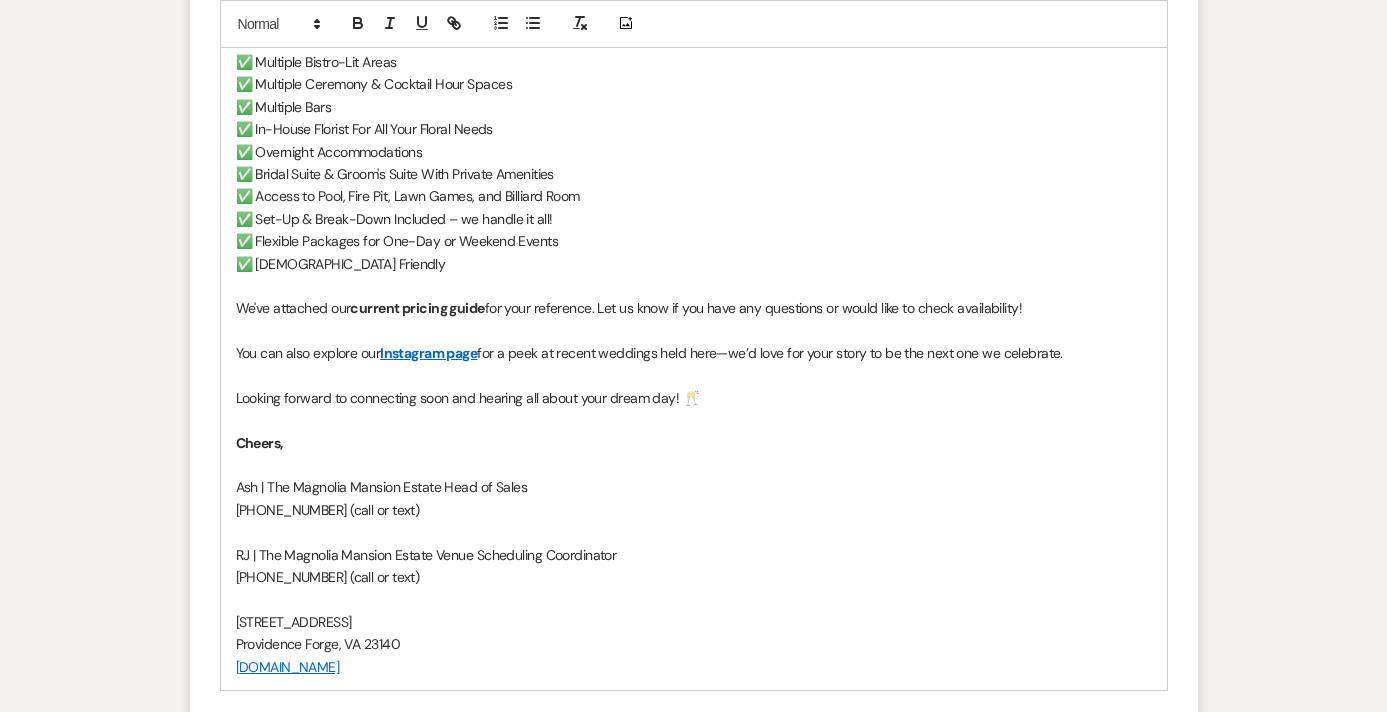 scroll, scrollTop: 3142, scrollLeft: 0, axis: vertical 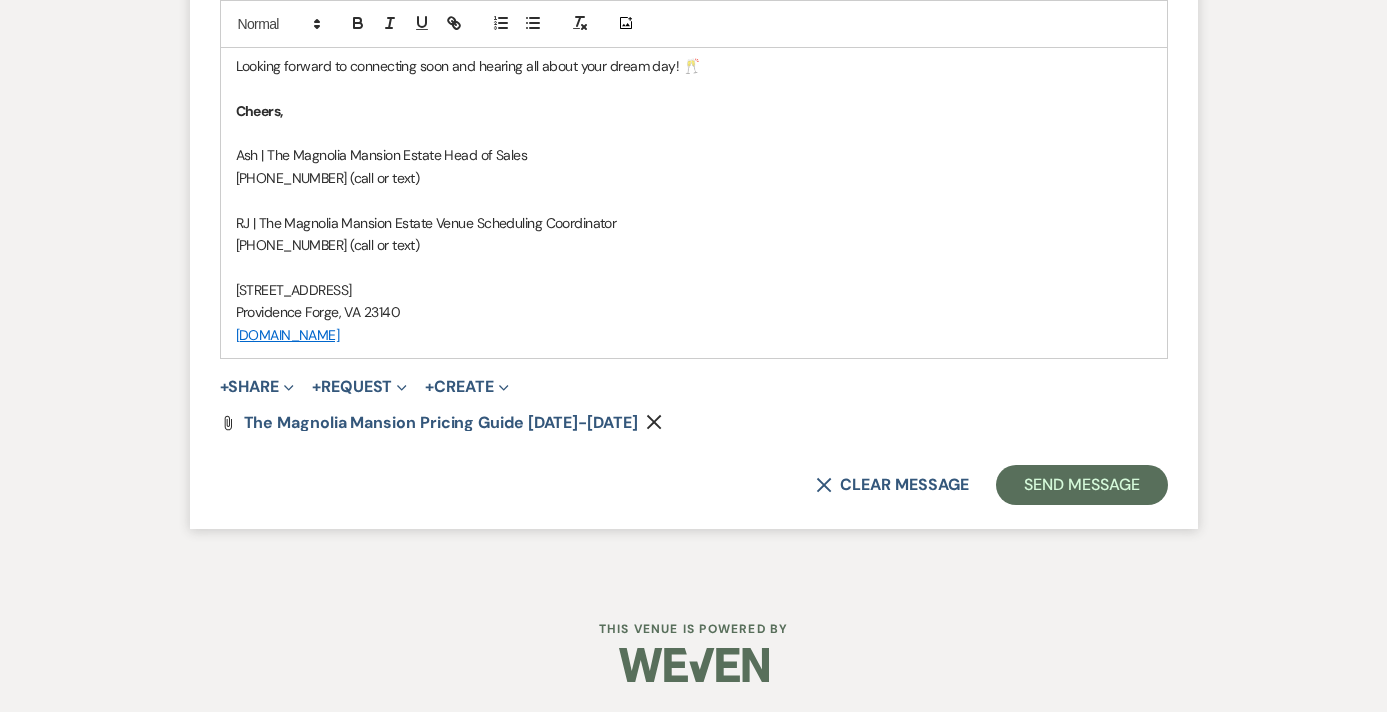click on "X  Clear message Send Message" at bounding box center (694, 485) 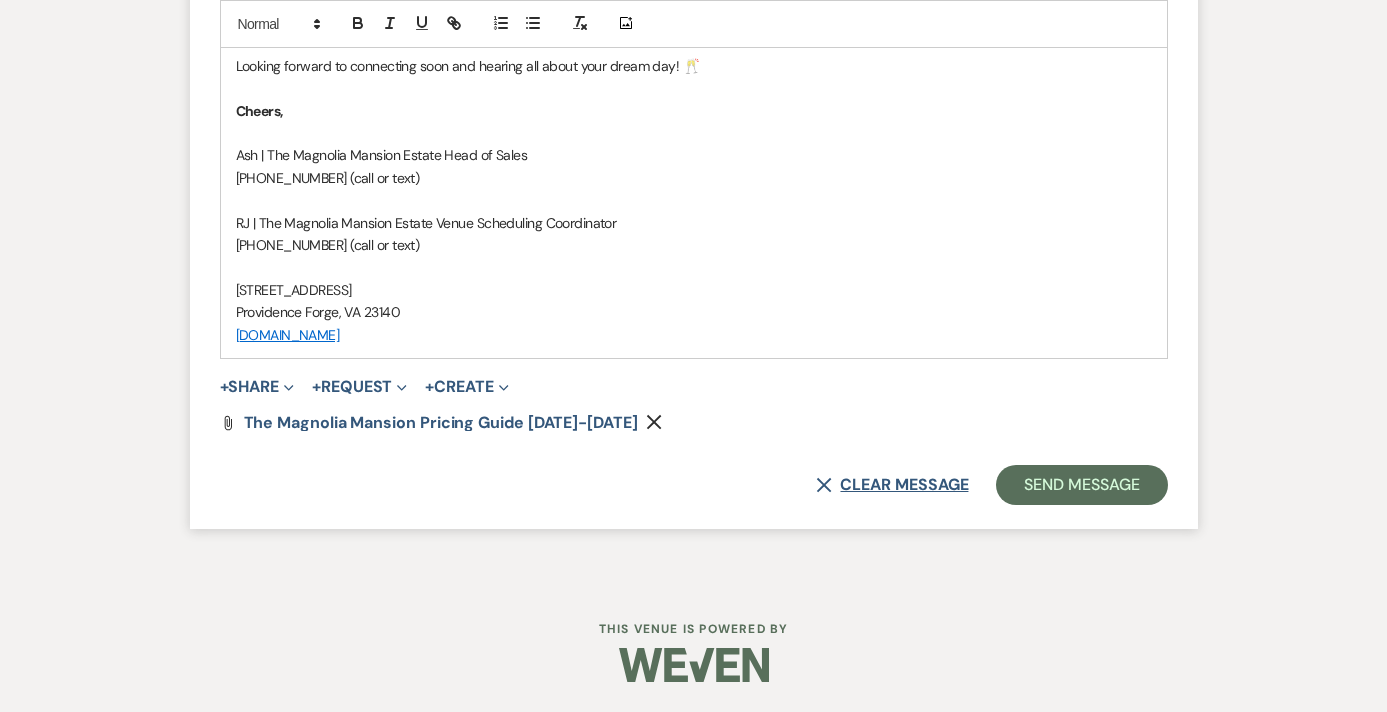 click on "X  Clear message" at bounding box center [892, 485] 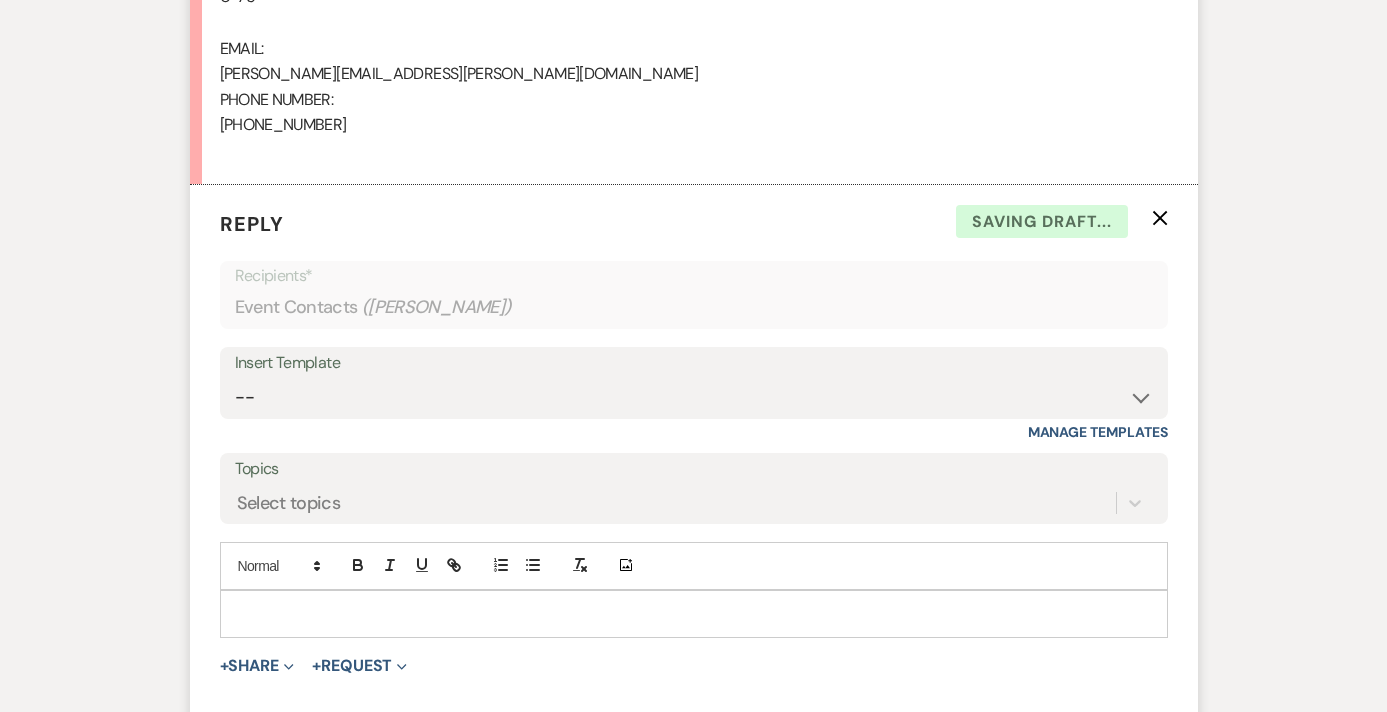 scroll, scrollTop: 1512, scrollLeft: 0, axis: vertical 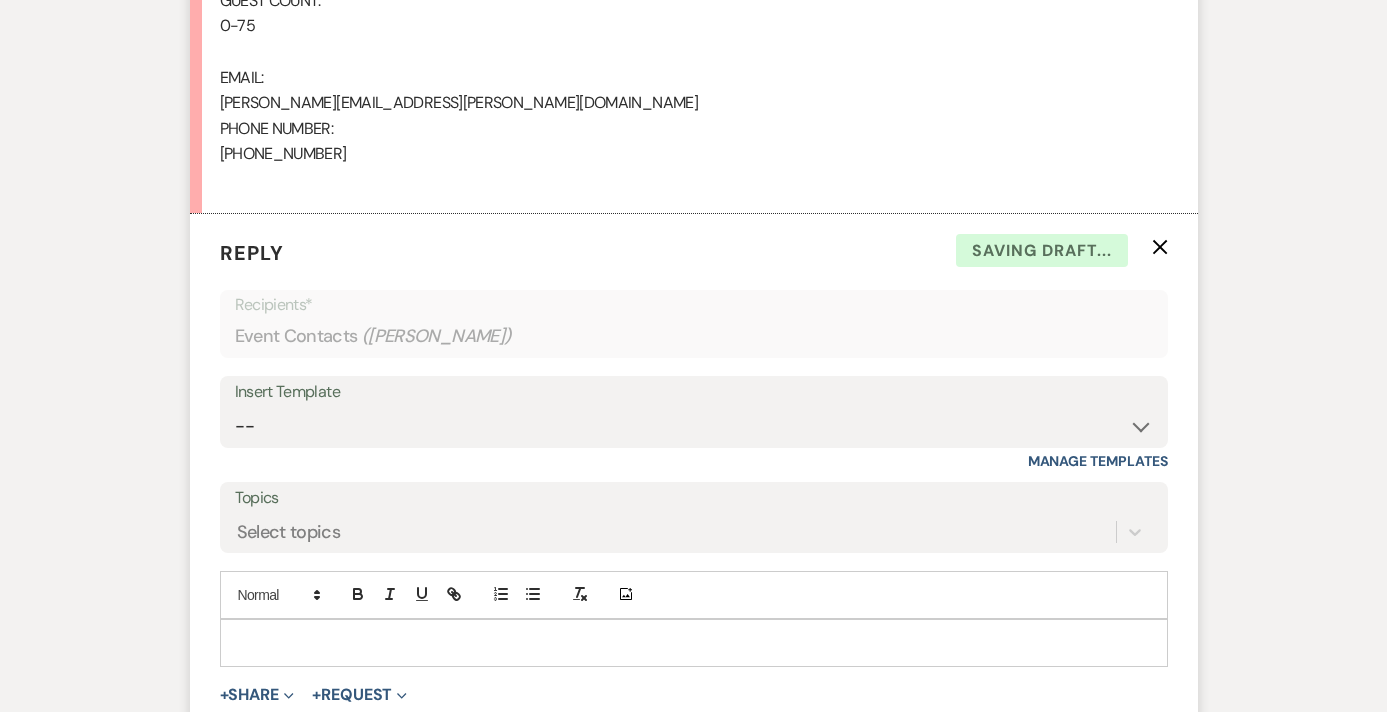click on "Insert Template" at bounding box center (694, 392) 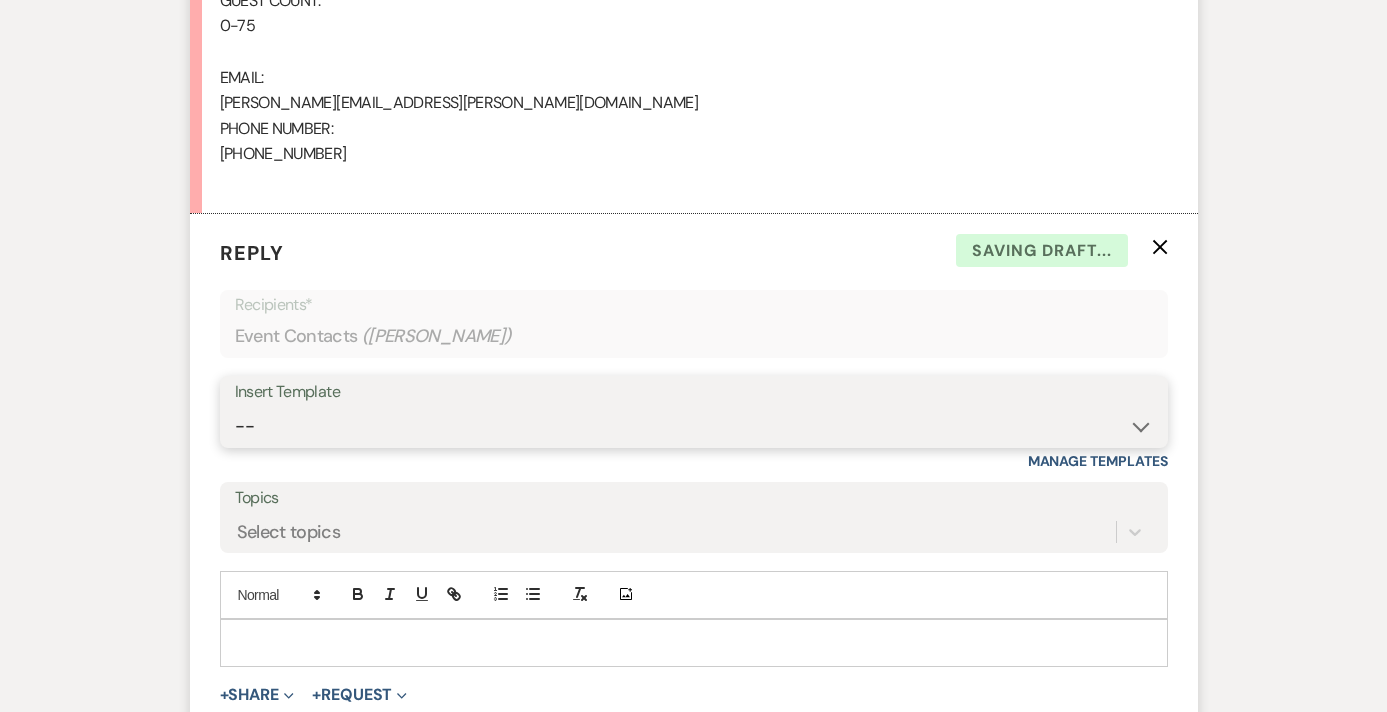 click on "-- Weven Planning Portal Introduction (Booked Events) Tour Request Response Contract (Pre-Booked Leads) Welcome to Your Portal! Wedding: The Magnolia Mansion Initial Inquiry Response  🎉 Exciting Update – Pay Securely Through Weven! Floral Contract  Scheduling Caterer Walk Through/ Final Meeting  Hold Harmless Agreement for [PERSON_NAME]'s w/out a Business License Micro Event : The [GEOGRAPHIC_DATA] Initial Inquiry Response 🎉 Final Payment & Event Preparation Reminder ⏳ Action Needed: Complete Your Event Tasks Tour Confirmation – The Magnolia Mansion The Magnolia Mansion Follow Up Overnight Stay Explanation Exciting Countdown! Rehearsal & Event Details 🎉 (1 day event) Exciting Countdown! Rehearsal & Event Details 🎉(Gold Package) ⏳ Action Needed: Overdue Tasks for Your Upcoming Event 📅 Walk-Through & Final Preparations – Action Needed 📅 Time to Schedule Your Final Meeting! Thank You For Touring With Us  🎉 Limited-Time Offer: $1,000 Off Your Wedding at The [GEOGRAPHIC_DATA]!" at bounding box center [694, 426] 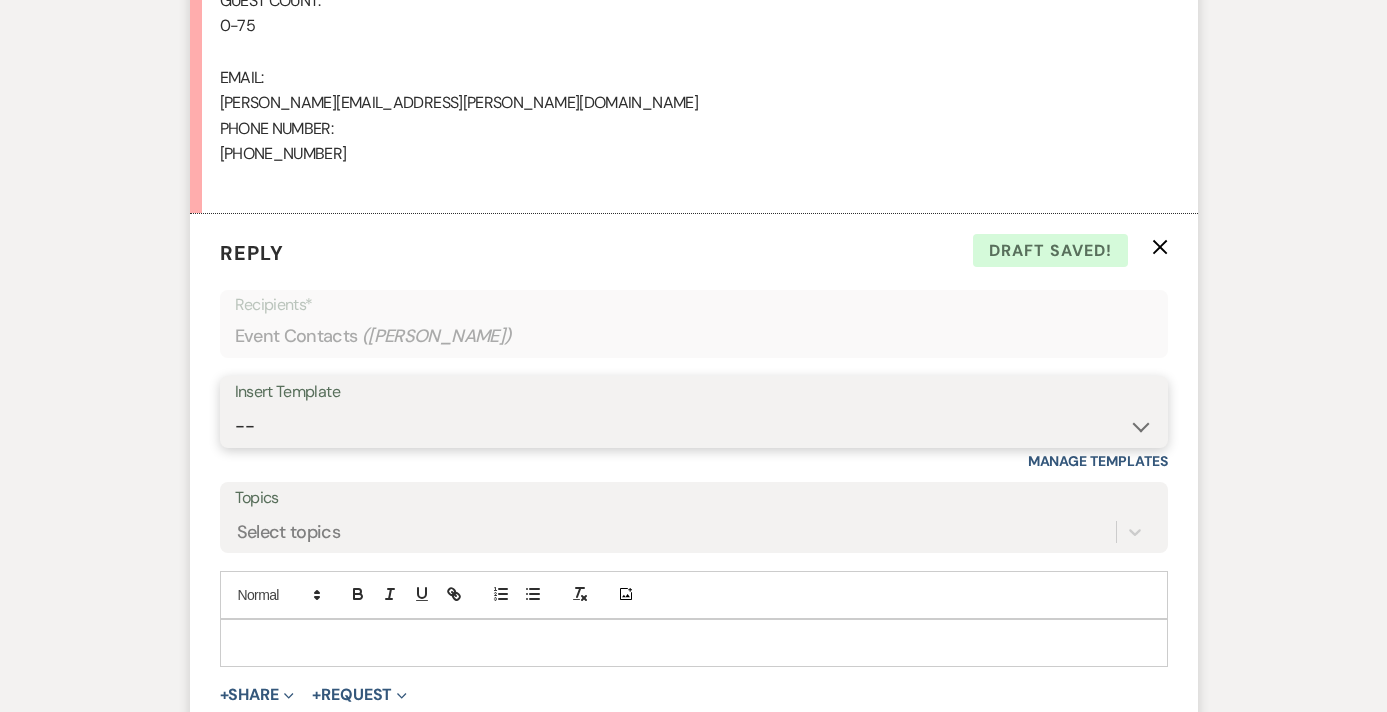 select on "6035" 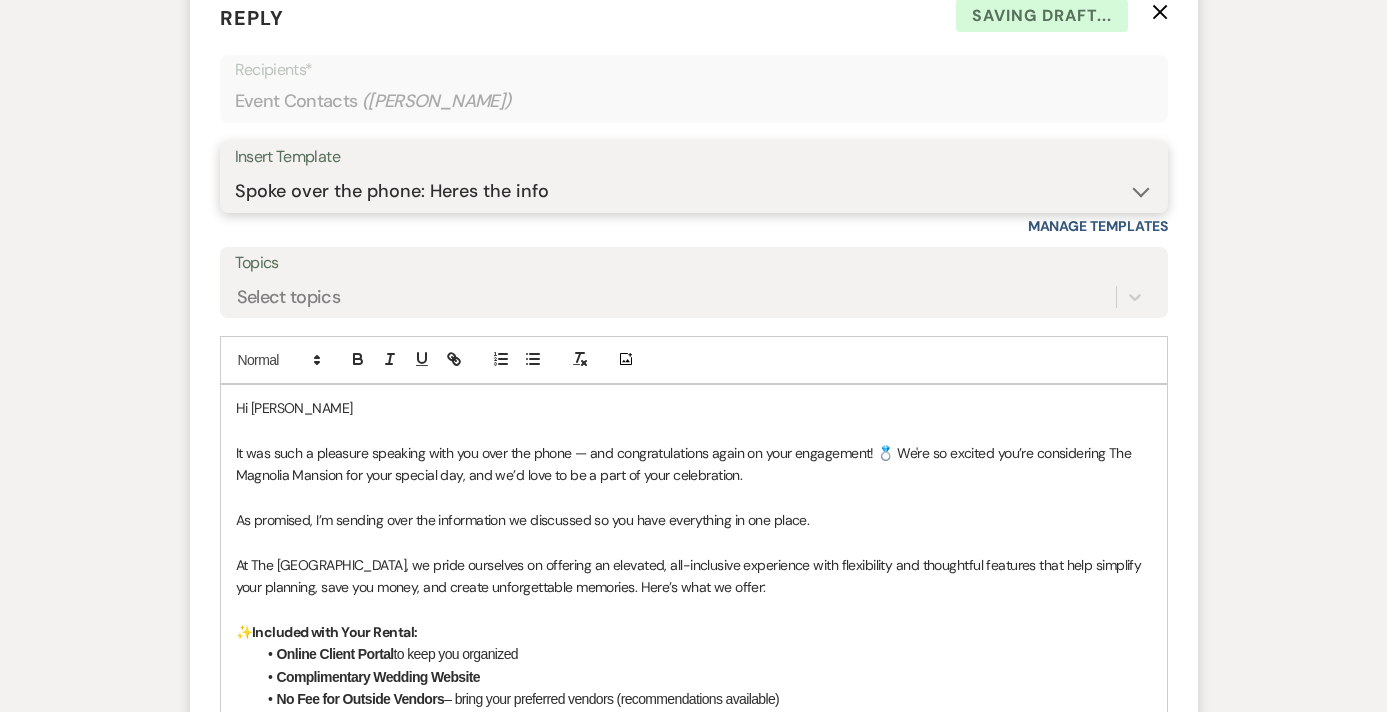 scroll, scrollTop: 1757, scrollLeft: 0, axis: vertical 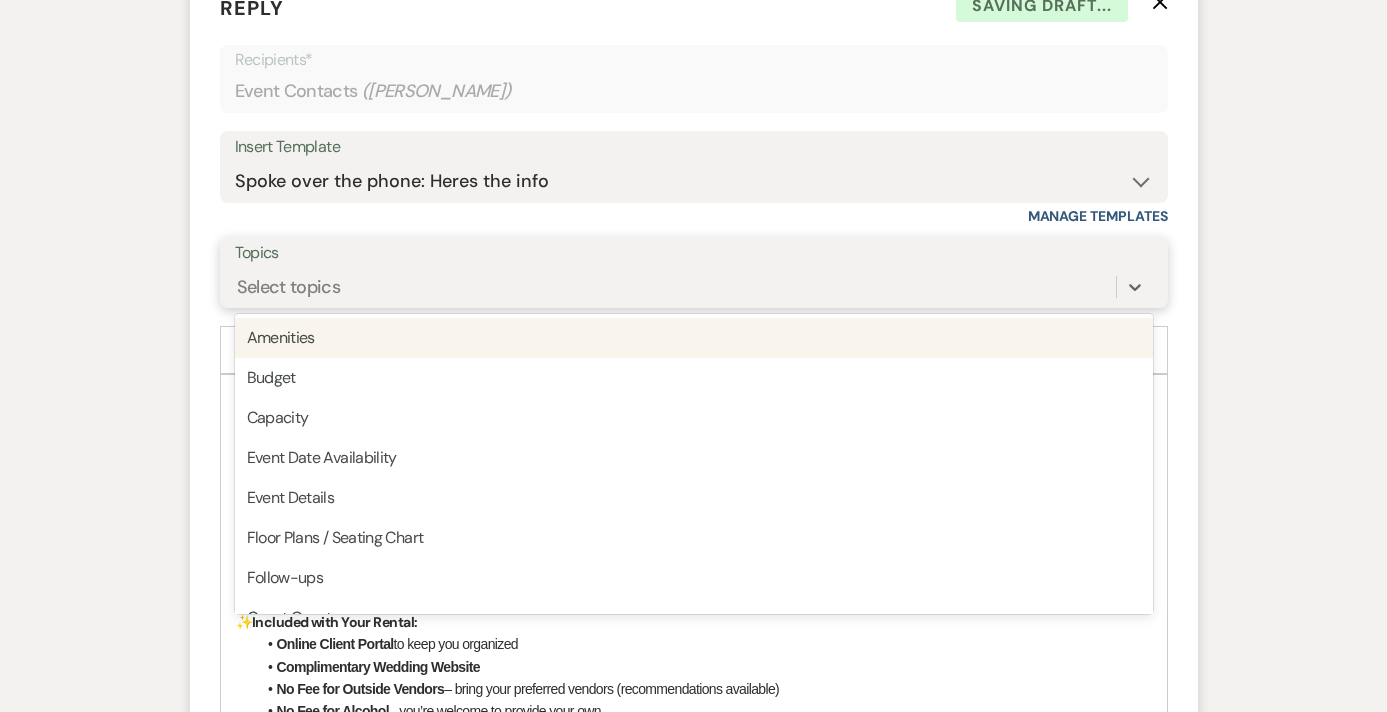click on "Select topics" at bounding box center (694, 287) 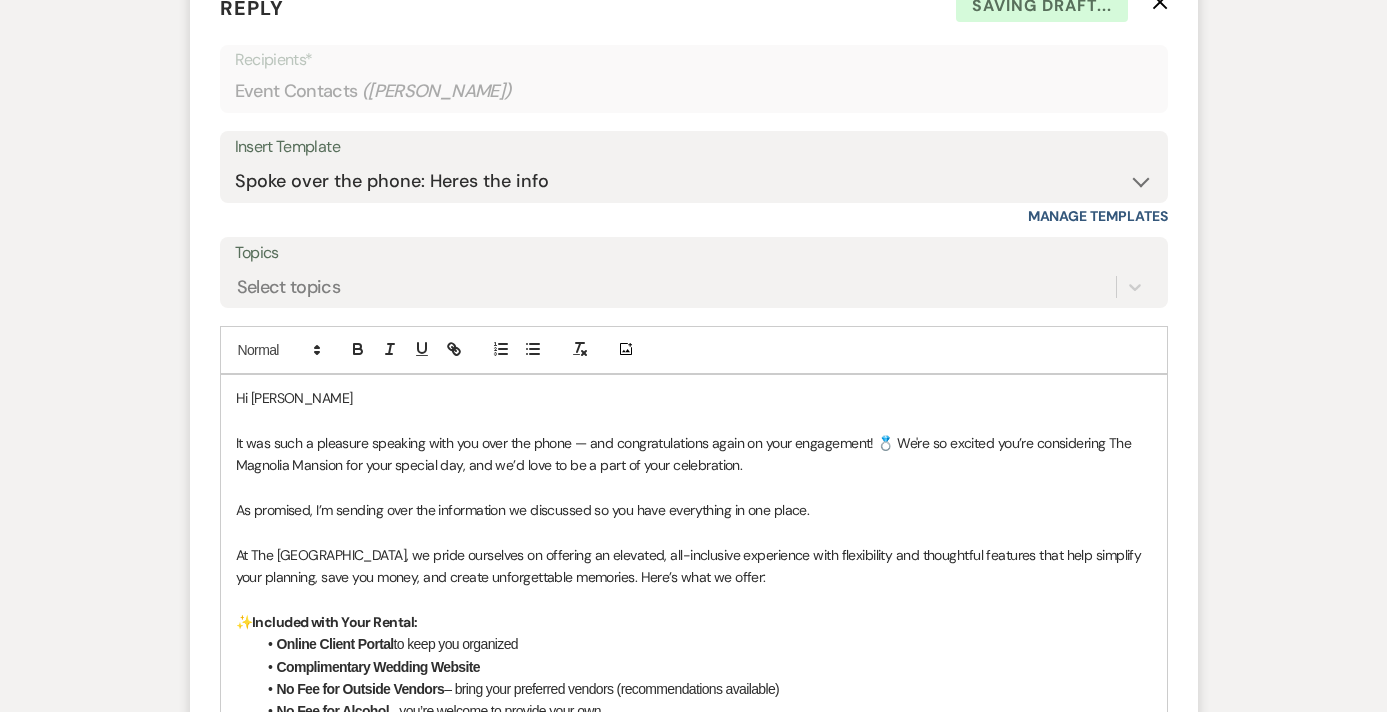 click on "Insert Template" at bounding box center [694, 147] 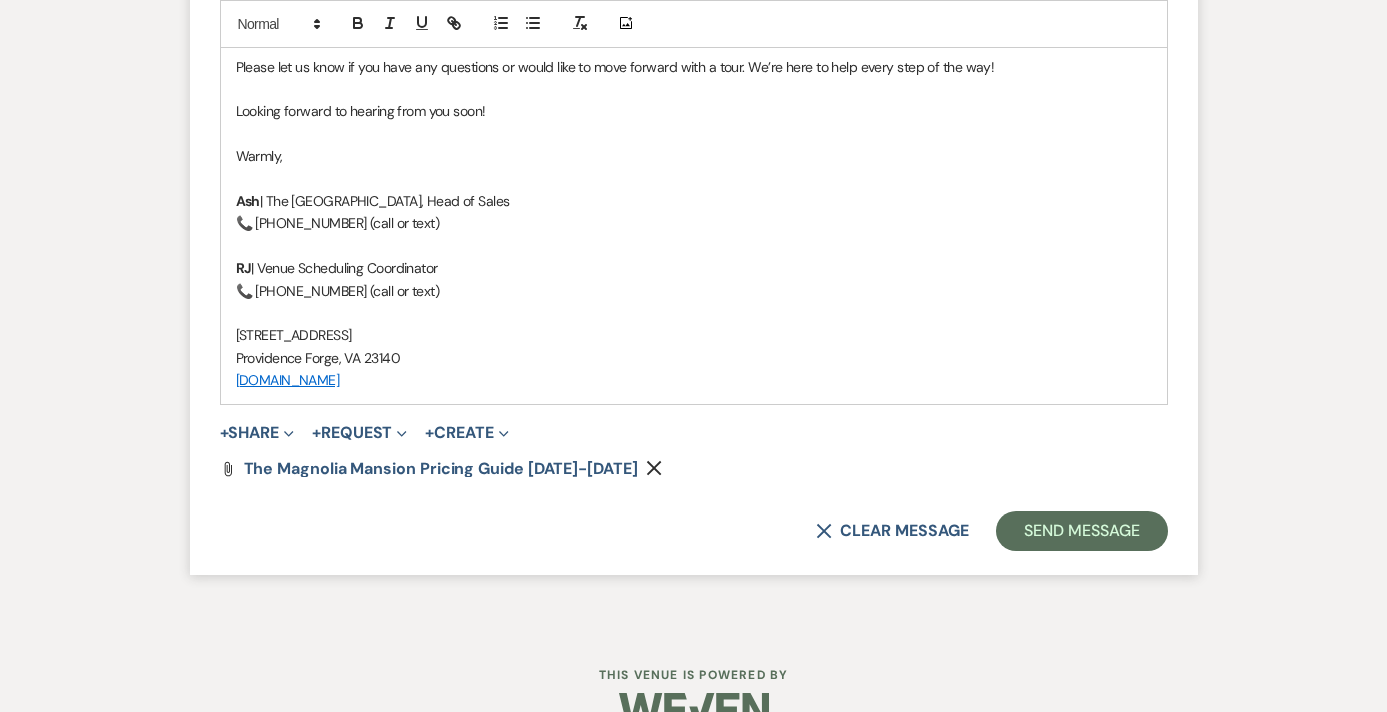 scroll, scrollTop: 2805, scrollLeft: 0, axis: vertical 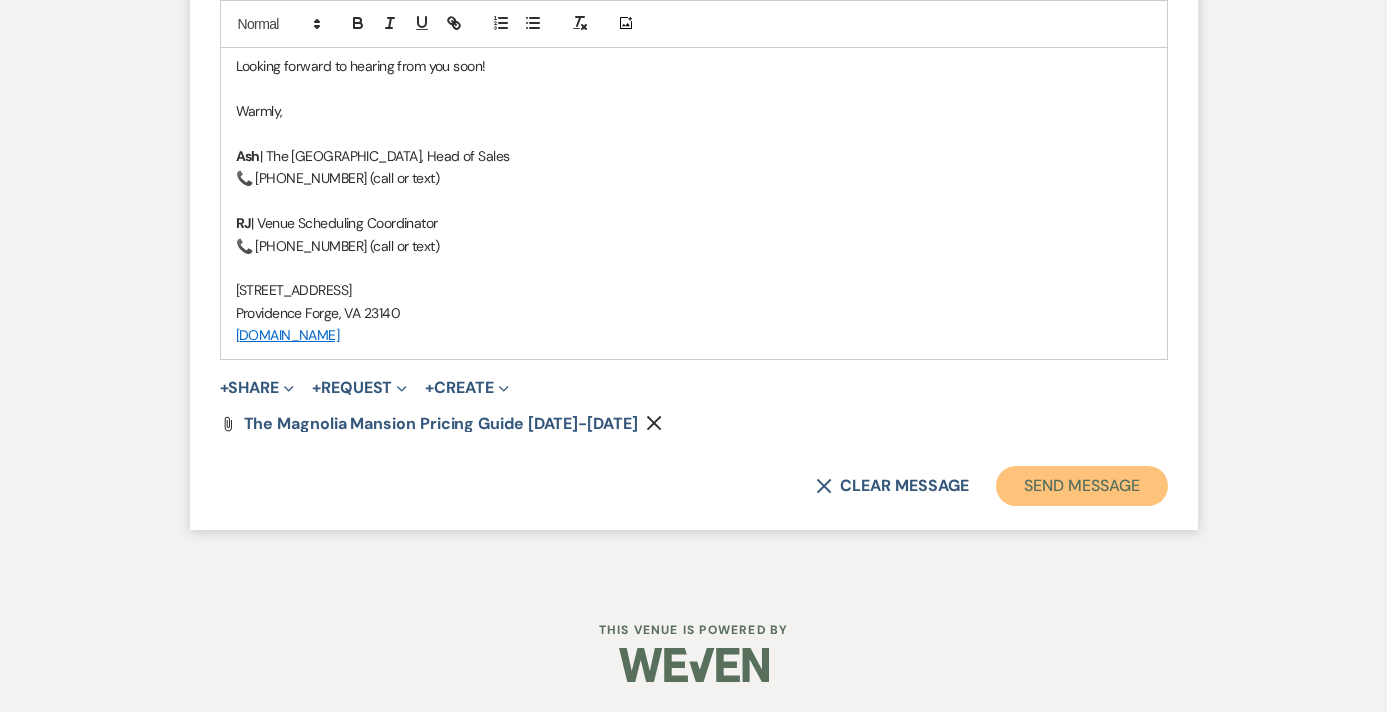click on "Send Message" at bounding box center (1081, 486) 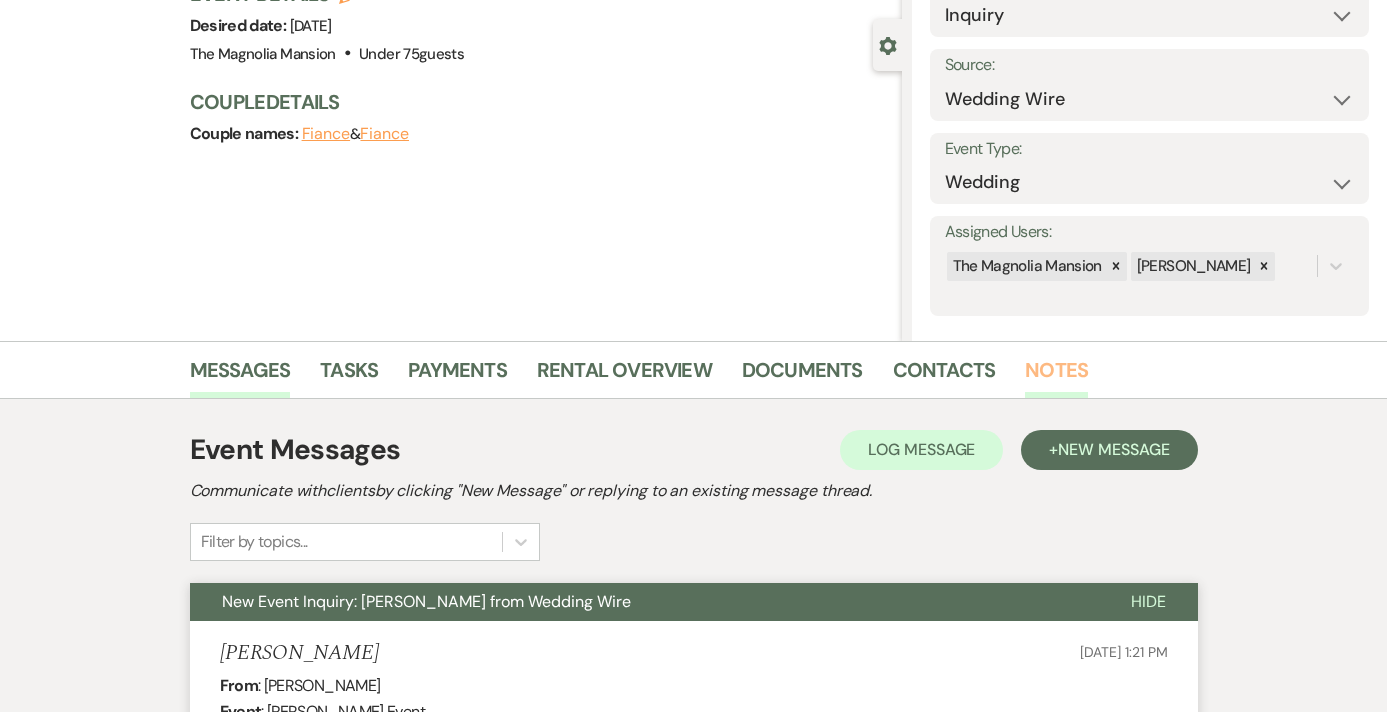 click on "Notes" at bounding box center [1056, 376] 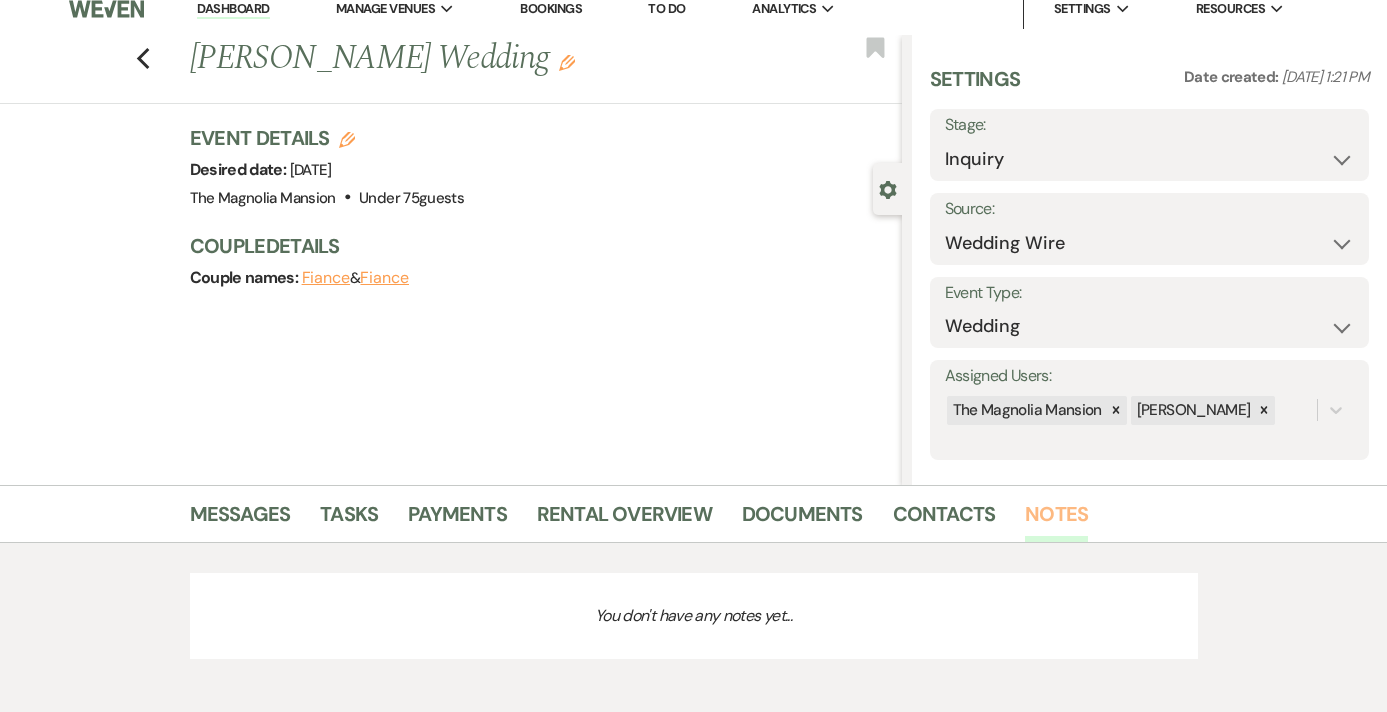 scroll, scrollTop: 210, scrollLeft: 0, axis: vertical 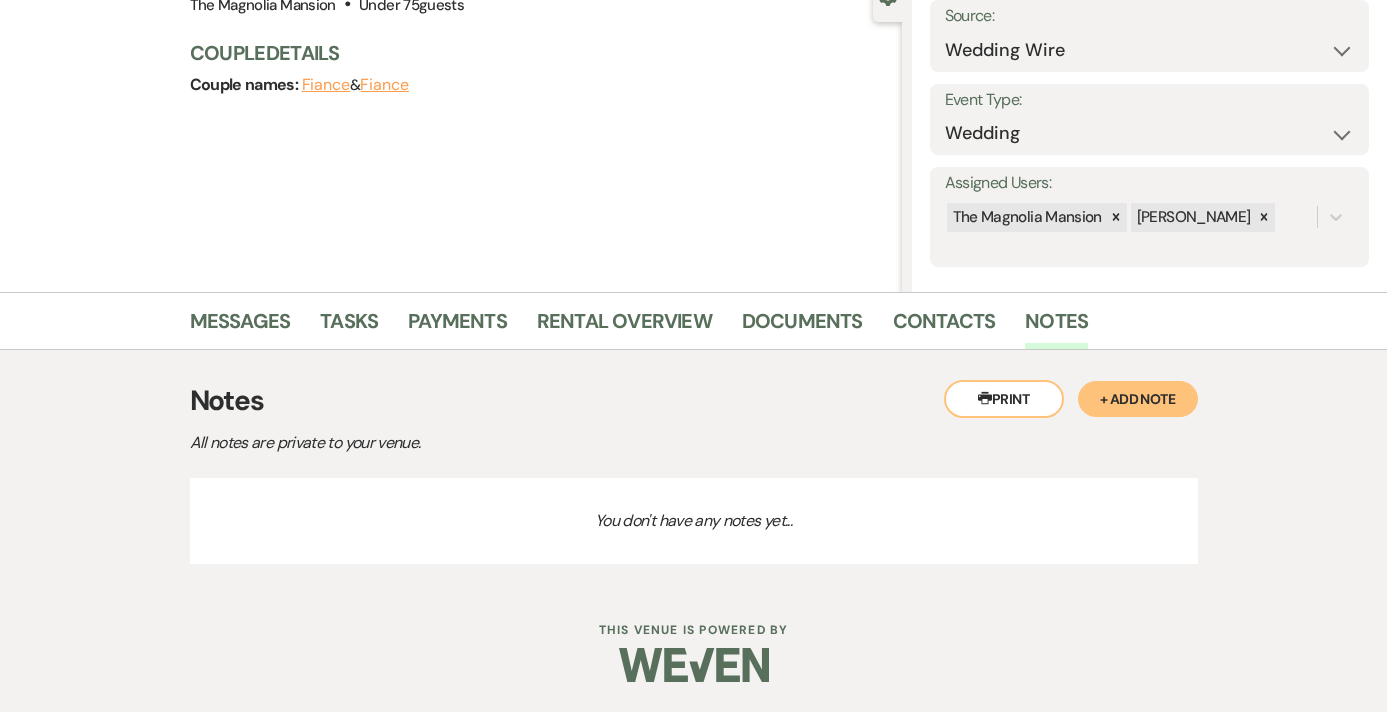 click on "+ Add Note" at bounding box center (1138, 399) 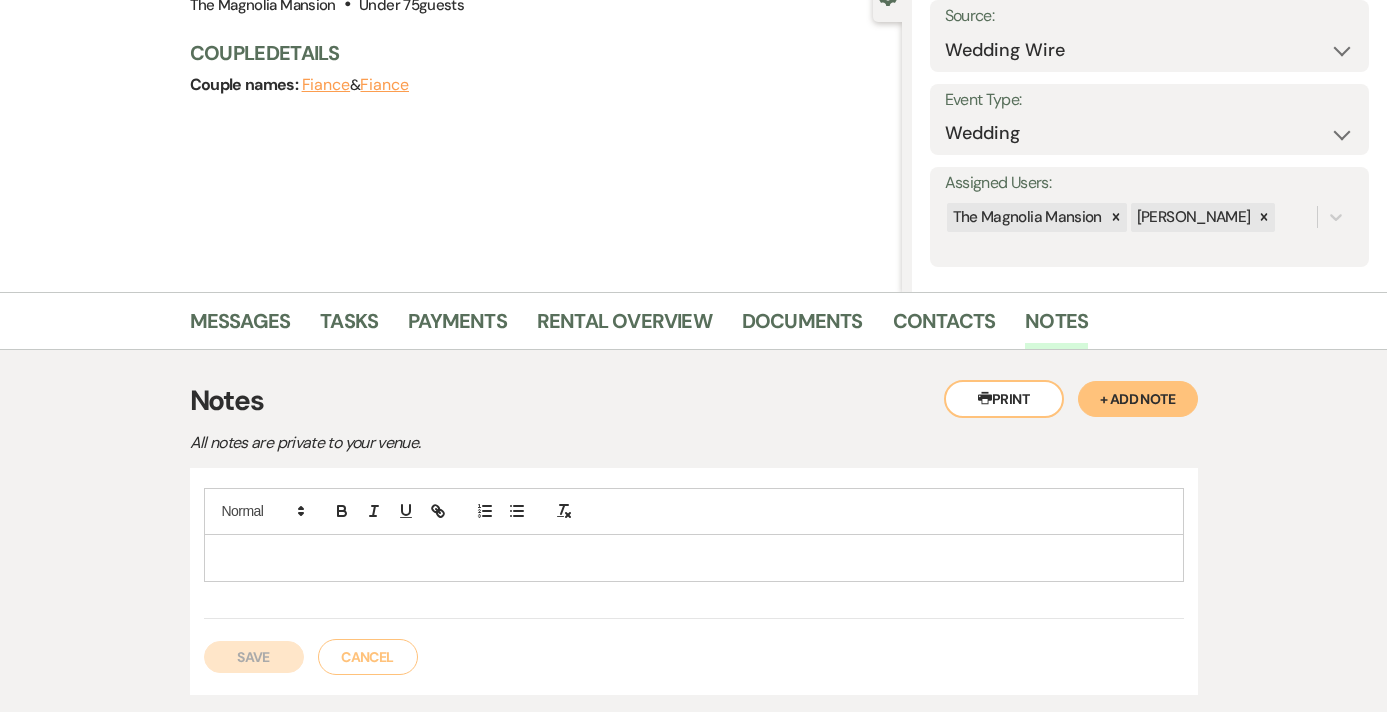 click at bounding box center [694, 558] 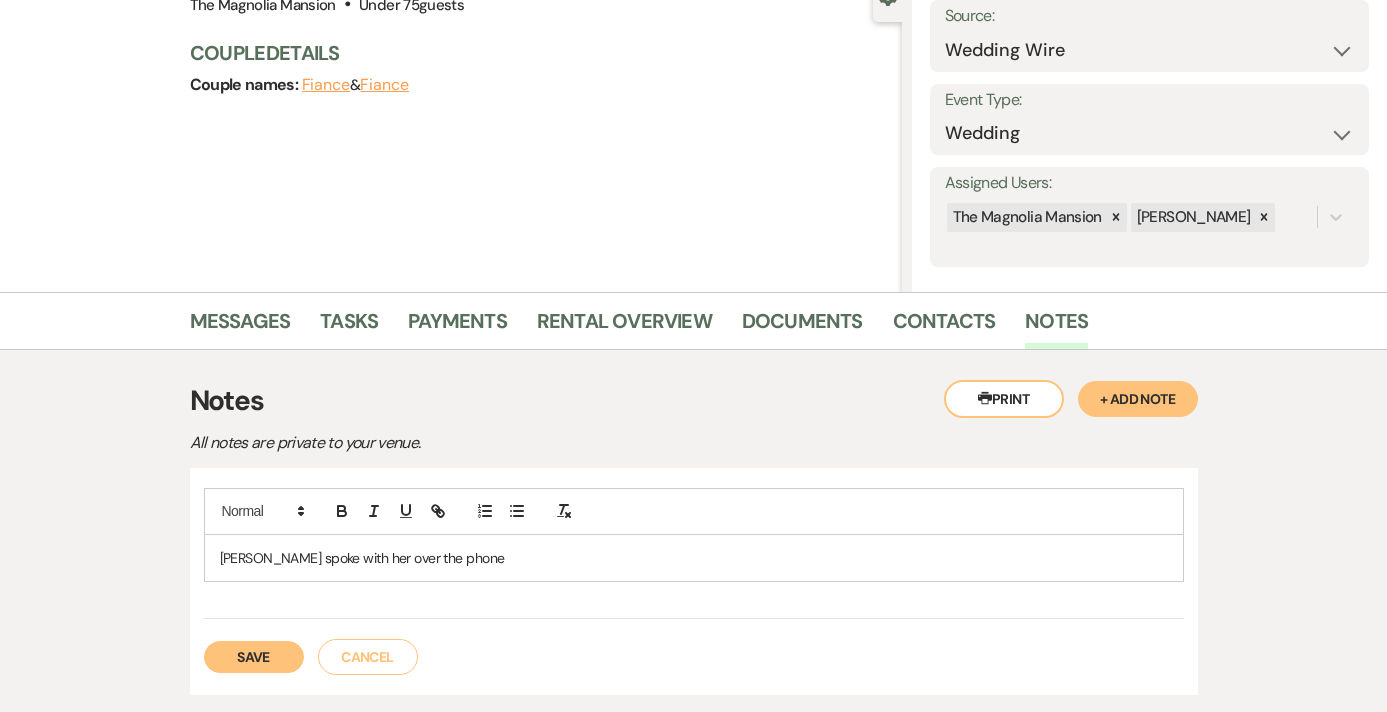 click on "Save" at bounding box center (254, 657) 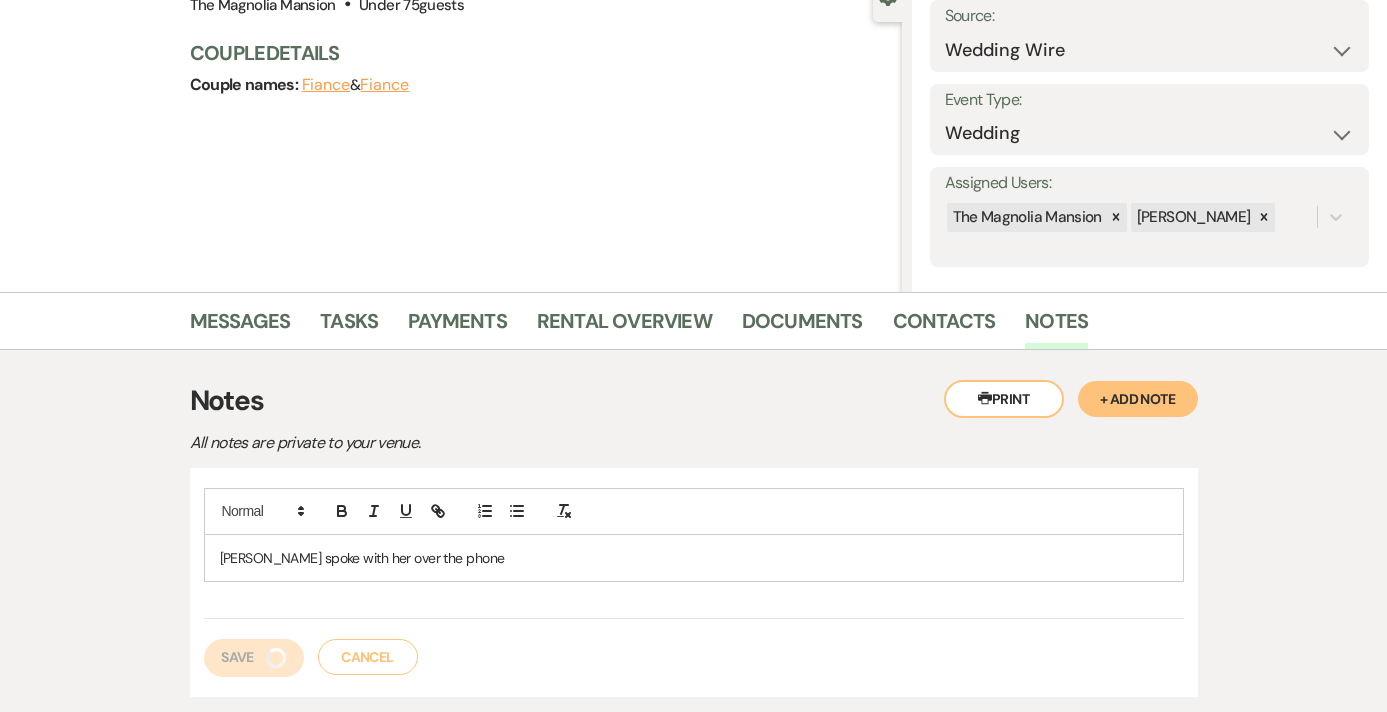 scroll, scrollTop: 0, scrollLeft: 0, axis: both 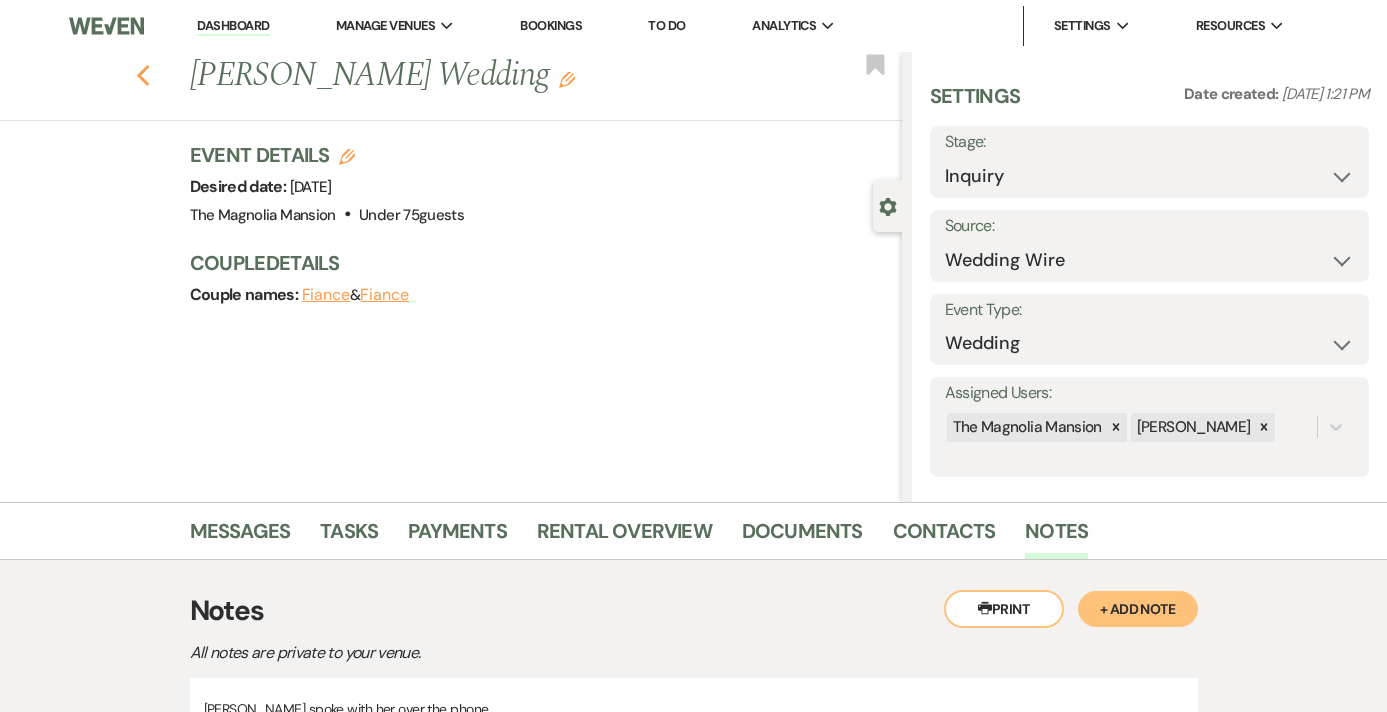 click on "Previous" 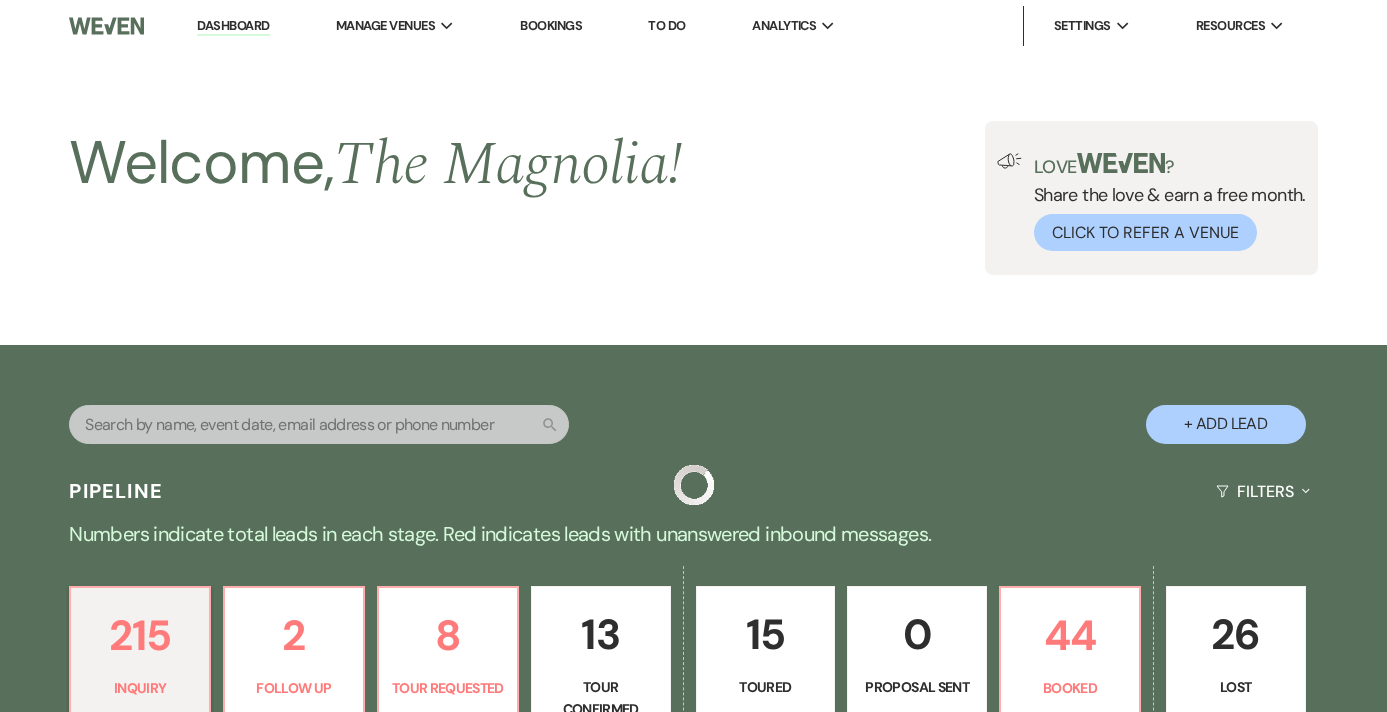 scroll, scrollTop: 868, scrollLeft: 0, axis: vertical 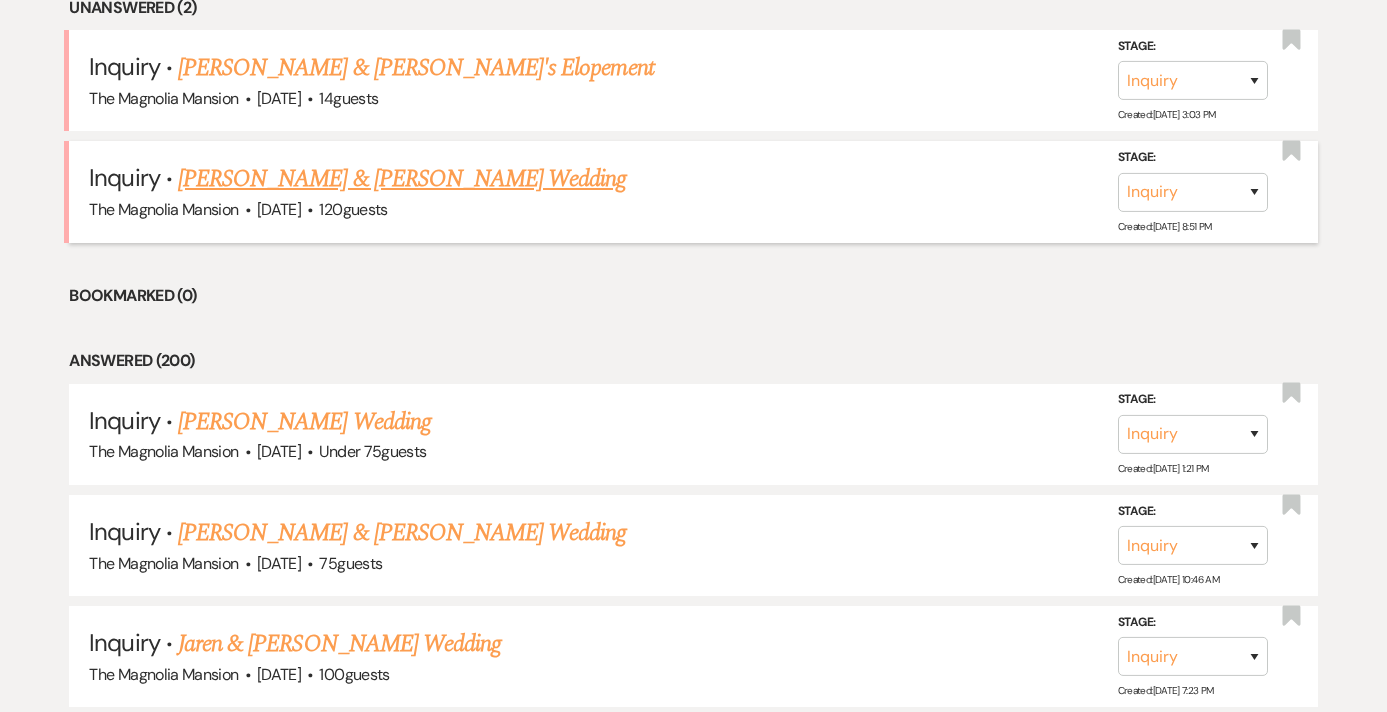 click on "[PERSON_NAME] & [PERSON_NAME] Wedding" at bounding box center (402, 179) 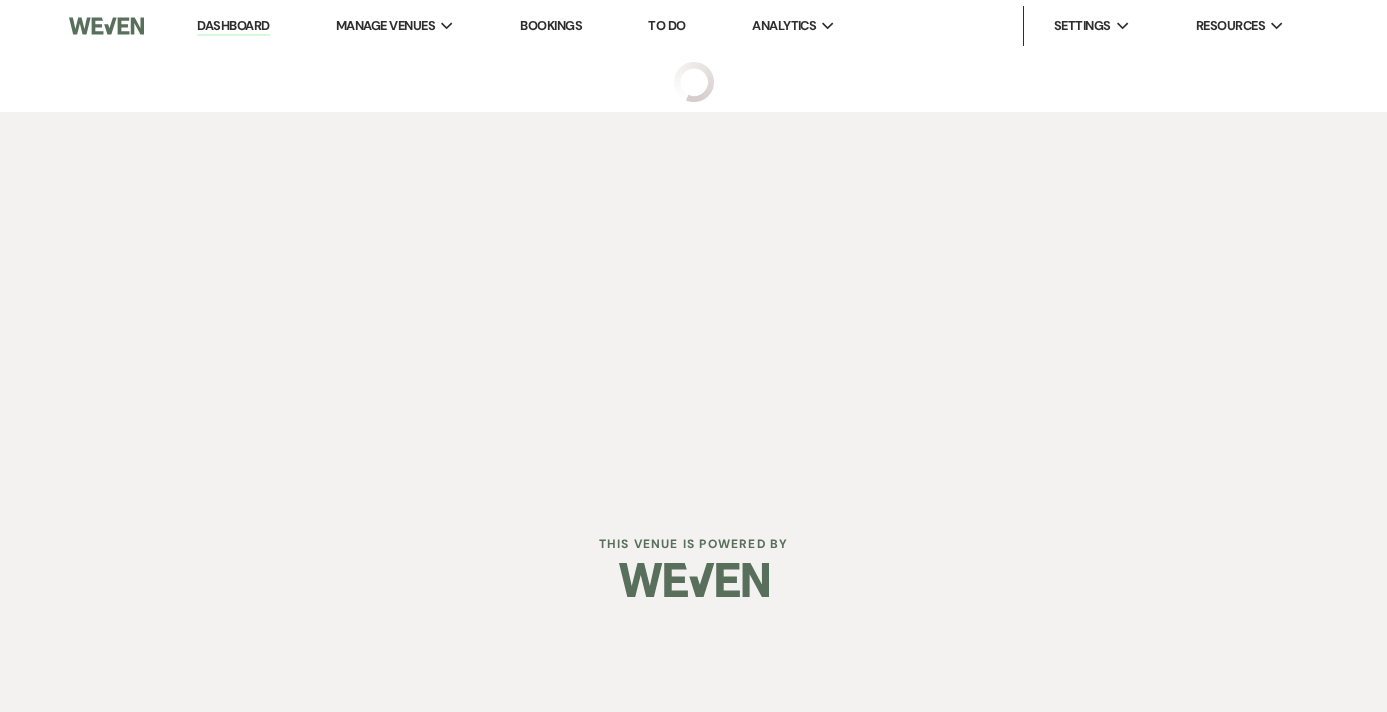scroll, scrollTop: 0, scrollLeft: 0, axis: both 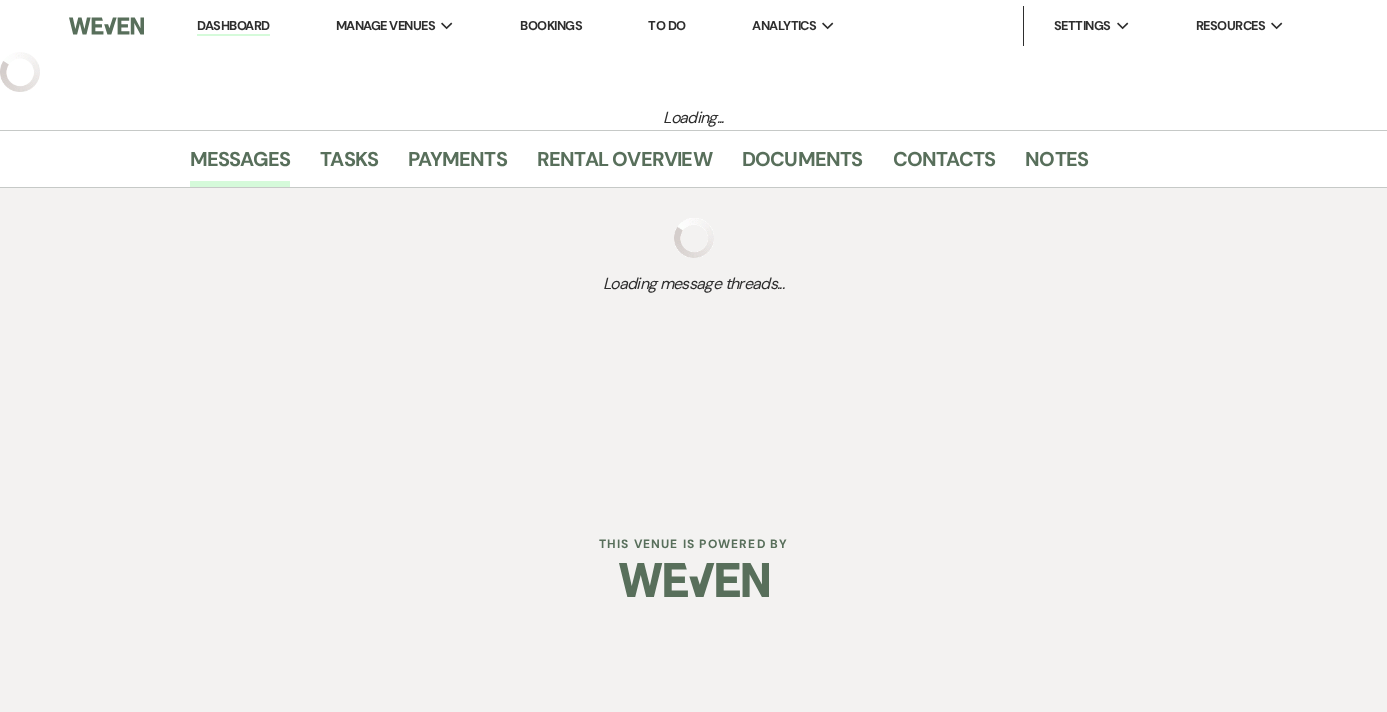 select on "5" 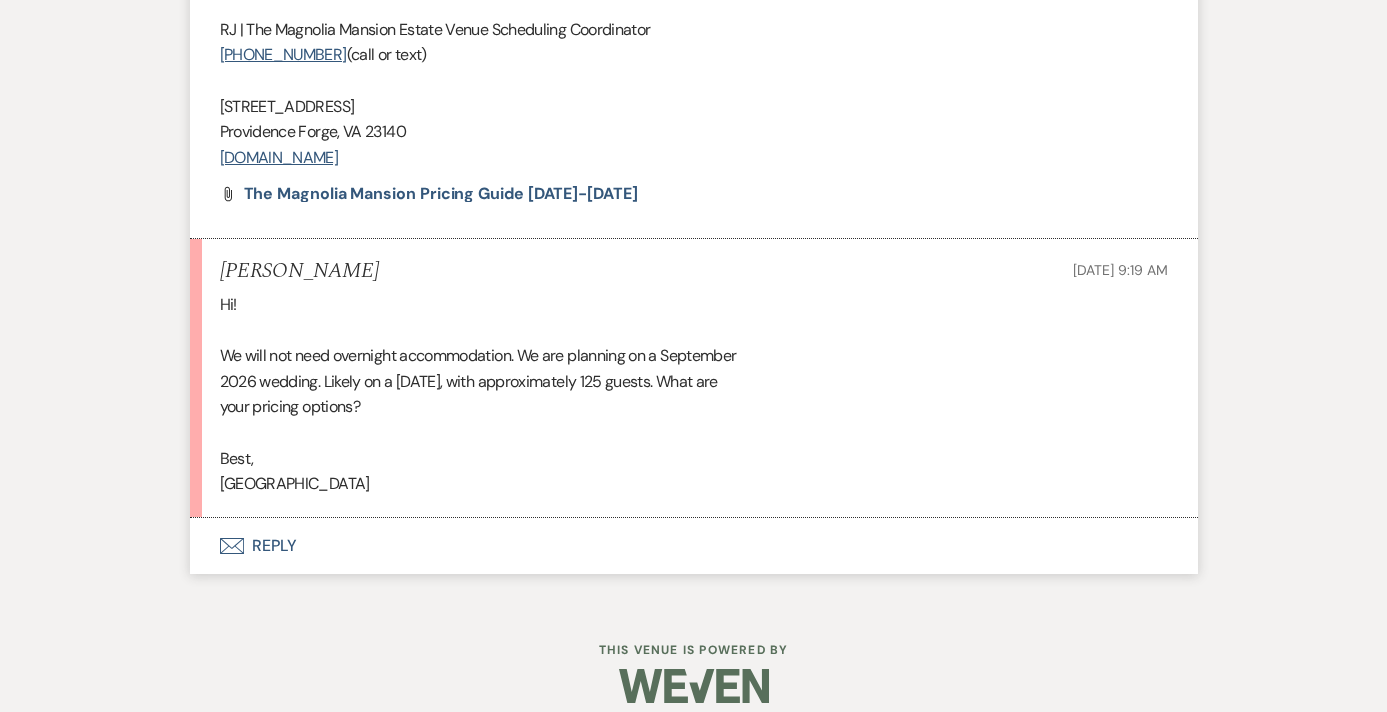 scroll, scrollTop: 2637, scrollLeft: 0, axis: vertical 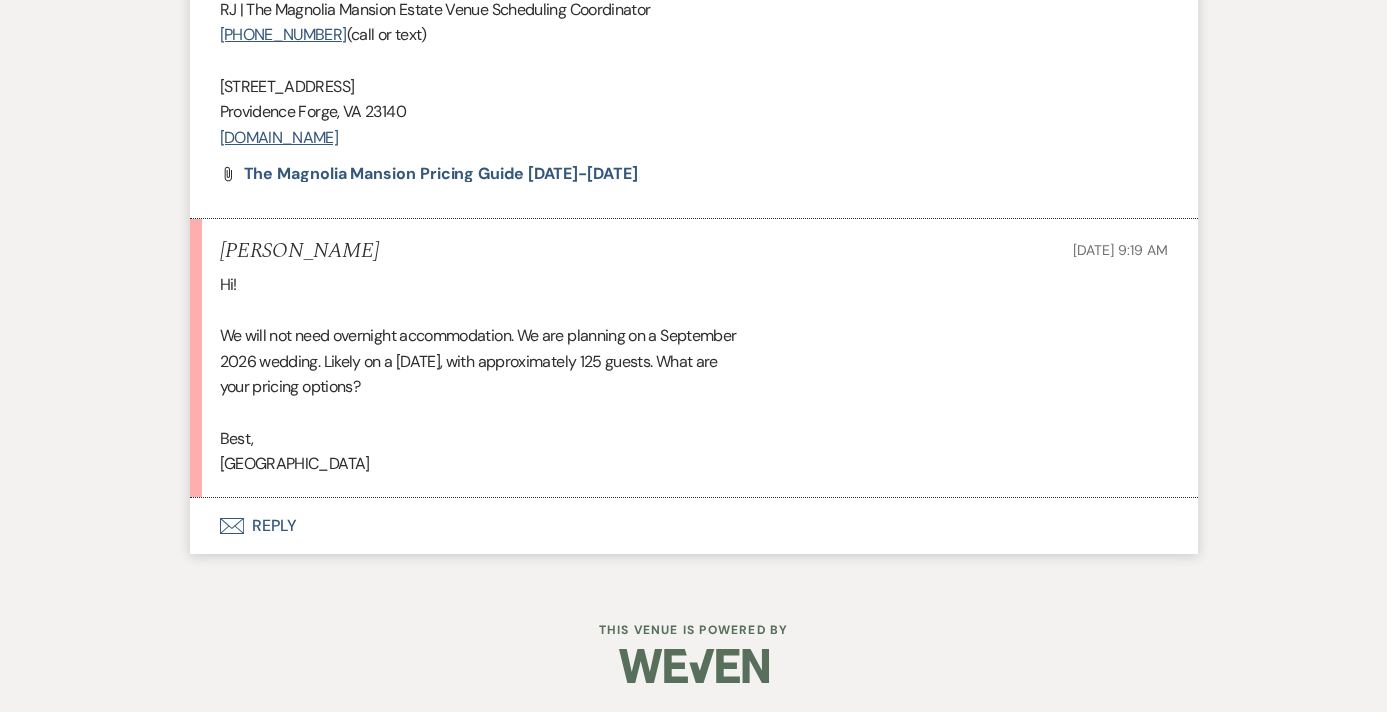 click on "Envelope Reply" at bounding box center (694, 526) 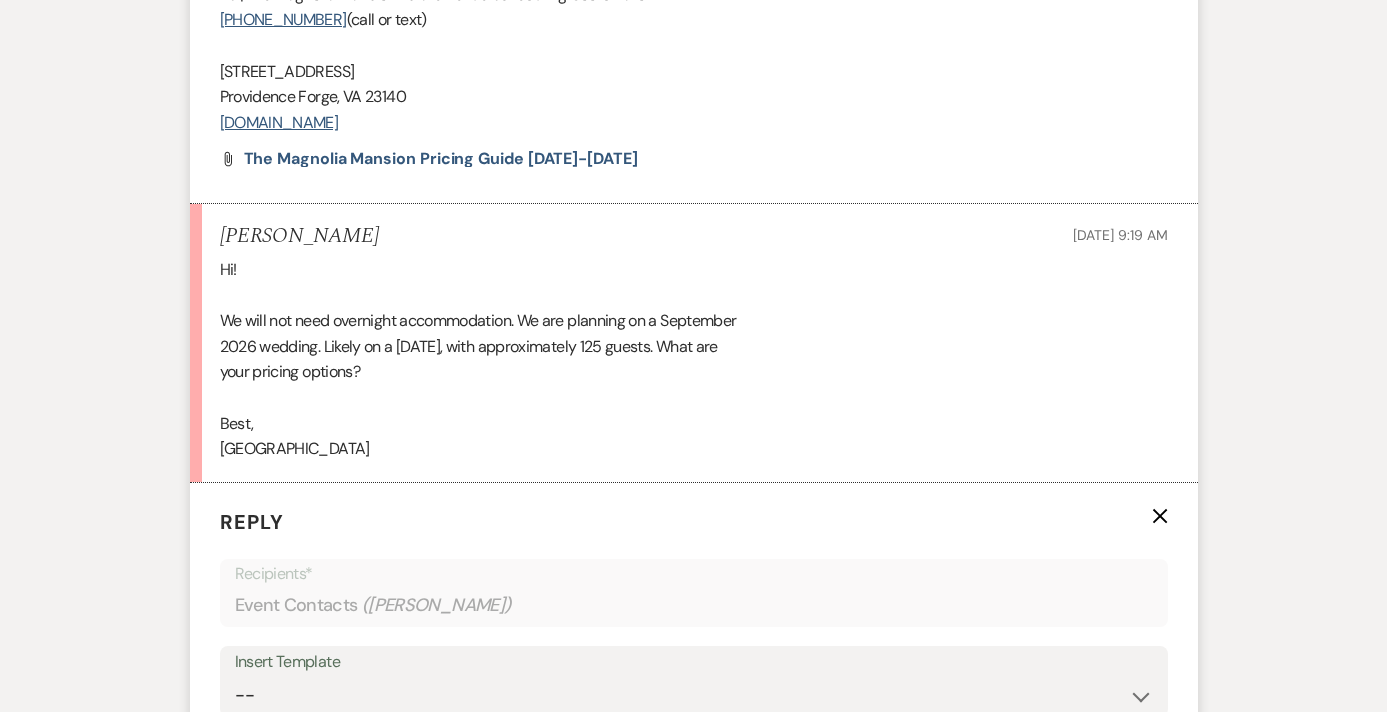 scroll, scrollTop: 2625, scrollLeft: 0, axis: vertical 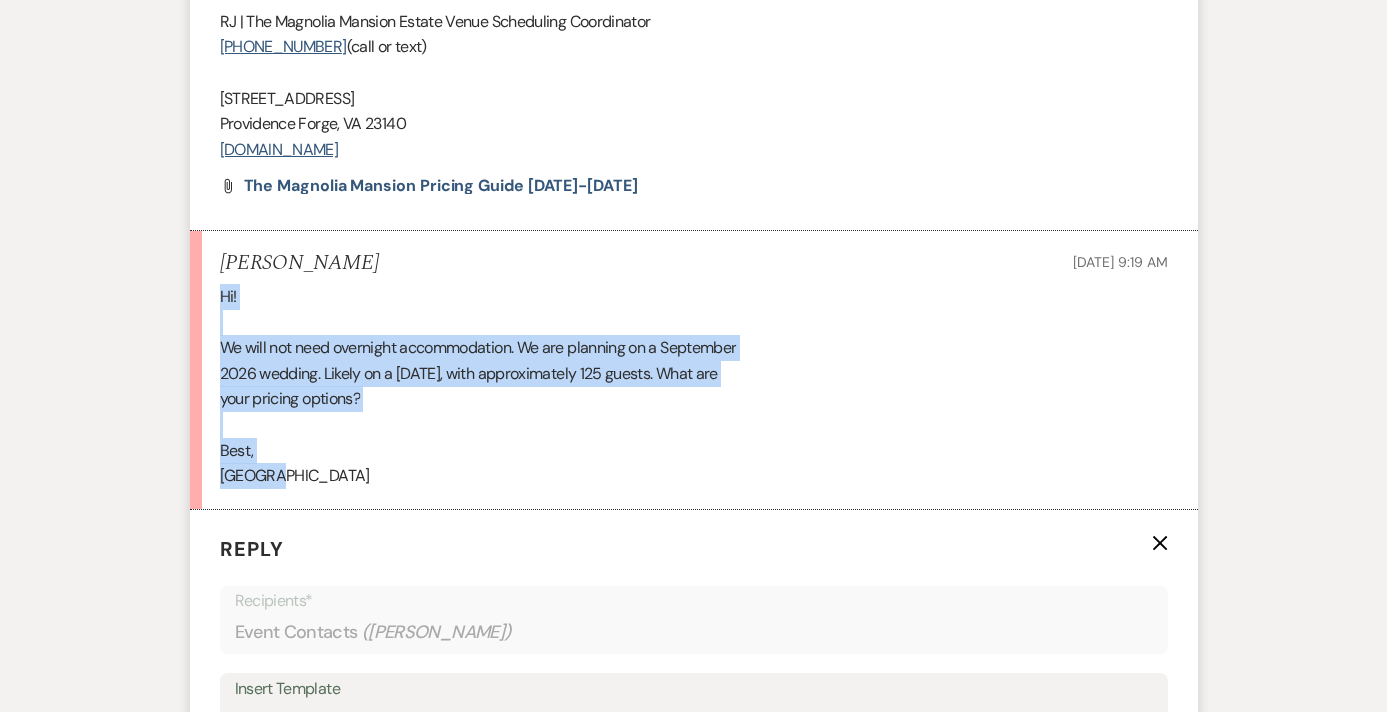 drag, startPoint x: 284, startPoint y: 475, endPoint x: 208, endPoint y: 299, distance: 191.70811 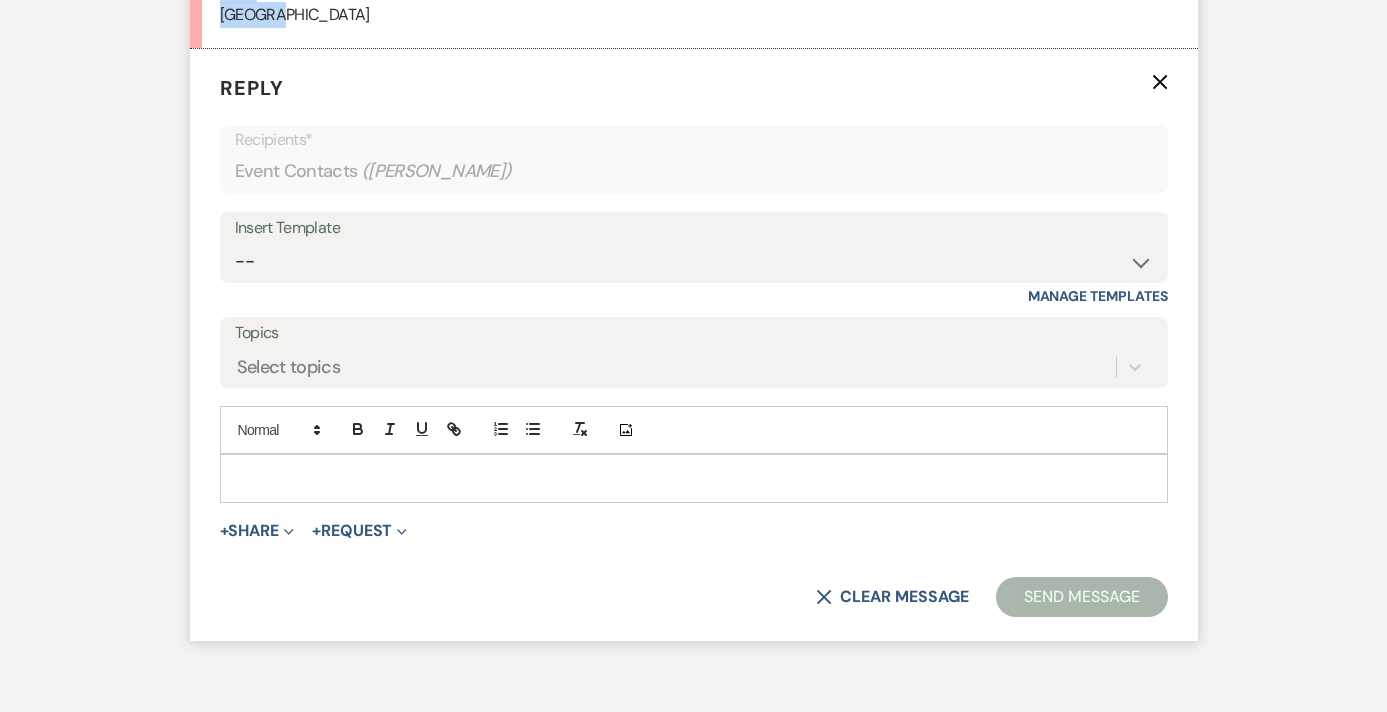 scroll, scrollTop: 3094, scrollLeft: 0, axis: vertical 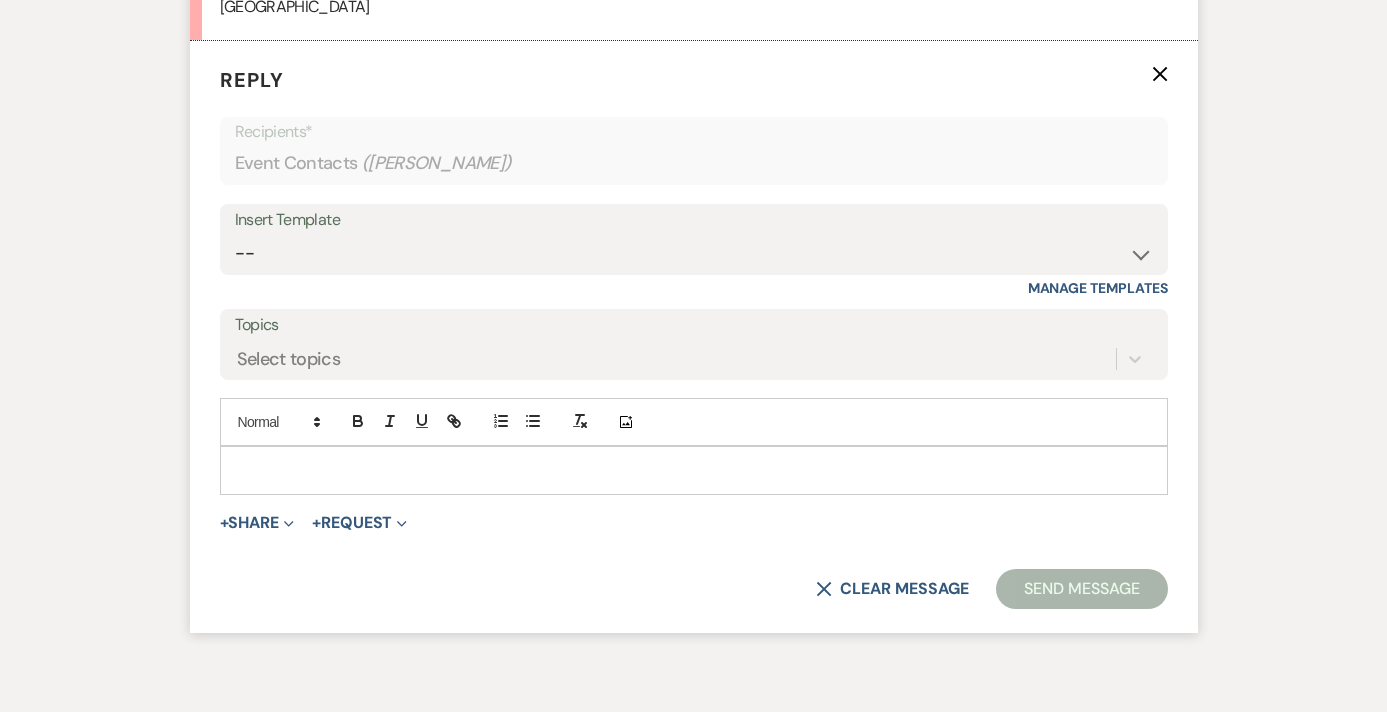 click at bounding box center (694, 470) 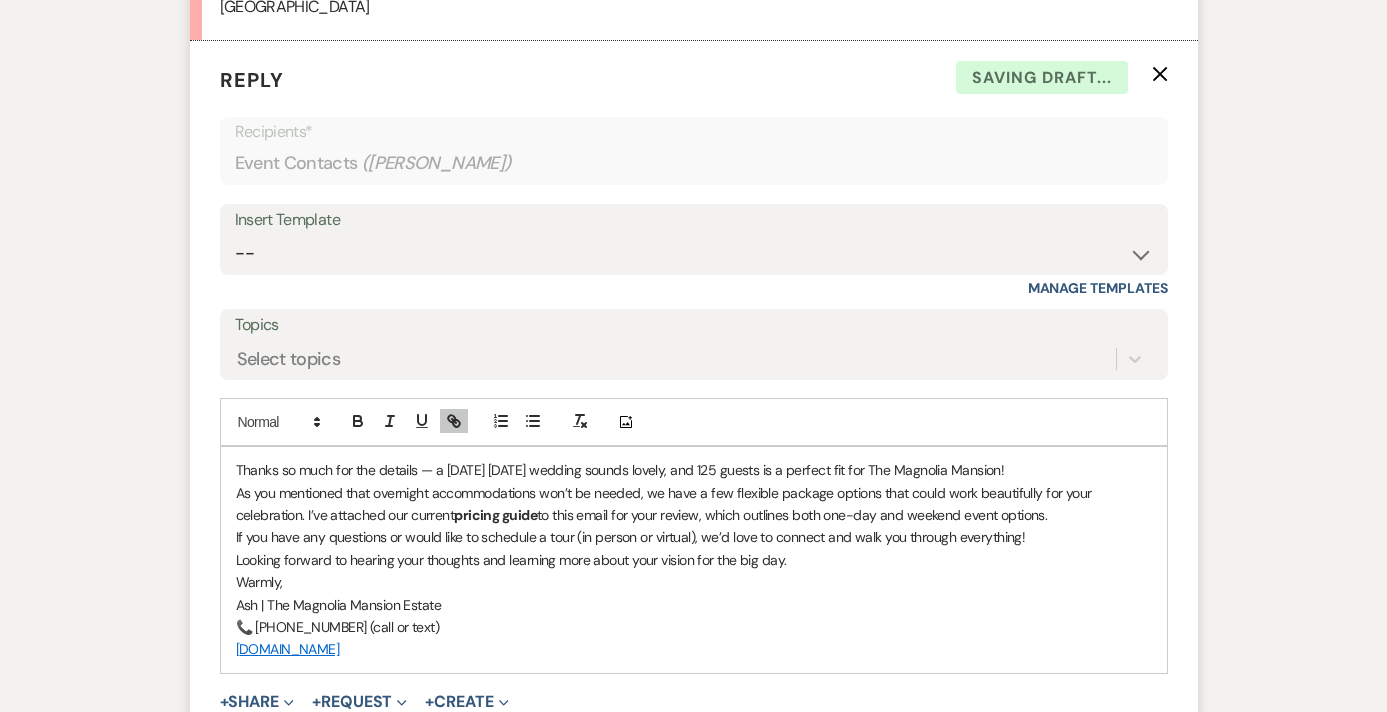 click on "Thanks so much for the details — a [DATE] [DATE] wedding sounds lovely, and 125 guests is a perfect fit for The Magnolia Mansion!" at bounding box center [694, 470] 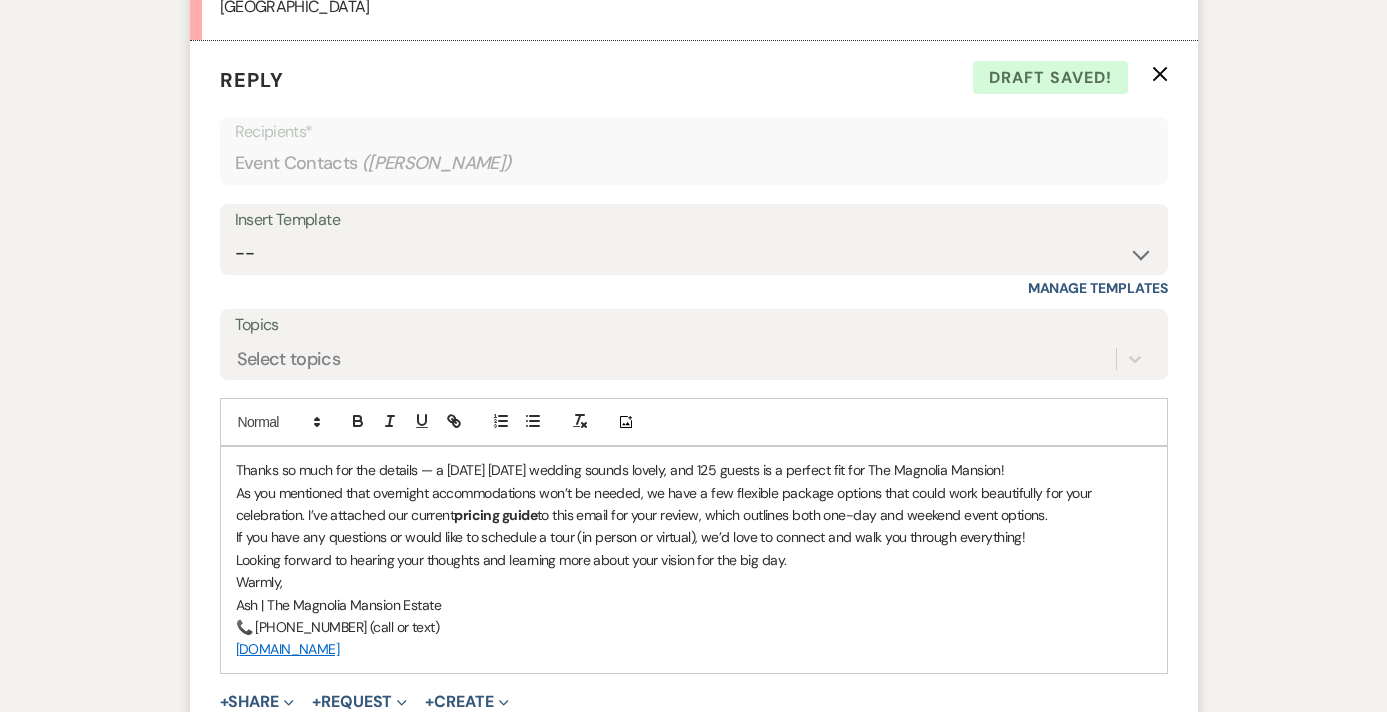 type 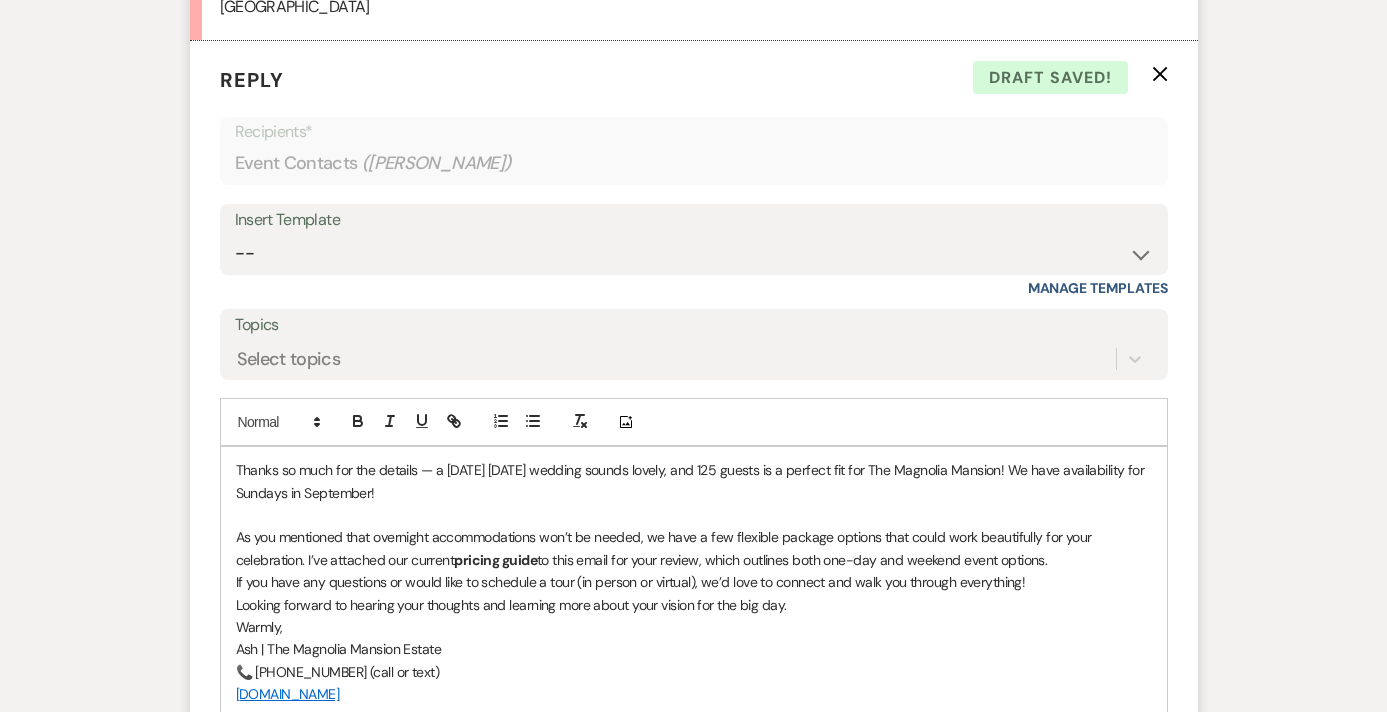 click on "As you mentioned that overnight accommodations won’t be needed, we have a few flexible package options that could work beautifully for your celebration. I’ve attached our current  pricing guide  to this email for your review, which outlines both one-day and weekend event options." at bounding box center [694, 548] 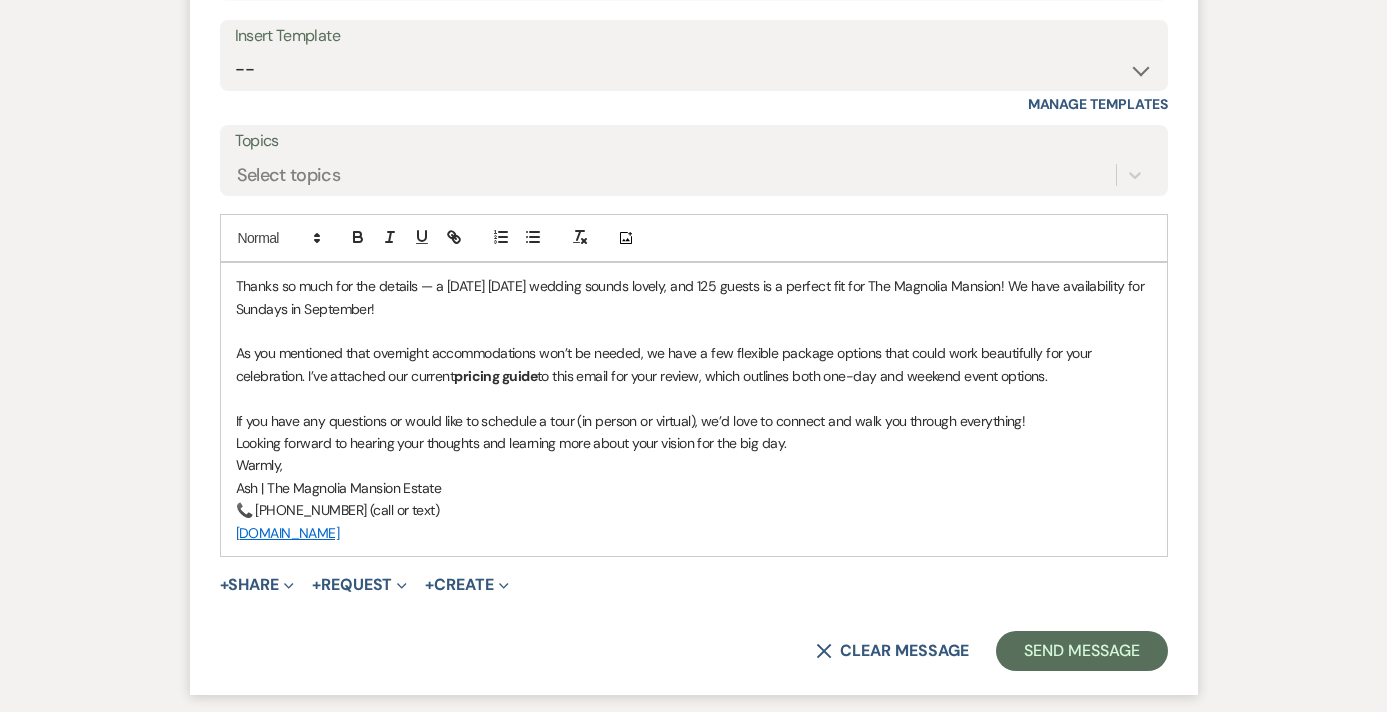 scroll, scrollTop: 3279, scrollLeft: 0, axis: vertical 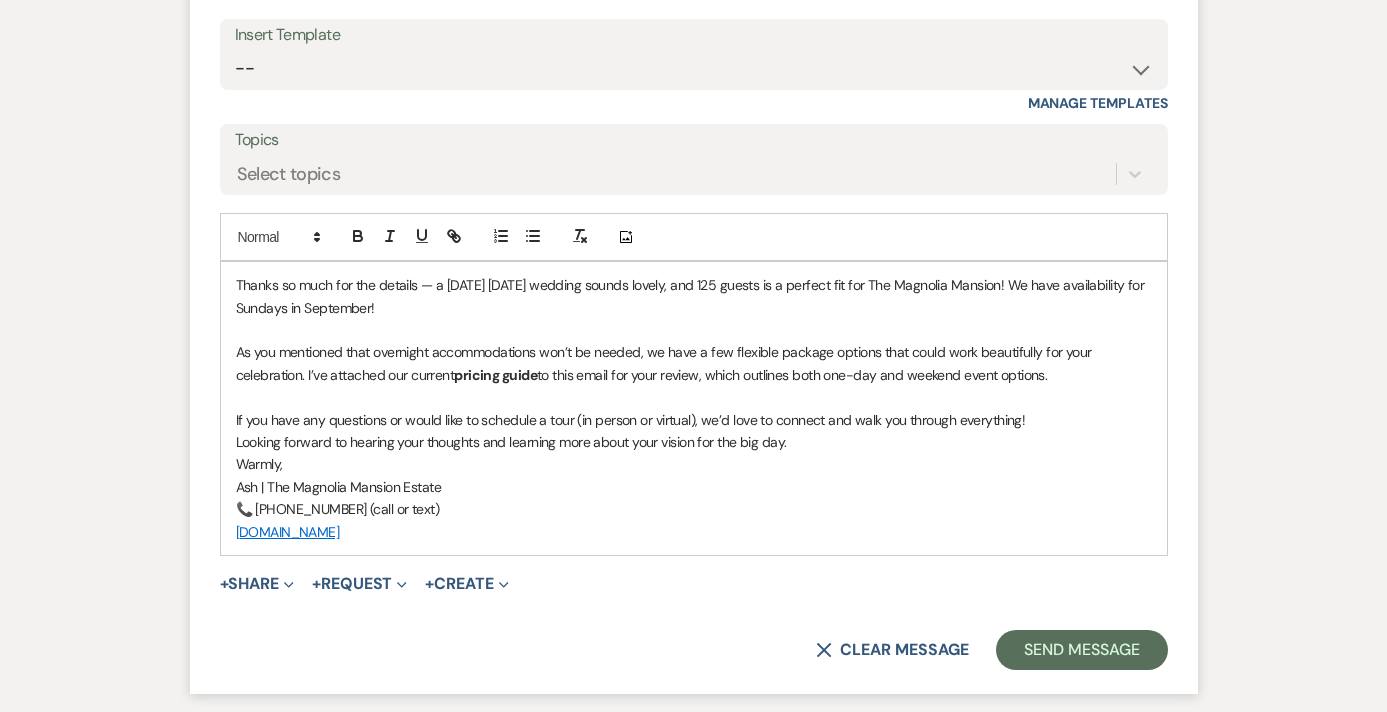 click on "Looking forward to hearing your thoughts and learning more about your vision for the big day." at bounding box center (694, 442) 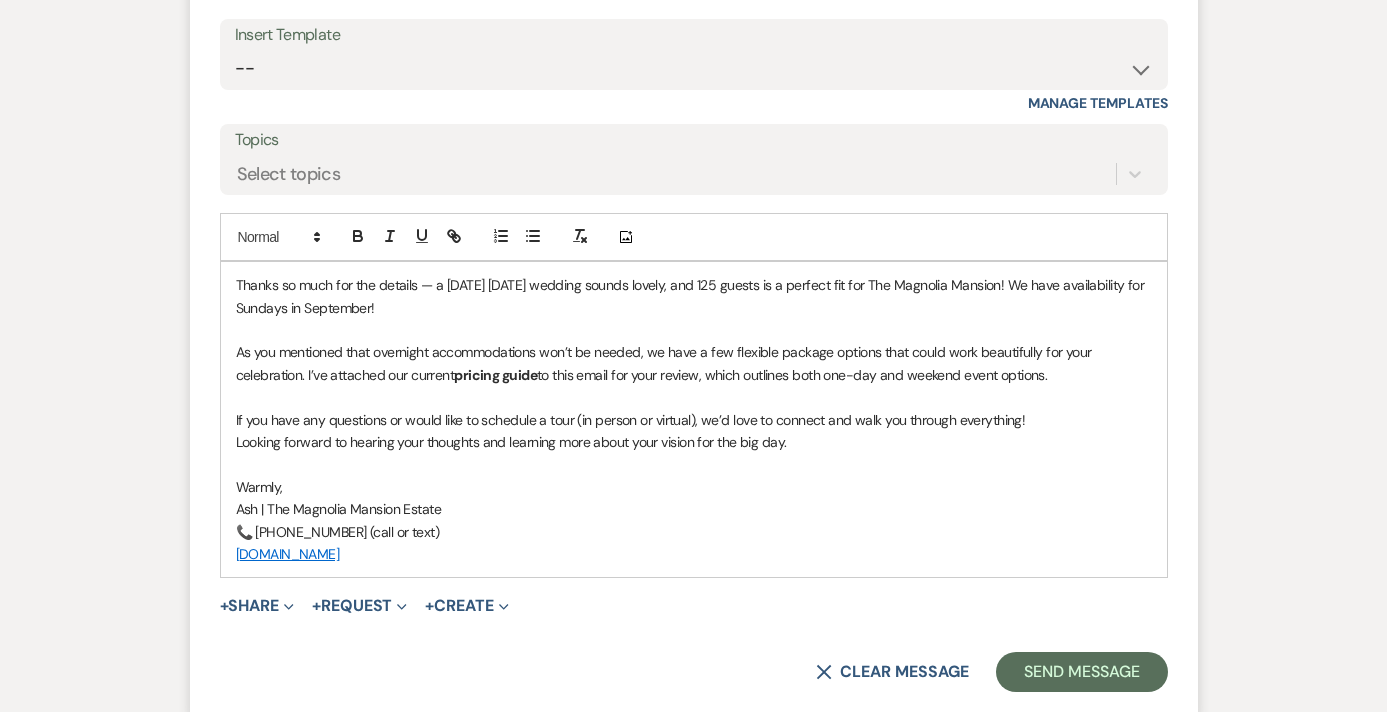 click on "Ash | The Magnolia Mansion Estate" at bounding box center (694, 509) 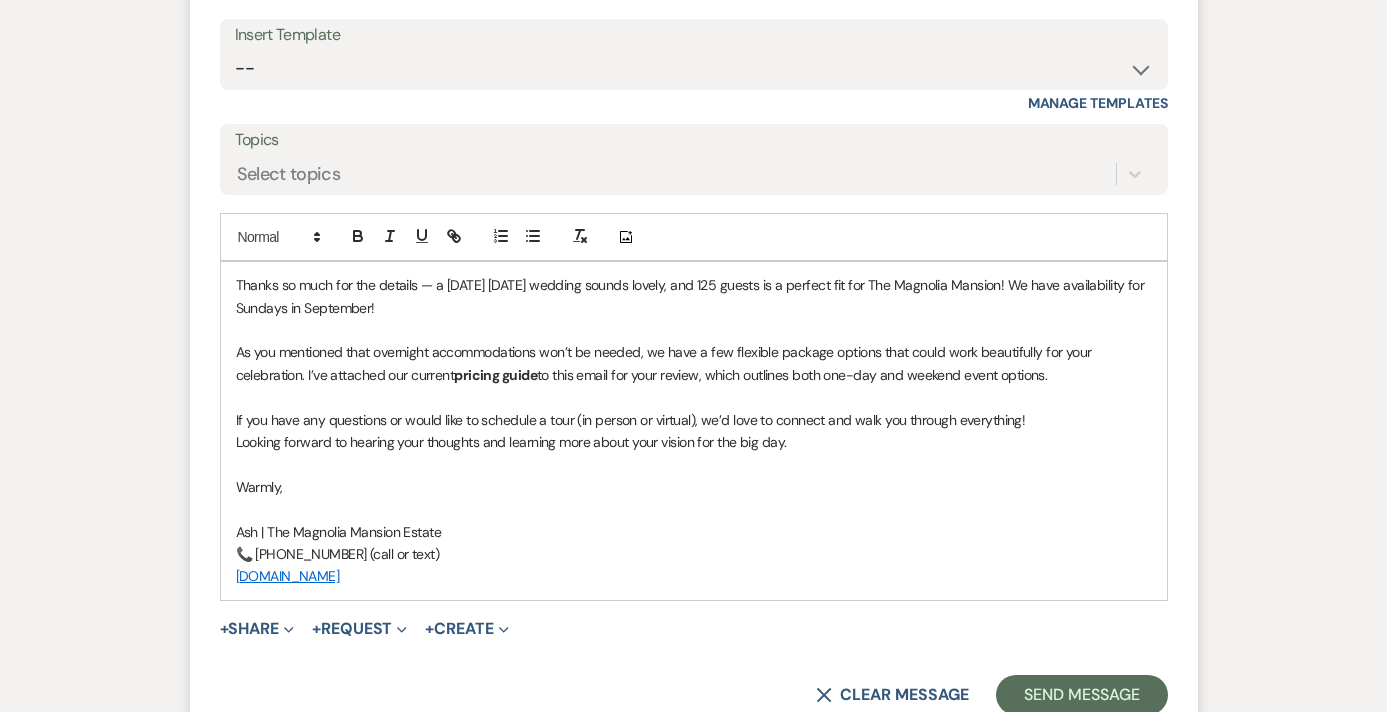 click on "If you have any questions or would like to schedule a tour (in person or virtual), we’d love to connect and walk you through everything!" at bounding box center [694, 420] 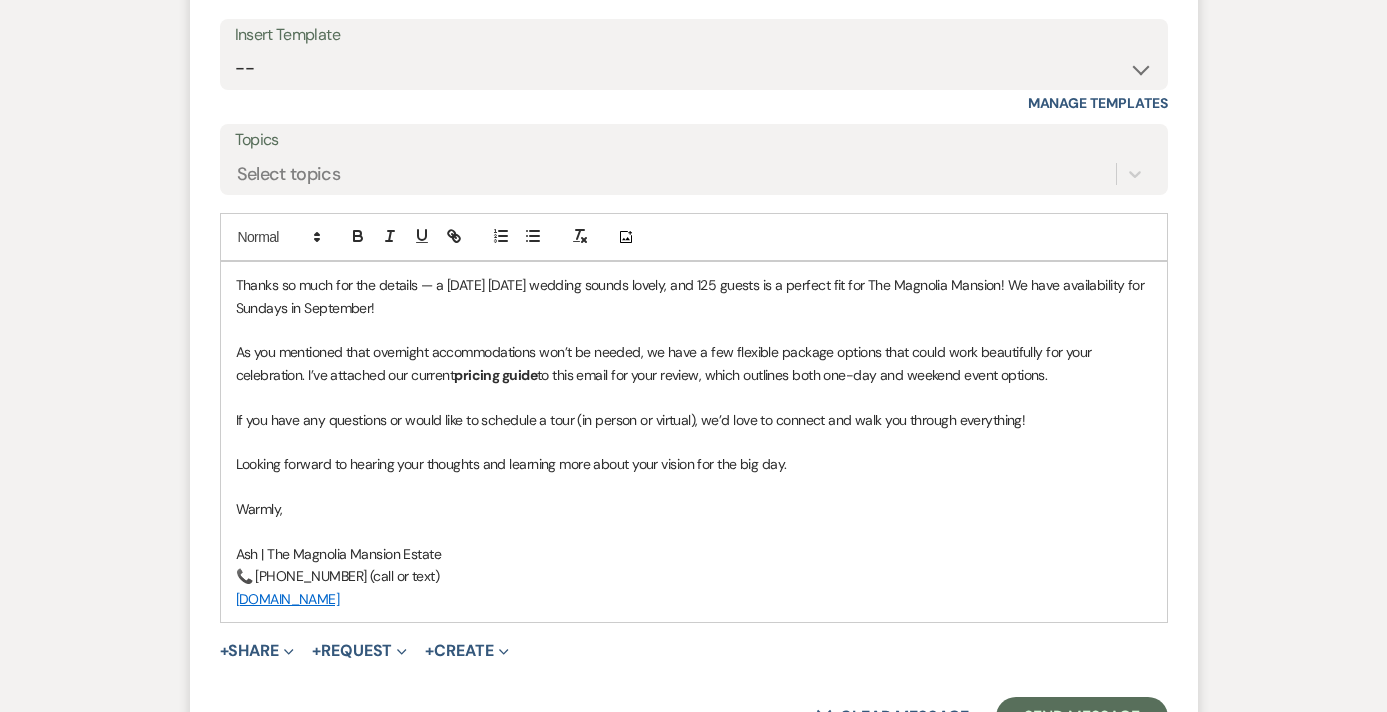 click on "Reply   X Saving draft... Recipients* Event Contacts   ( [PERSON_NAME] )   Insert Template   -- Weven Planning Portal Introduction (Booked Events) Tour Request Response Contract (Pre-Booked Leads) Welcome to Your Portal! Wedding: The Magnolia Mansion Initial Inquiry Response  🎉 Exciting Update – Pay Securely Through Weven! Floral Contract  Scheduling Caterer Walk Through/ Final Meeting  Hold Harmless Agreement for [PERSON_NAME]'s w/out a Business License Micro Event : The [GEOGRAPHIC_DATA] Initial Inquiry Response 🎉 Final Payment & Event Preparation Reminder ⏳ Action Needed: Complete Your Event Tasks Tour Confirmation – The Magnolia Mansion The Magnolia Mansion Follow Up Overnight Stay Explanation Exciting Countdown! Rehearsal & Event Details 🎉 (1 day event) Exciting Countdown! Rehearsal & Event Details 🎉(Gold Package) ⏳ Action Needed: Overdue Tasks for Your Upcoming Event 📅 Walk-Through & Final Preparations – Action Needed 📅 Time to Schedule Your Final Meeting! Manage Templates" at bounding box center [694, 308] 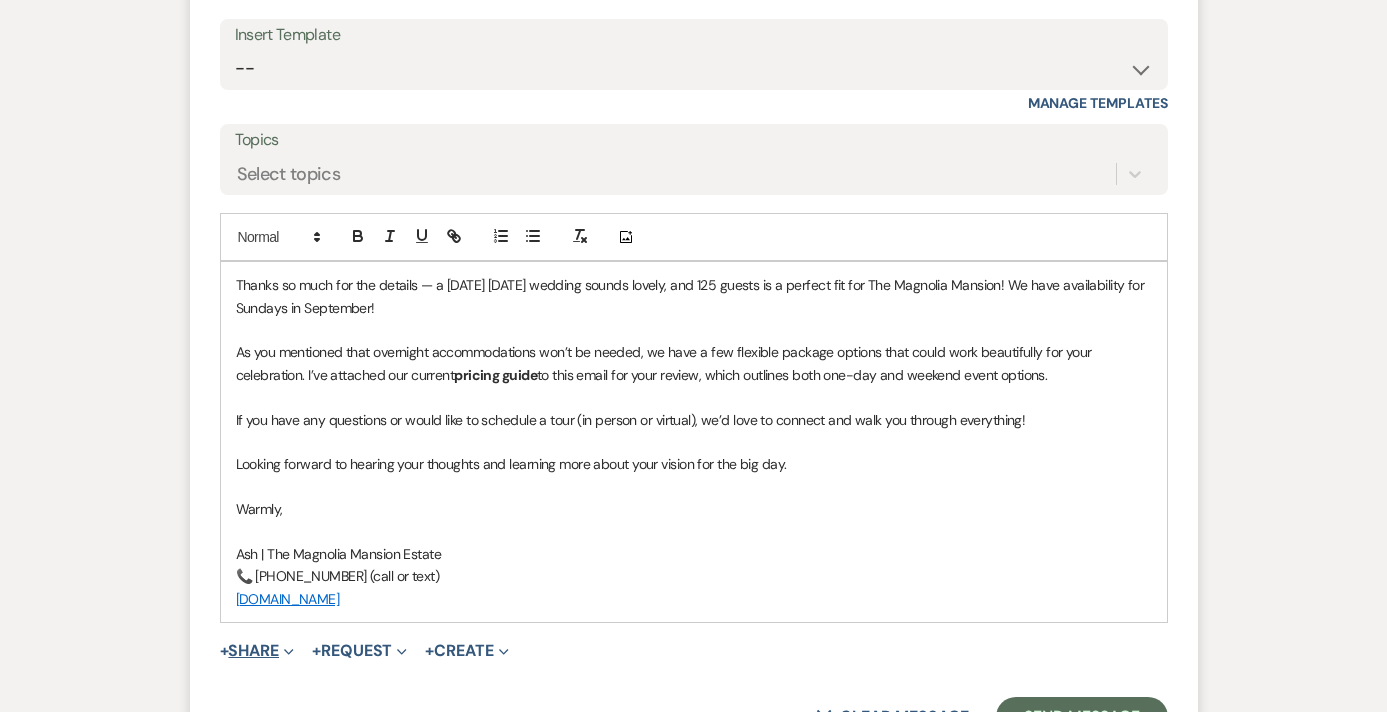 click on "+  Share Expand" at bounding box center [257, 651] 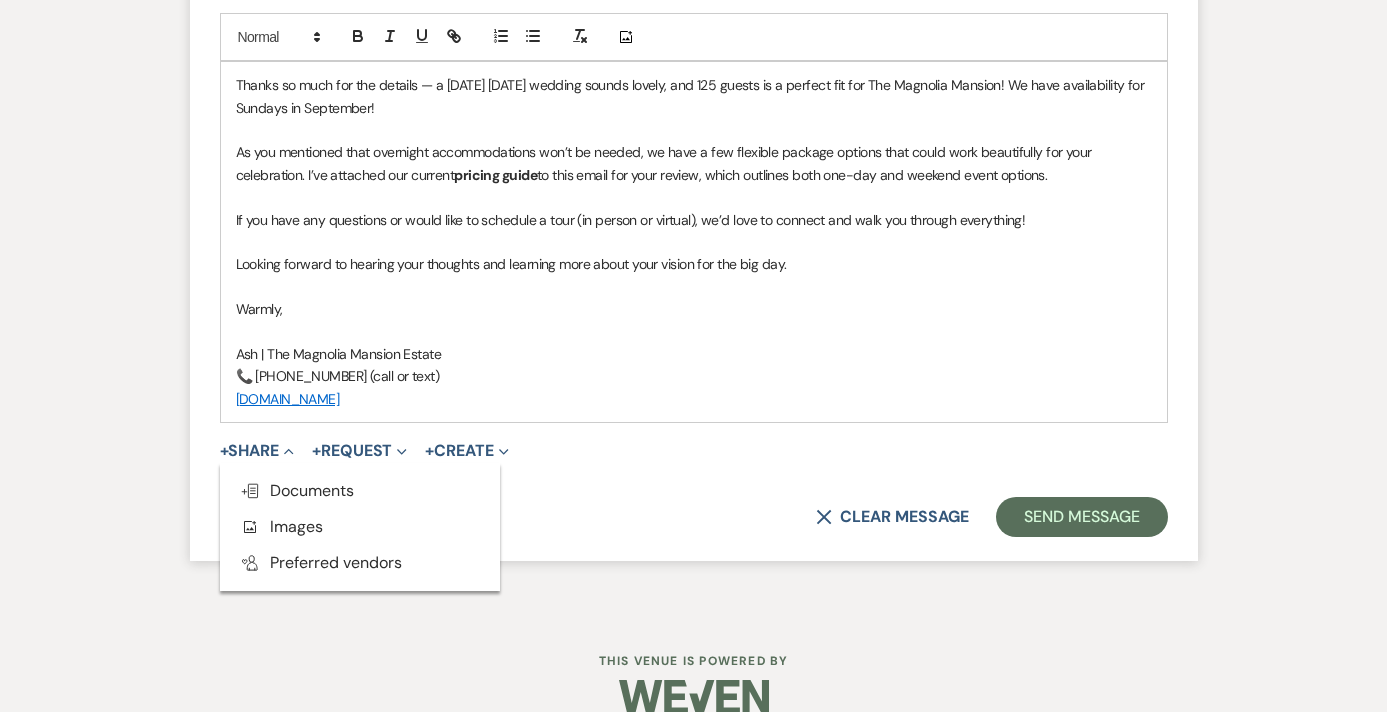 scroll, scrollTop: 3510, scrollLeft: 0, axis: vertical 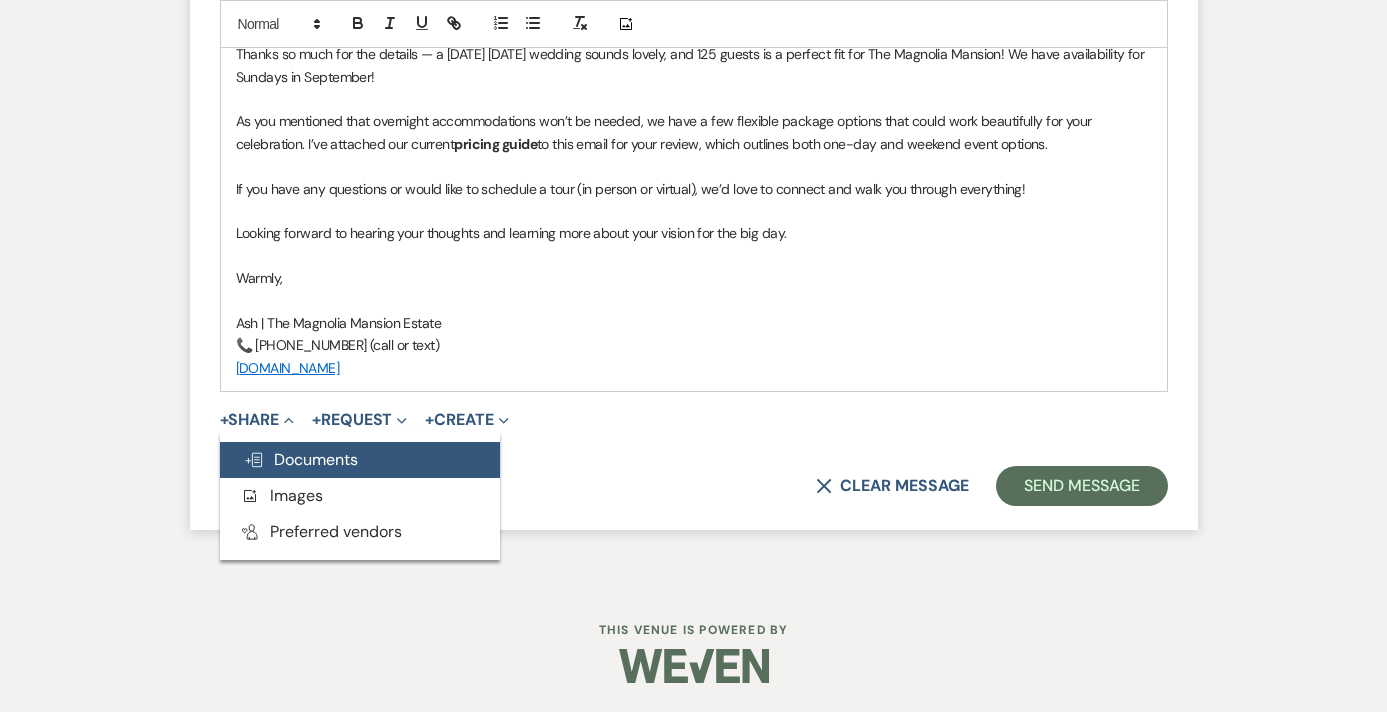click on "Doc Upload Documents" at bounding box center [301, 459] 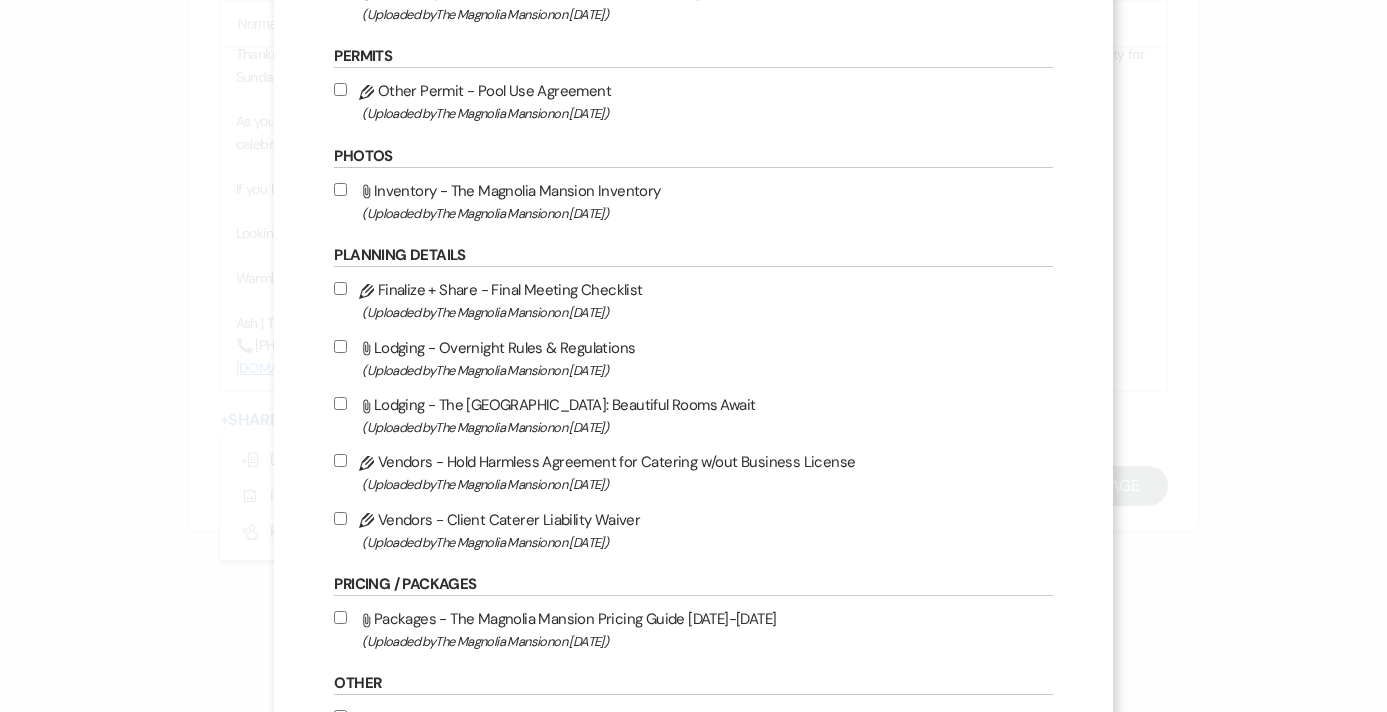 scroll, scrollTop: 479, scrollLeft: 0, axis: vertical 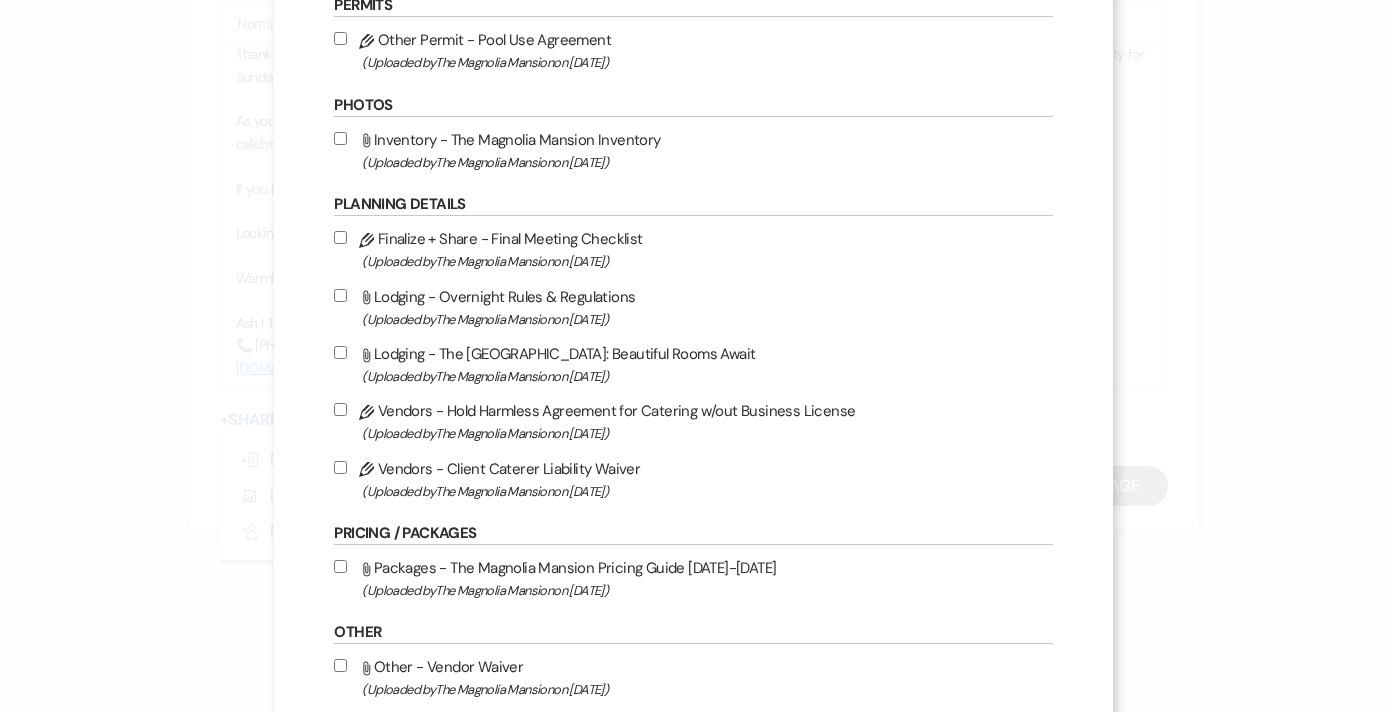 click on "Attach File Packages - The Magnolia Mansion Pricing Guide [DATE]-[DATE] (Uploaded by  The Magnolia Mansion  on   [DATE] )" at bounding box center [340, 566] 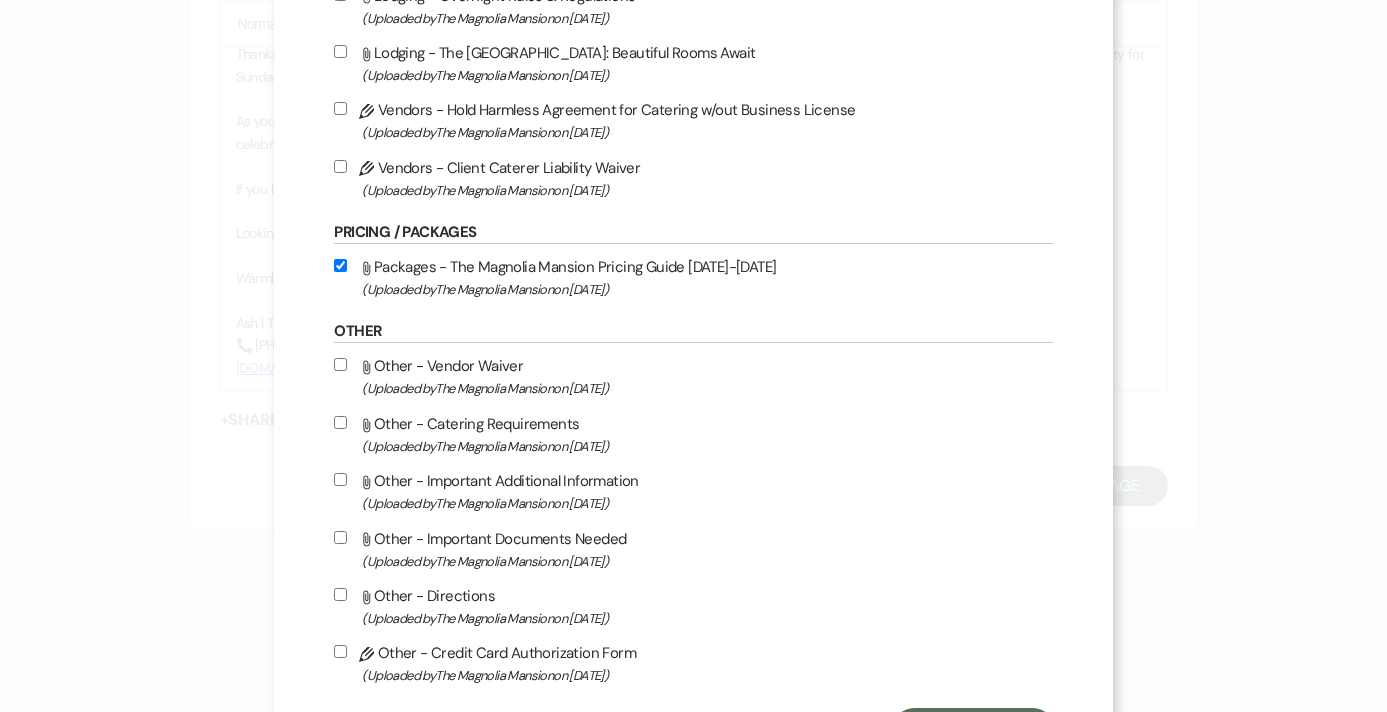 scroll, scrollTop: 884, scrollLeft: 0, axis: vertical 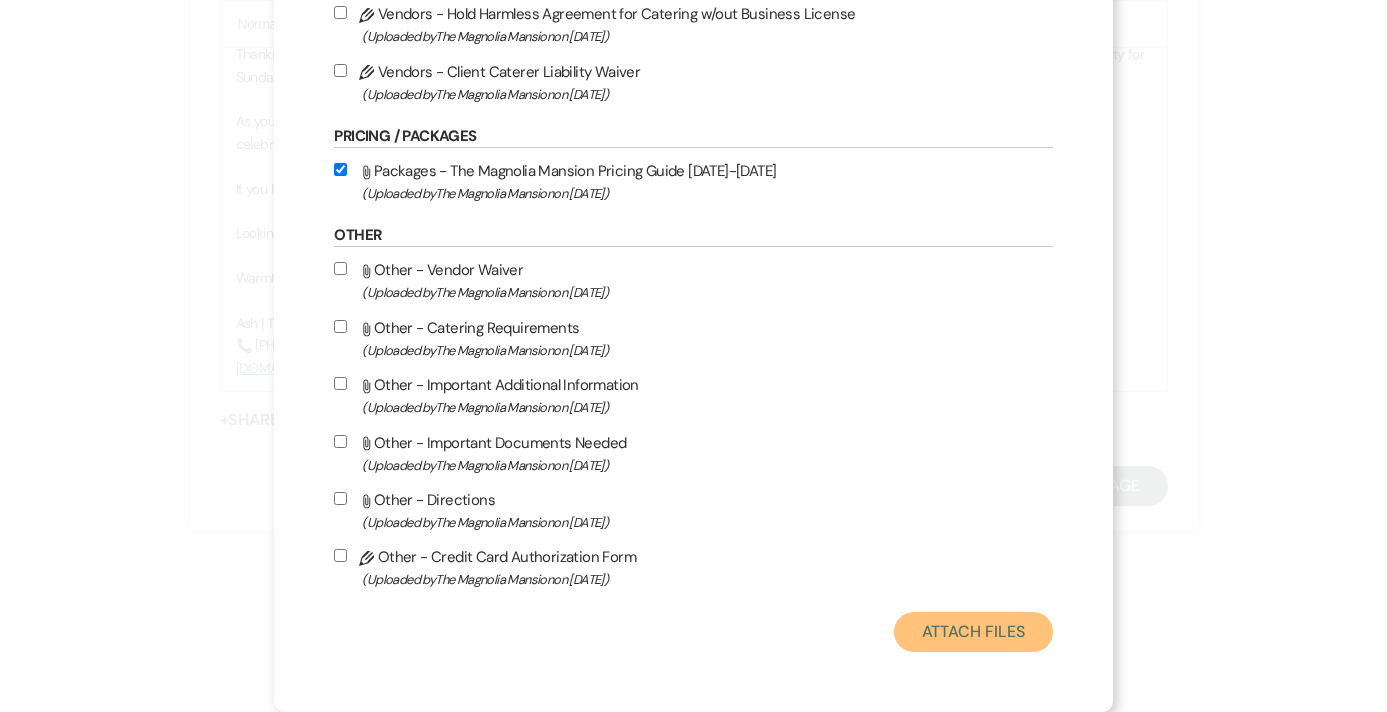 click on "Attach Files" at bounding box center [973, 632] 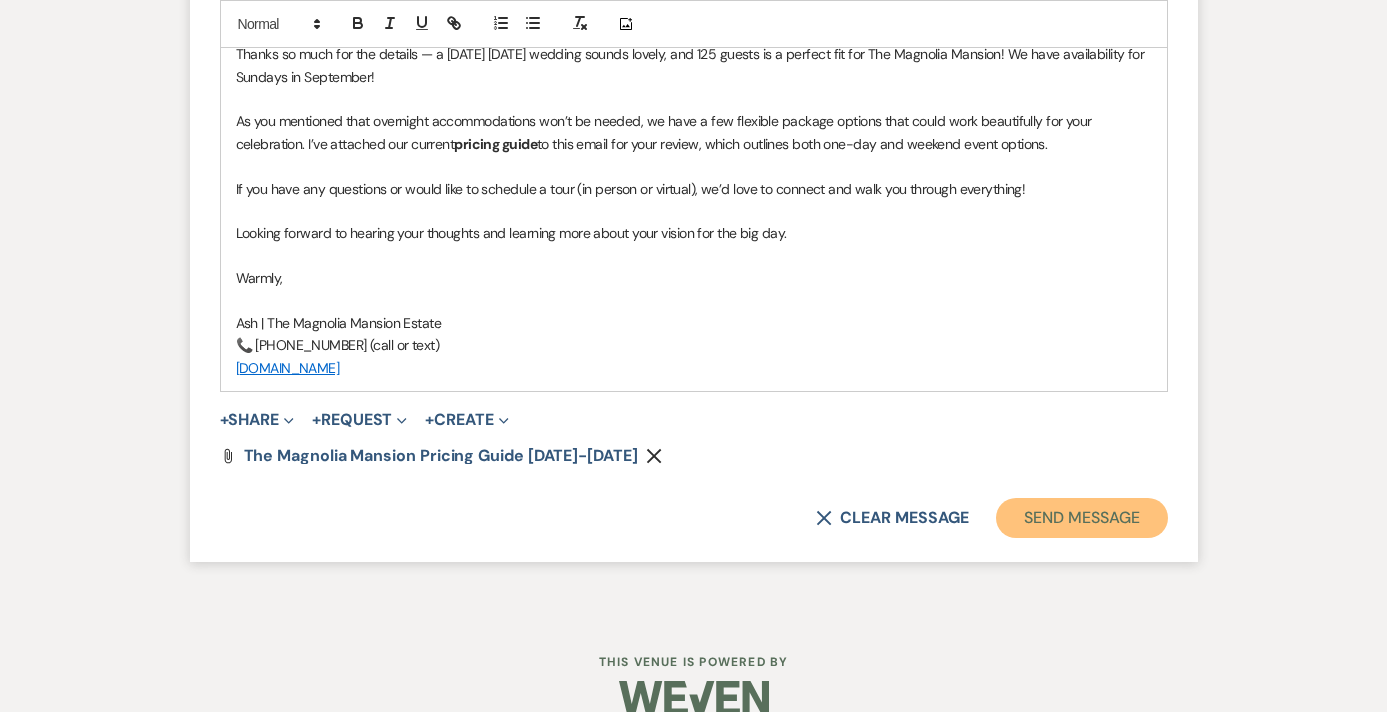 click on "Send Message" at bounding box center (1081, 518) 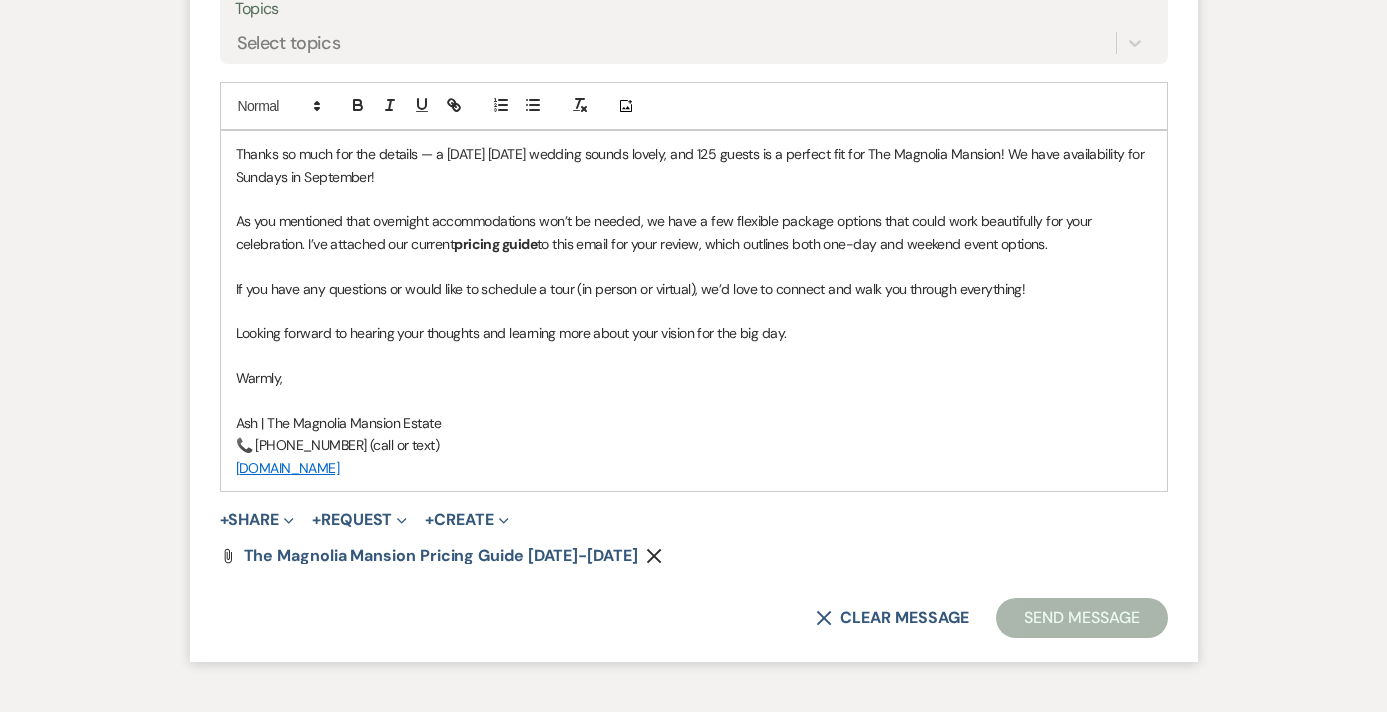 scroll, scrollTop: 3420, scrollLeft: 0, axis: vertical 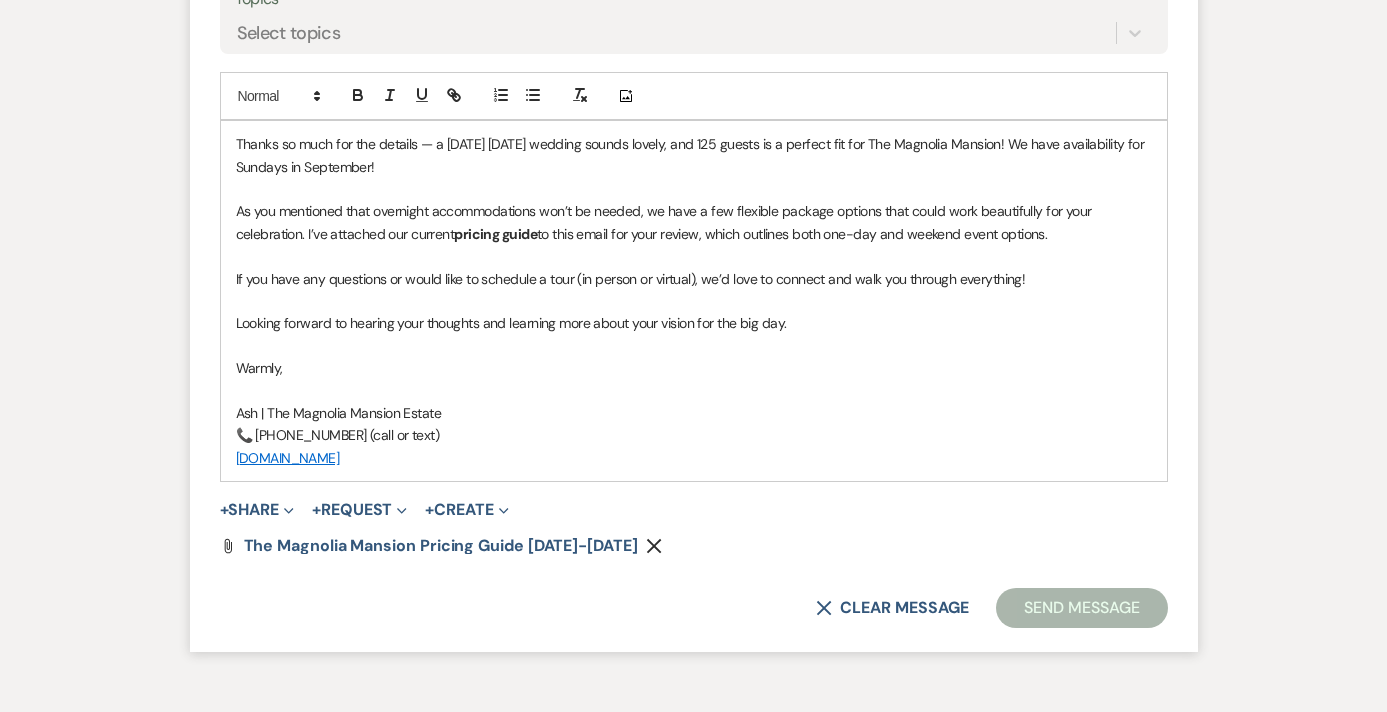 click on "Send Message" at bounding box center (1081, 608) 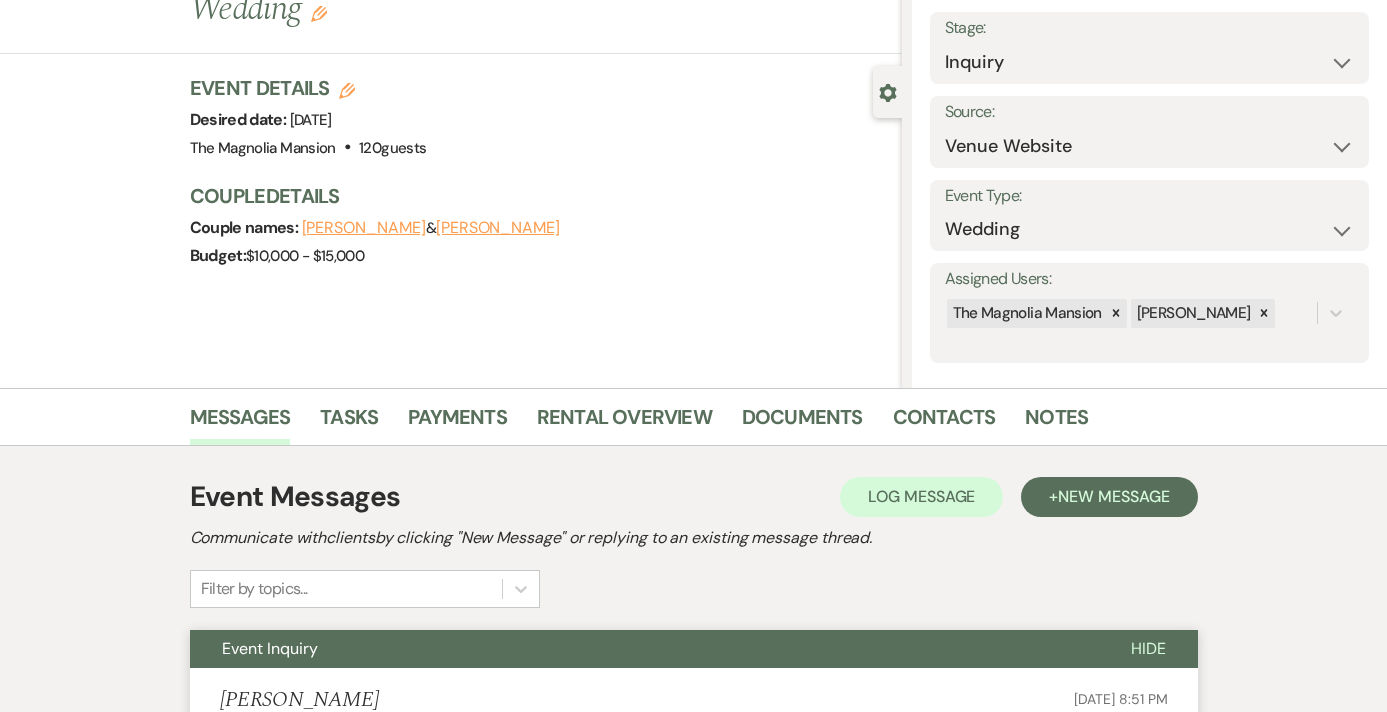 scroll, scrollTop: 0, scrollLeft: 0, axis: both 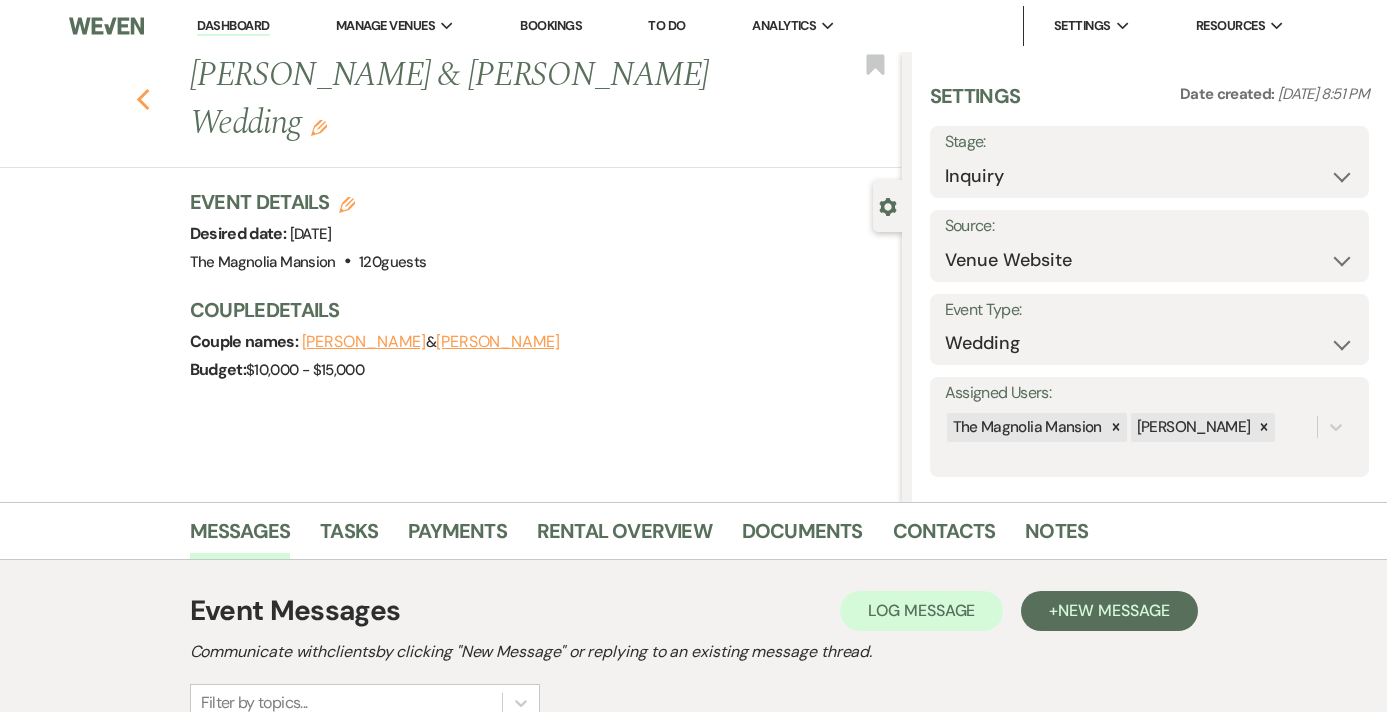 click on "Previous" 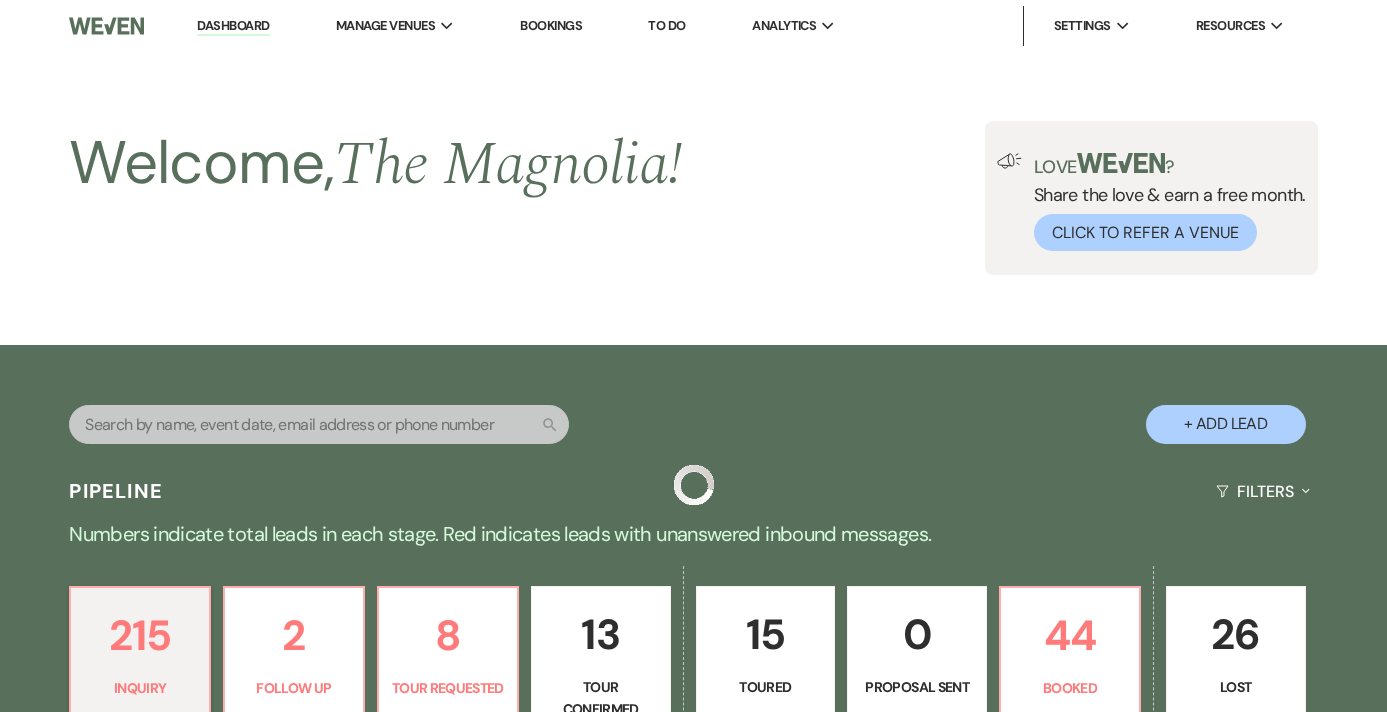 scroll, scrollTop: 868, scrollLeft: 0, axis: vertical 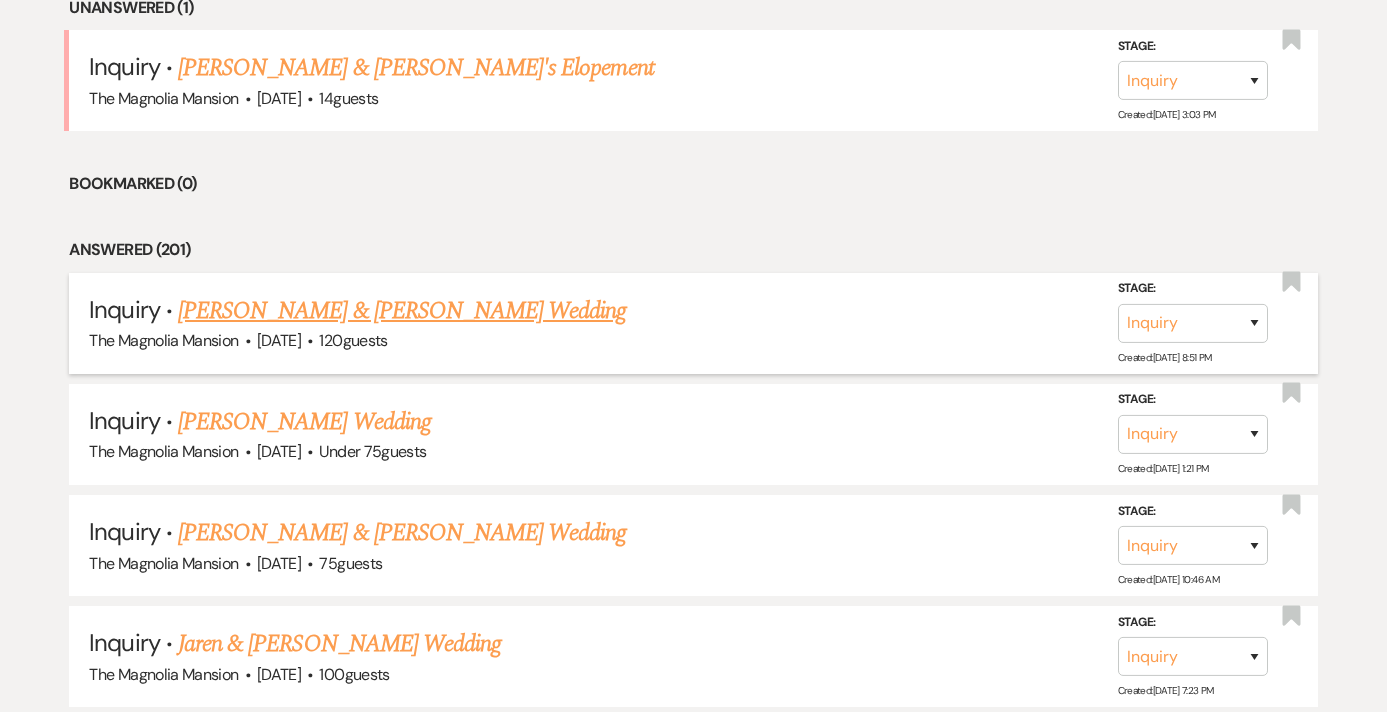click on "[PERSON_NAME] & [PERSON_NAME] Wedding" at bounding box center (402, 311) 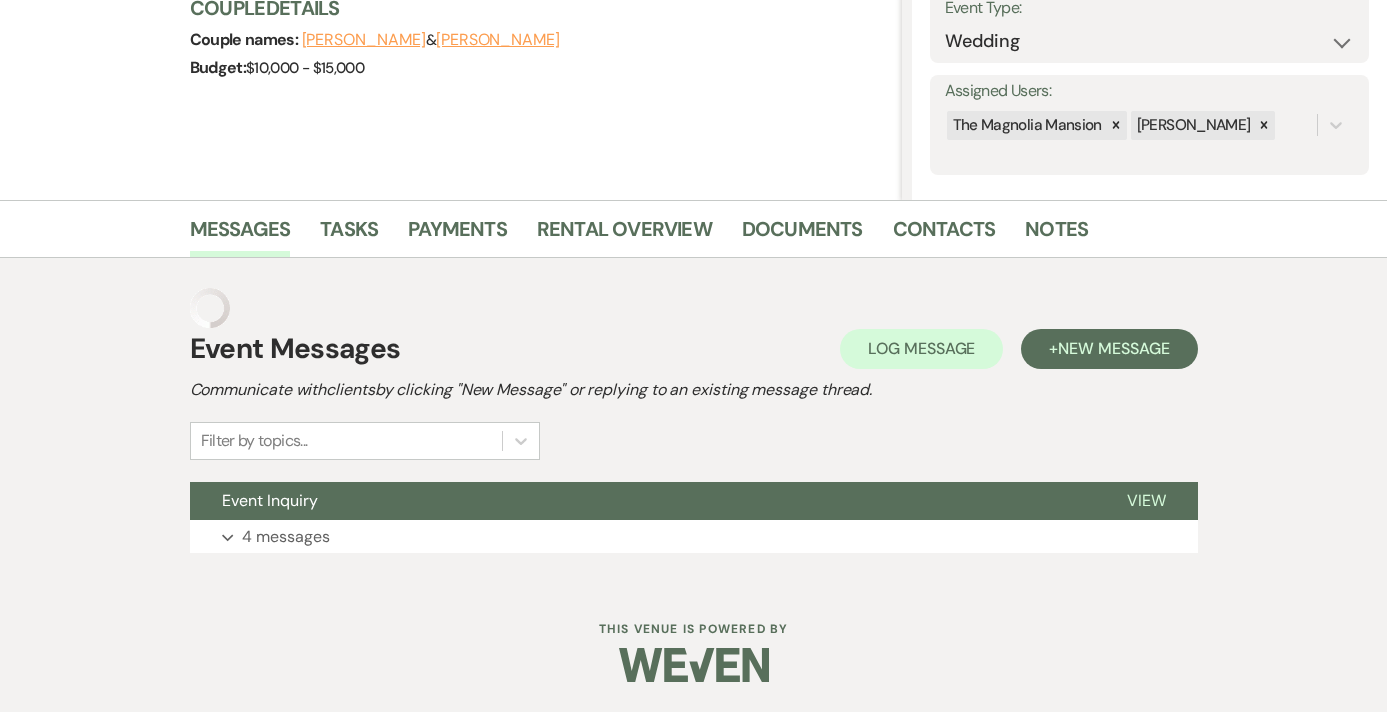 scroll, scrollTop: 302, scrollLeft: 0, axis: vertical 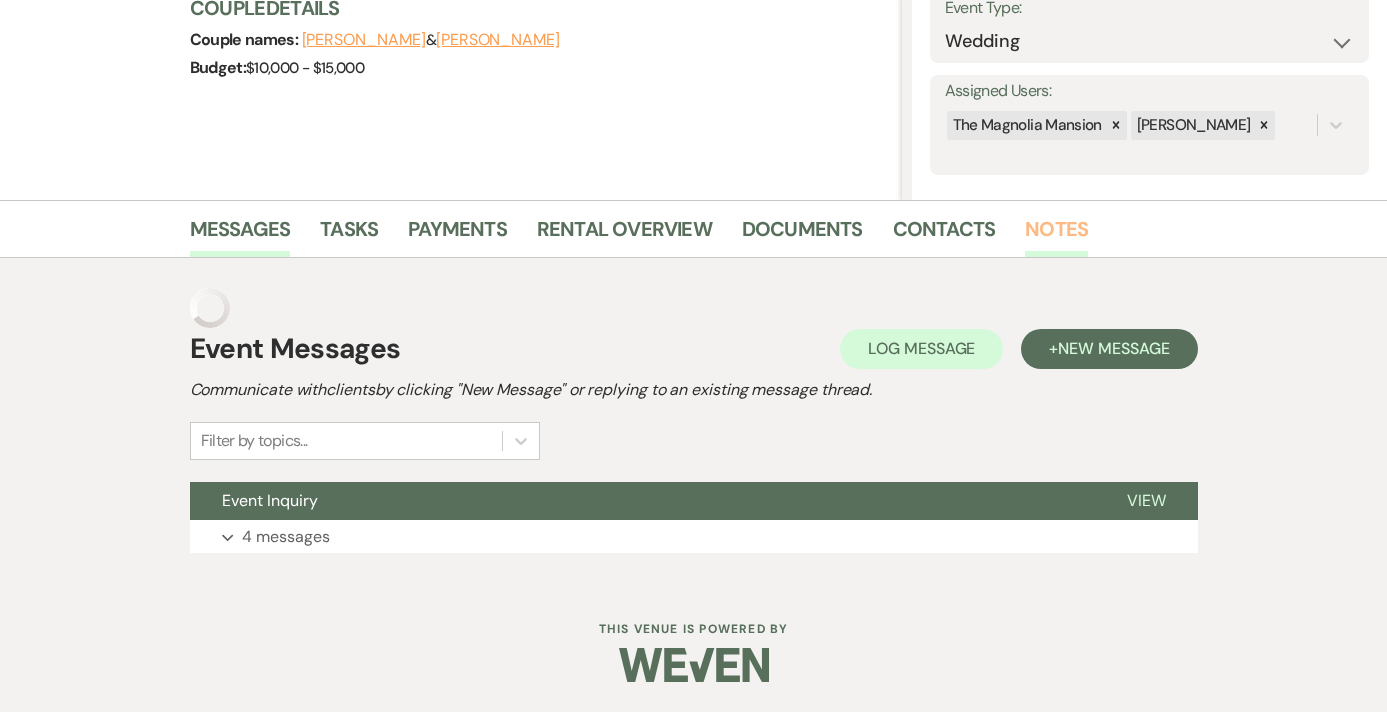 click on "Notes" at bounding box center (1056, 235) 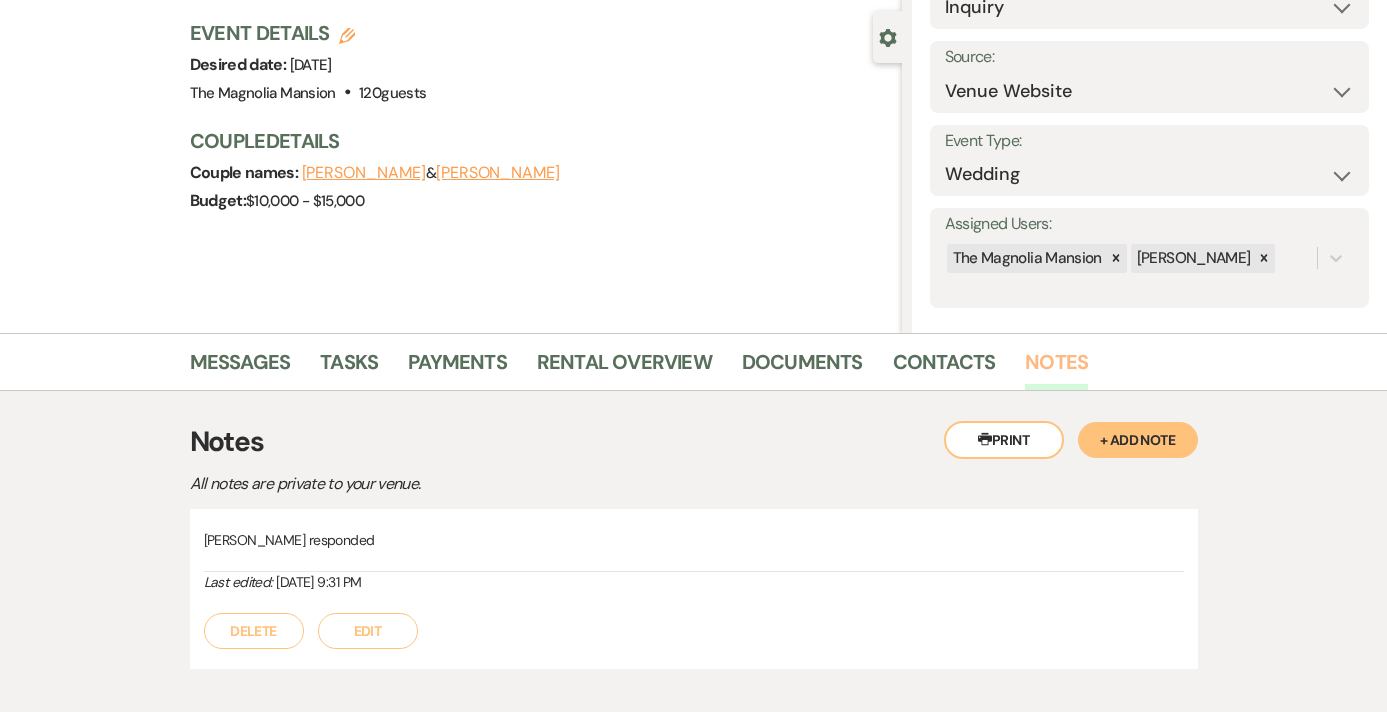 scroll, scrollTop: 0, scrollLeft: 0, axis: both 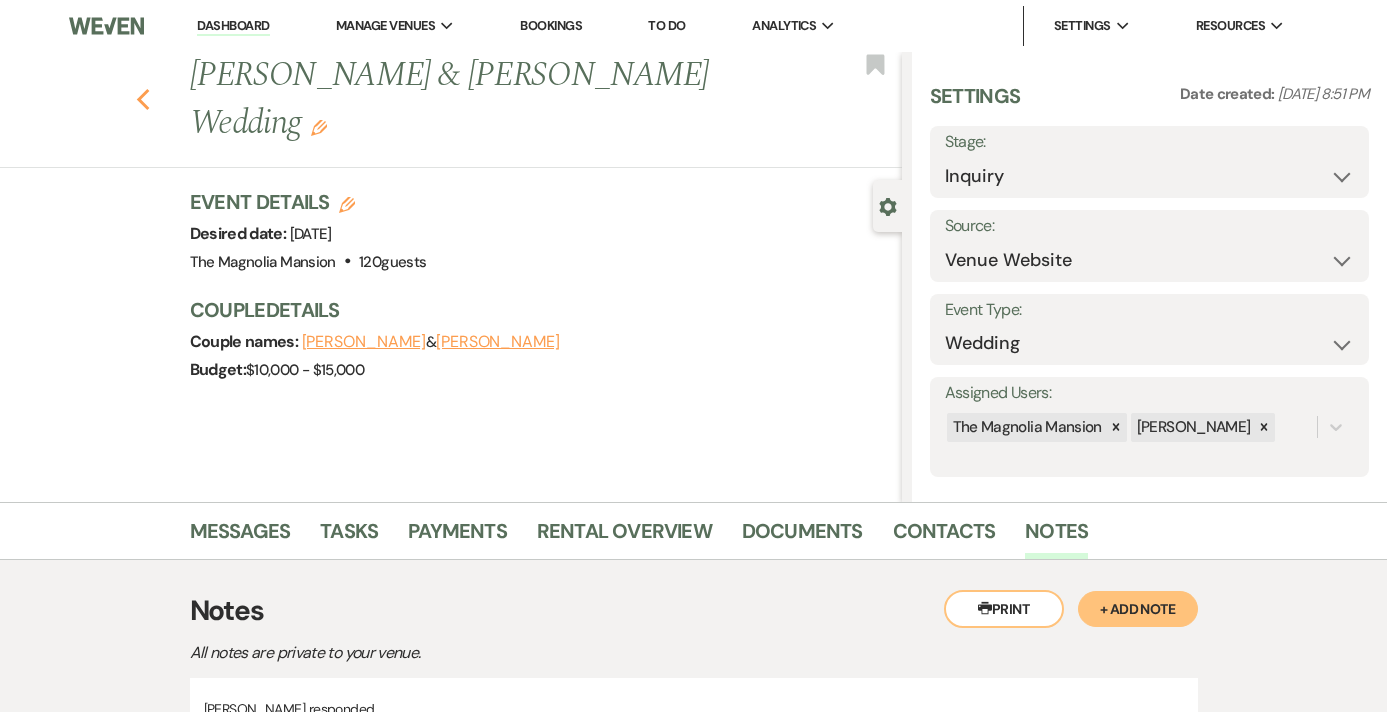 click on "Previous" 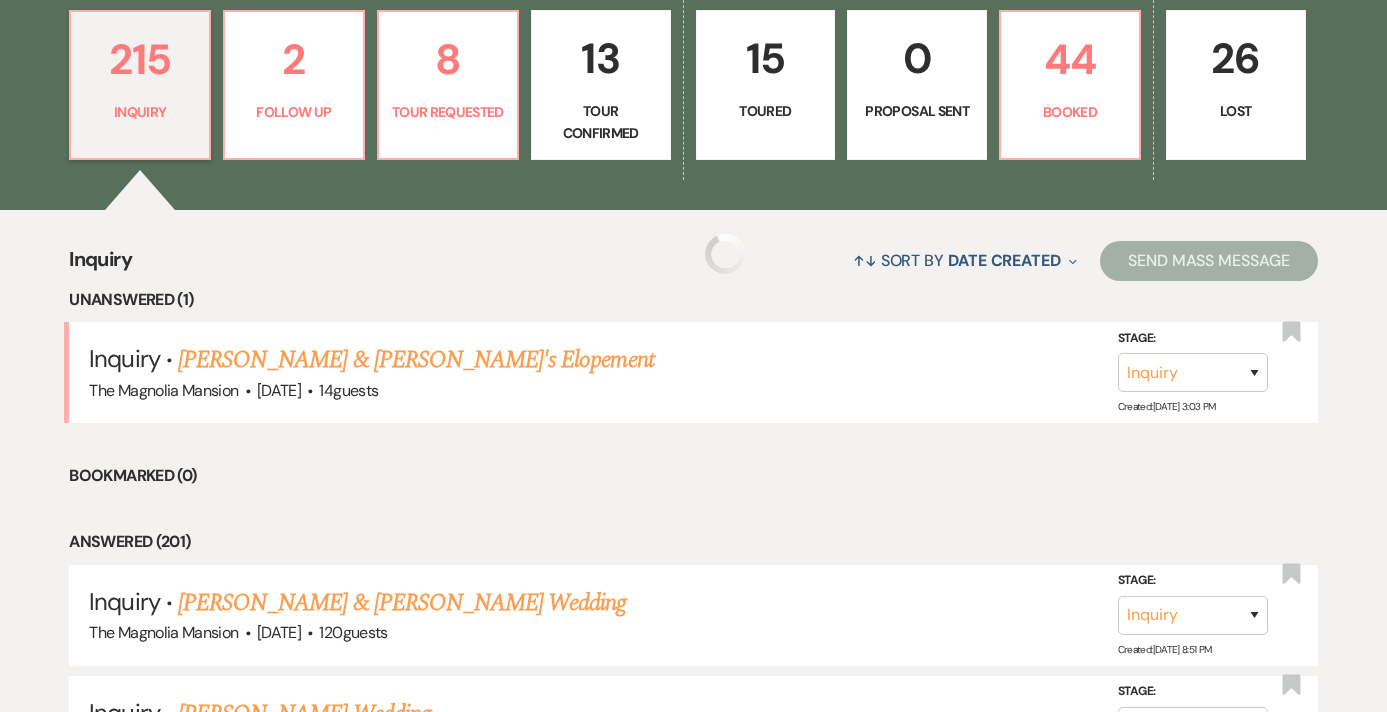 scroll, scrollTop: 545, scrollLeft: 0, axis: vertical 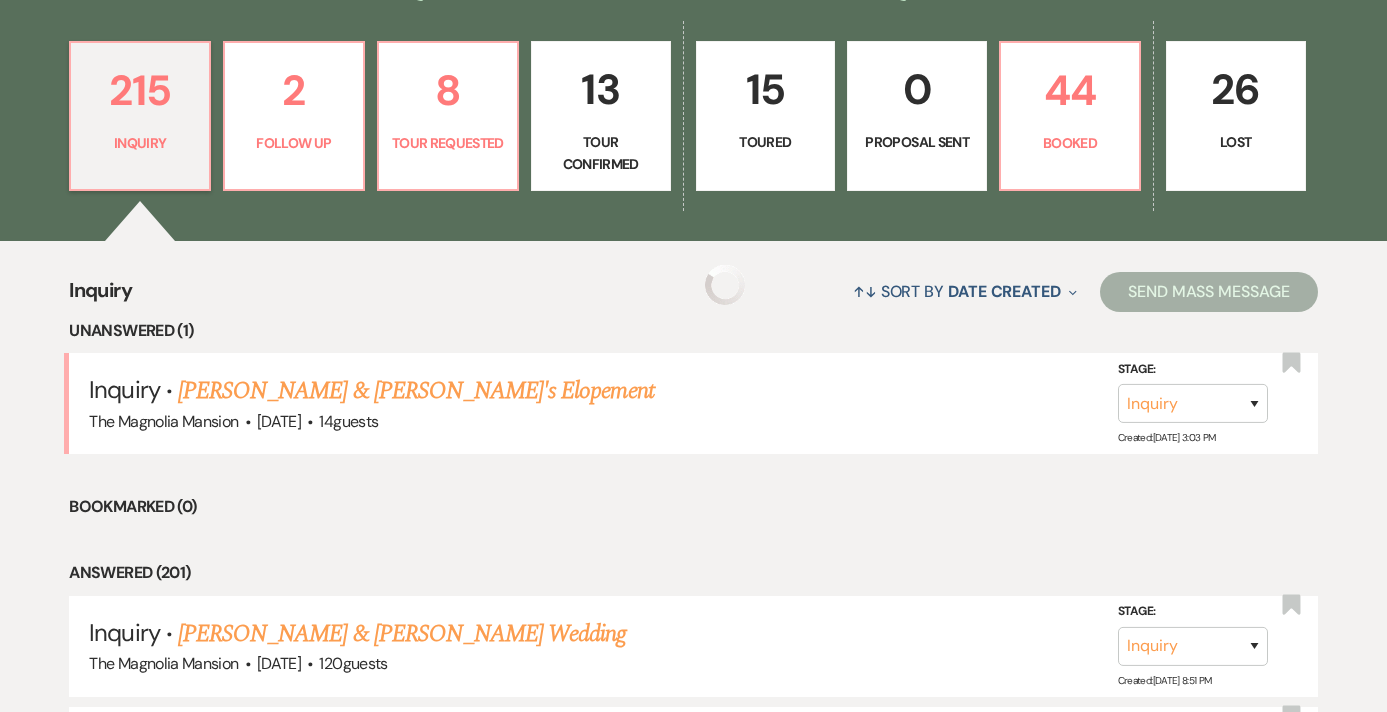click on "13" at bounding box center [601, 89] 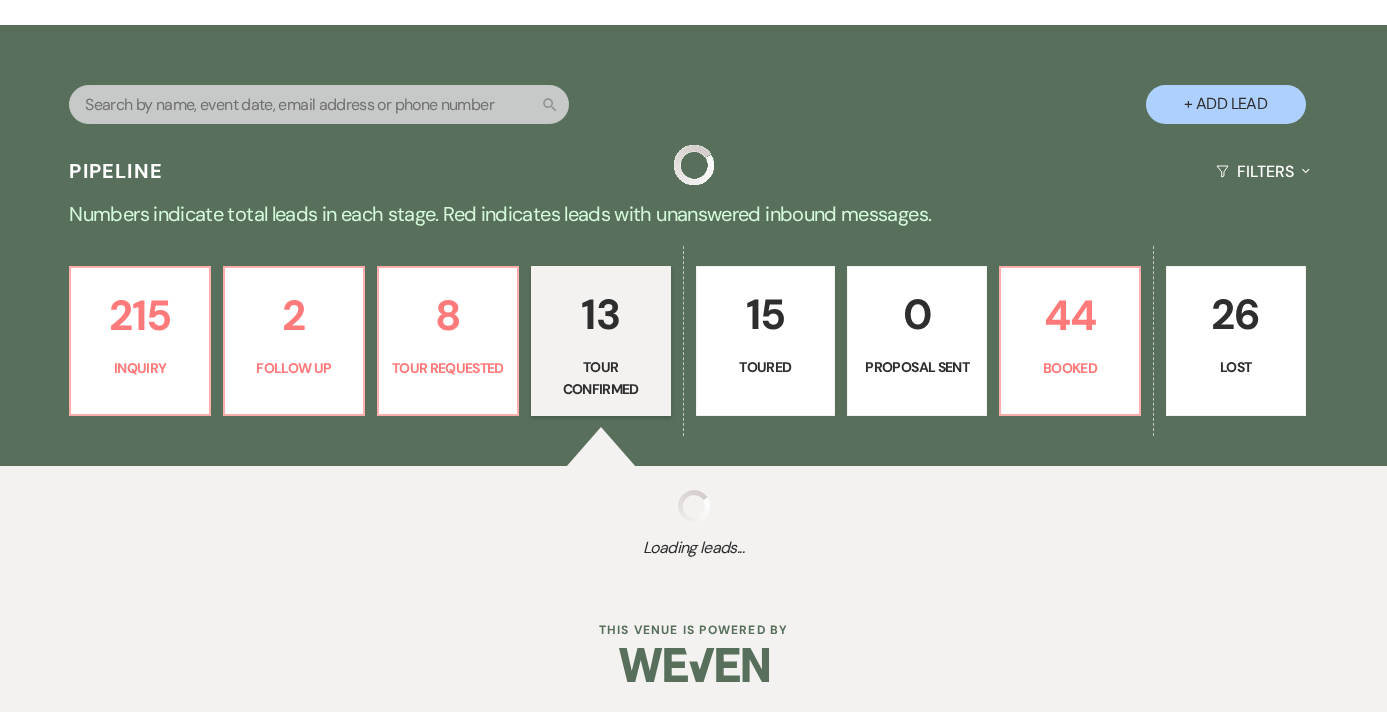 scroll, scrollTop: 320, scrollLeft: 0, axis: vertical 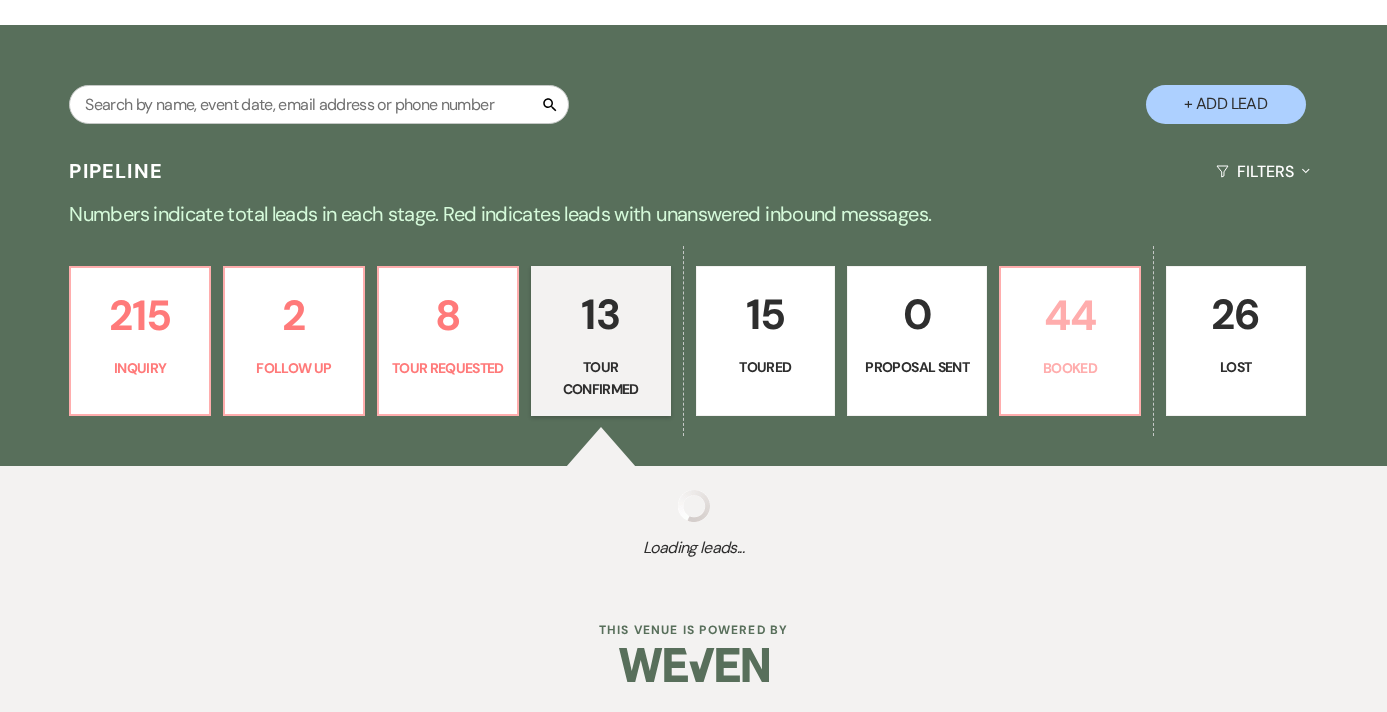 click on "44 Booked" at bounding box center (1070, 341) 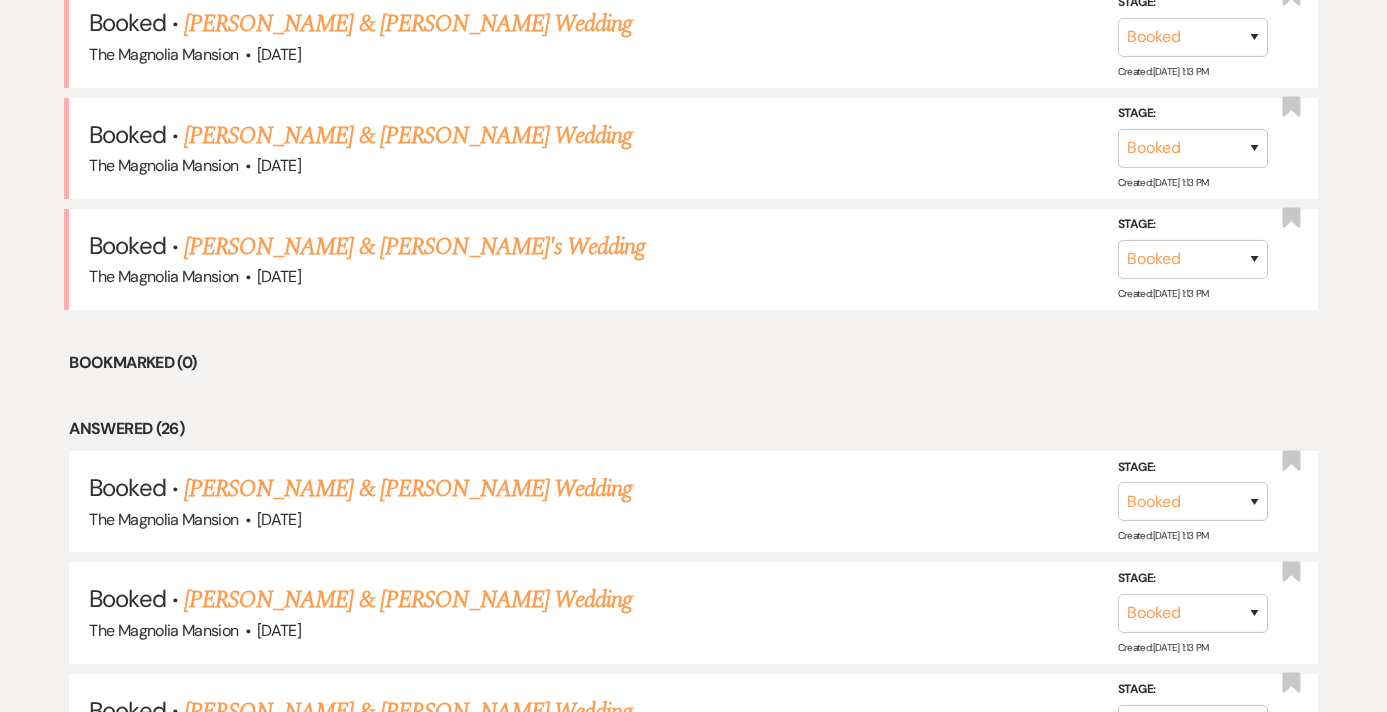 scroll, scrollTop: 1022, scrollLeft: 0, axis: vertical 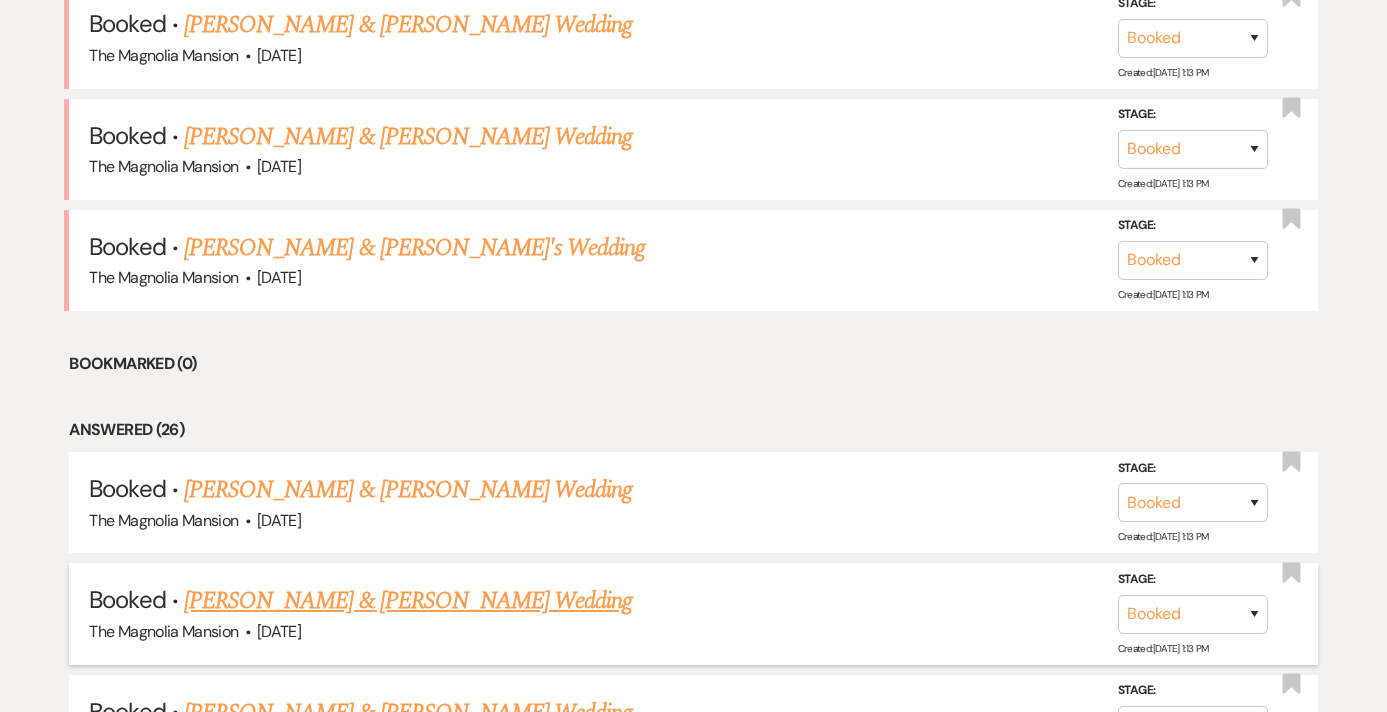 click on "[PERSON_NAME] & [PERSON_NAME] Wedding" at bounding box center [408, 601] 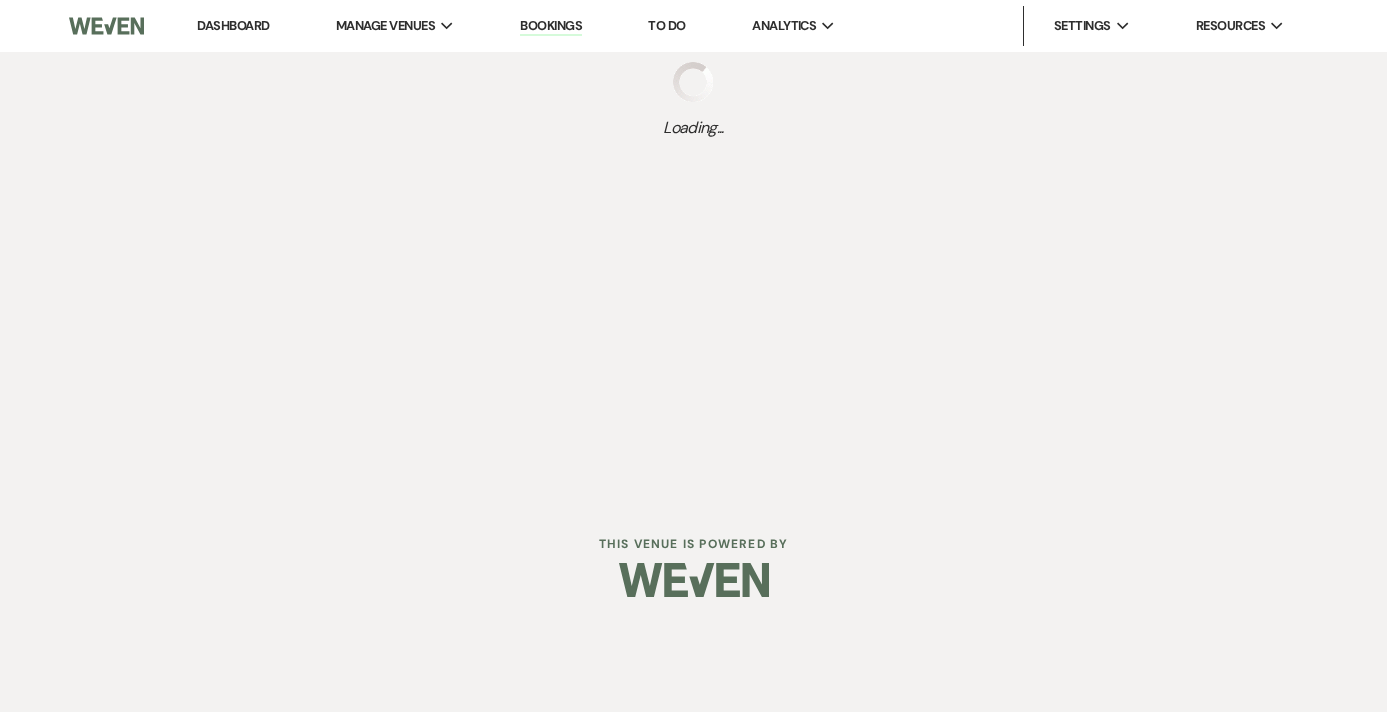 scroll, scrollTop: 0, scrollLeft: 0, axis: both 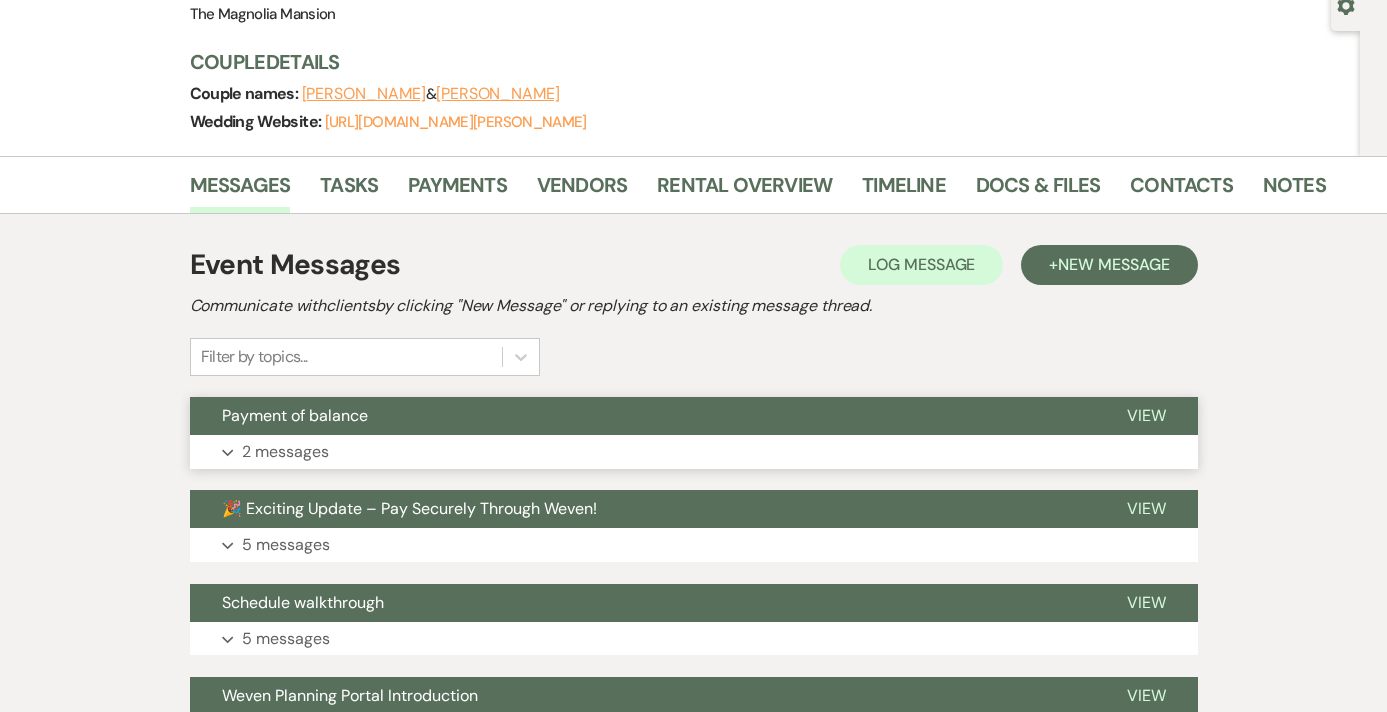 click on "Expand 2 messages" at bounding box center [694, 452] 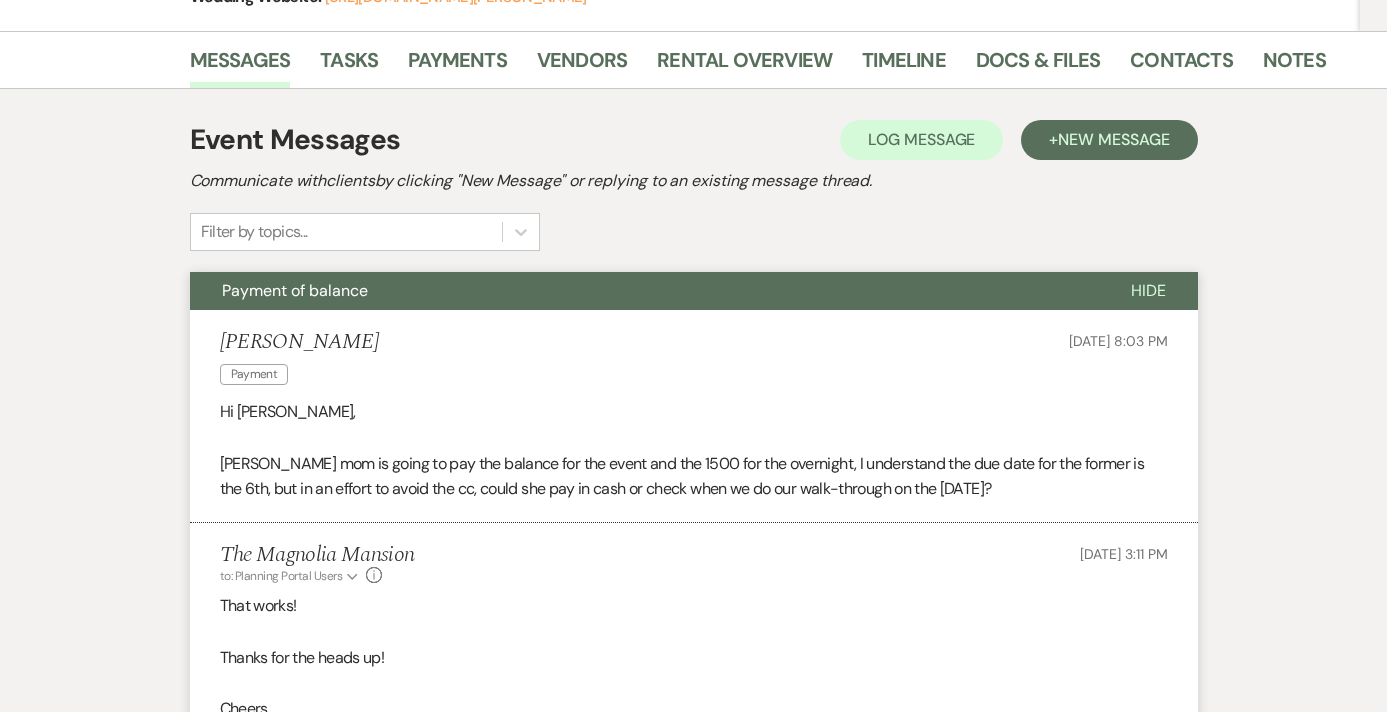 scroll, scrollTop: 265, scrollLeft: 0, axis: vertical 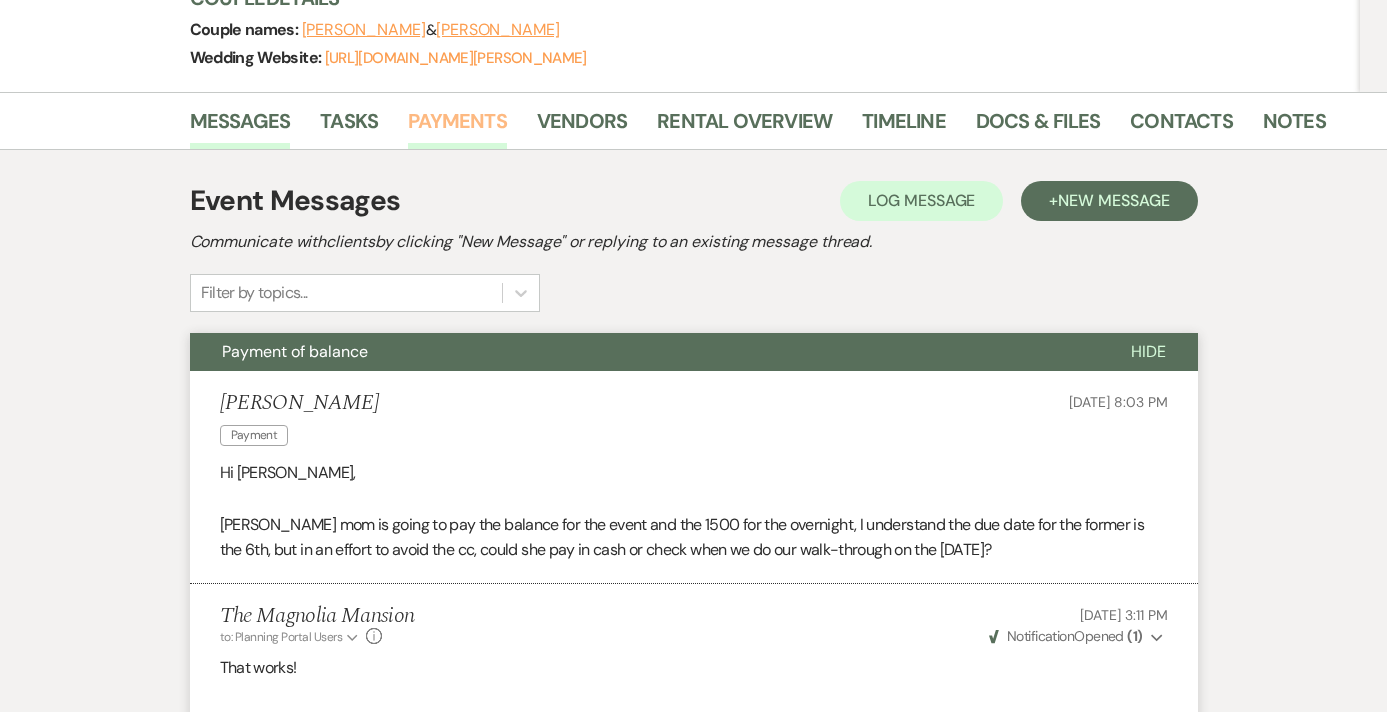 click on "Payments" at bounding box center [457, 127] 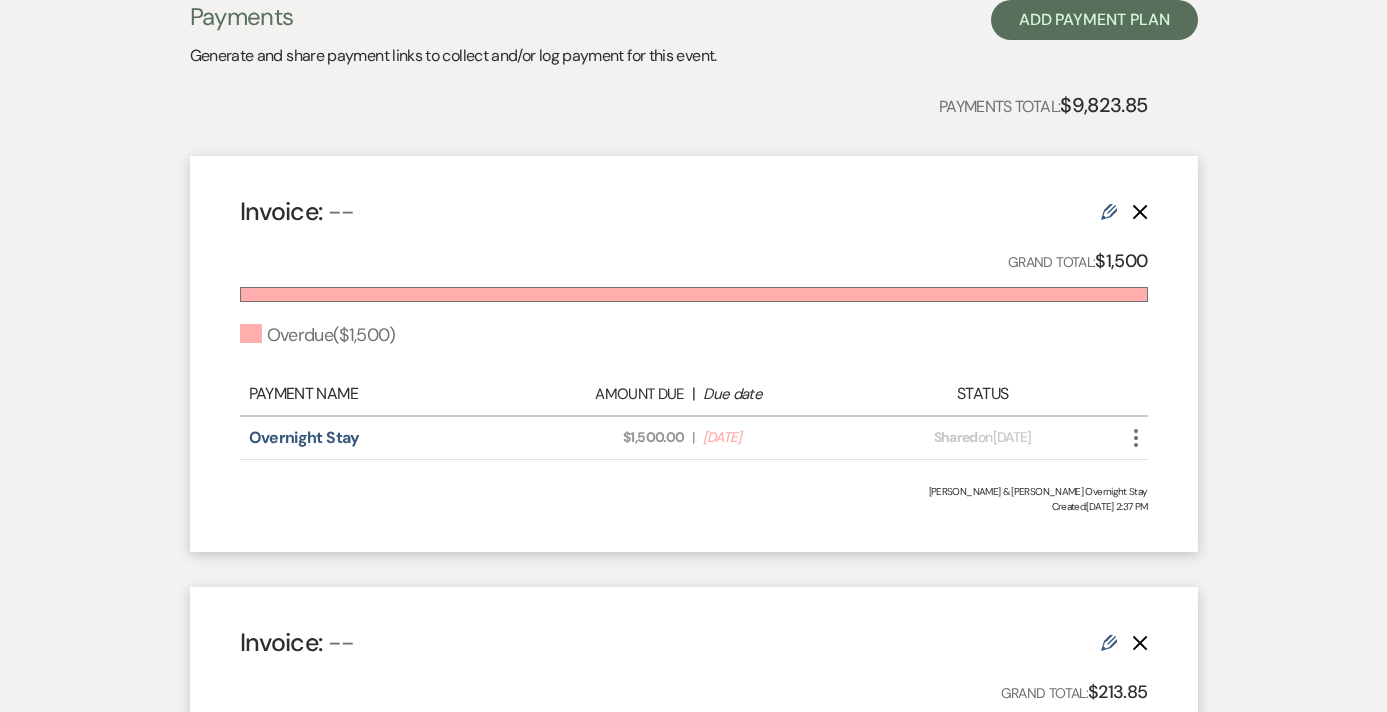 scroll, scrollTop: 520, scrollLeft: 0, axis: vertical 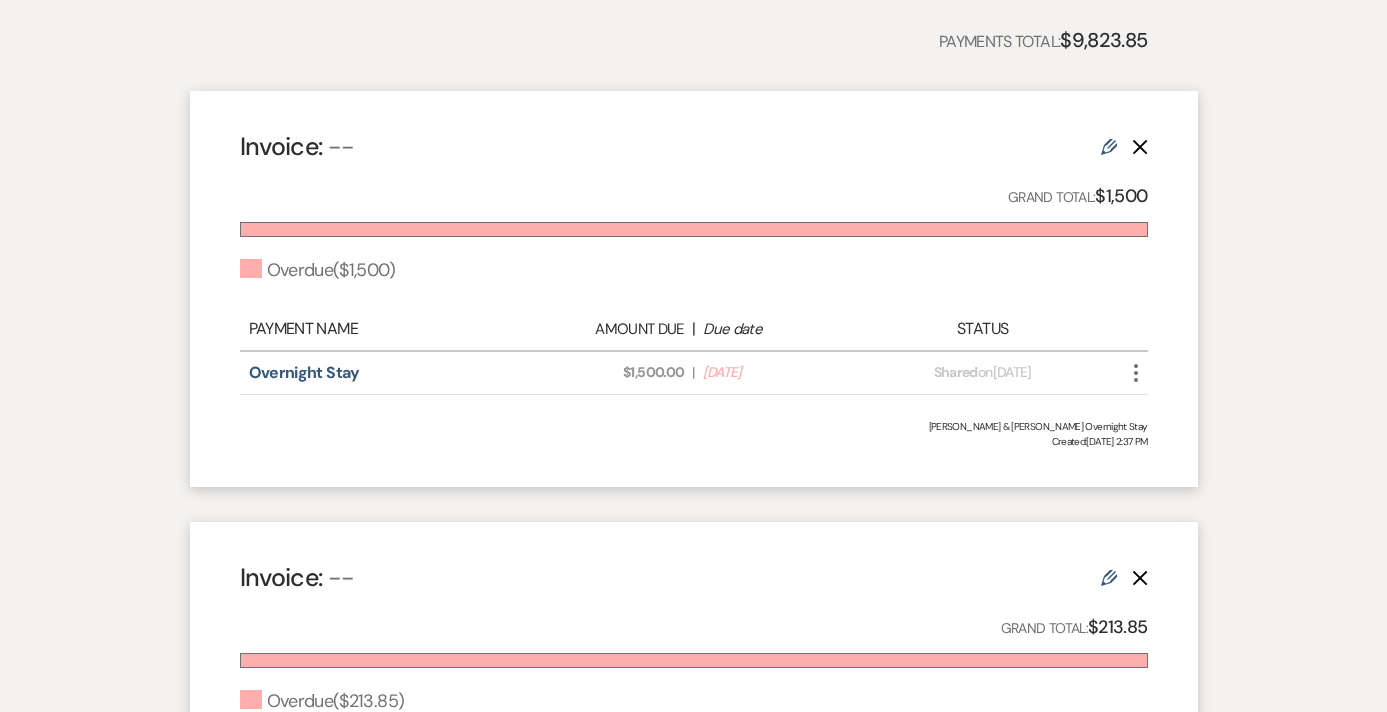 click on "Edit" 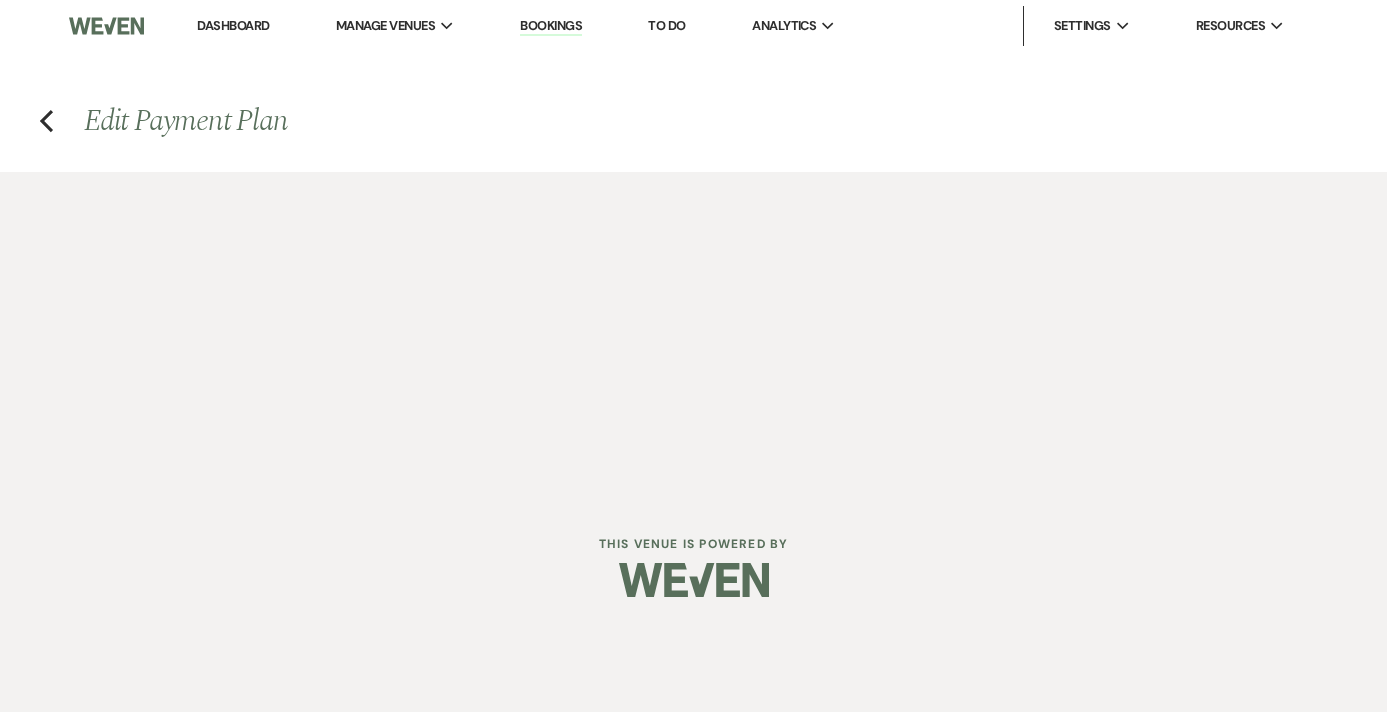 select on "2" 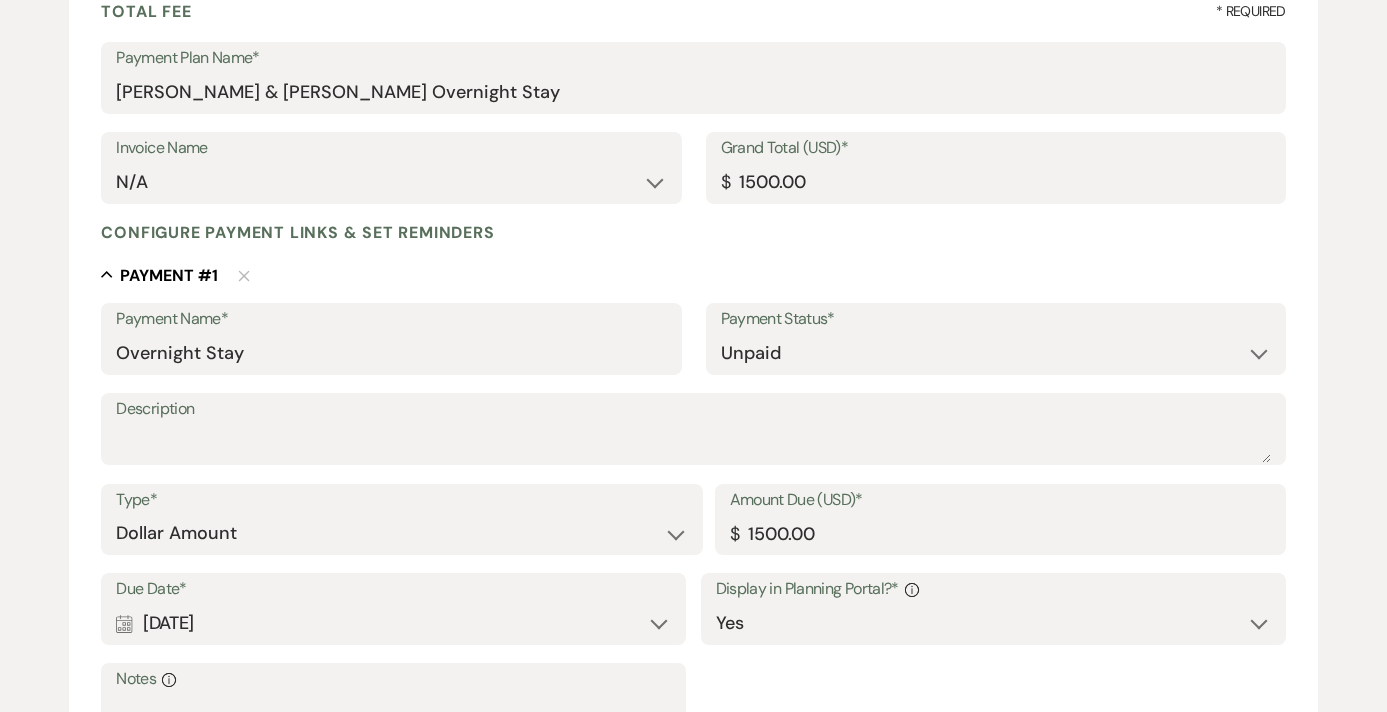 scroll, scrollTop: 436, scrollLeft: 0, axis: vertical 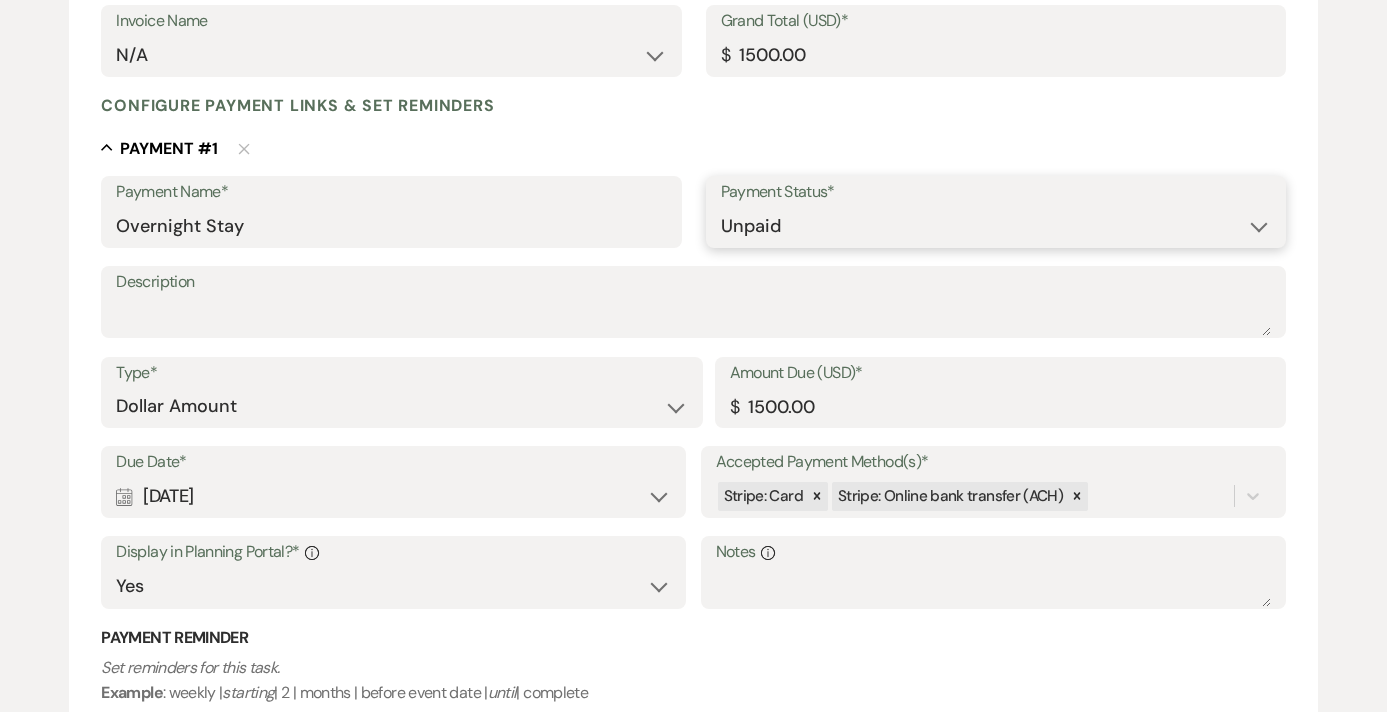 click on "Paid Unpaid" at bounding box center (996, 226) 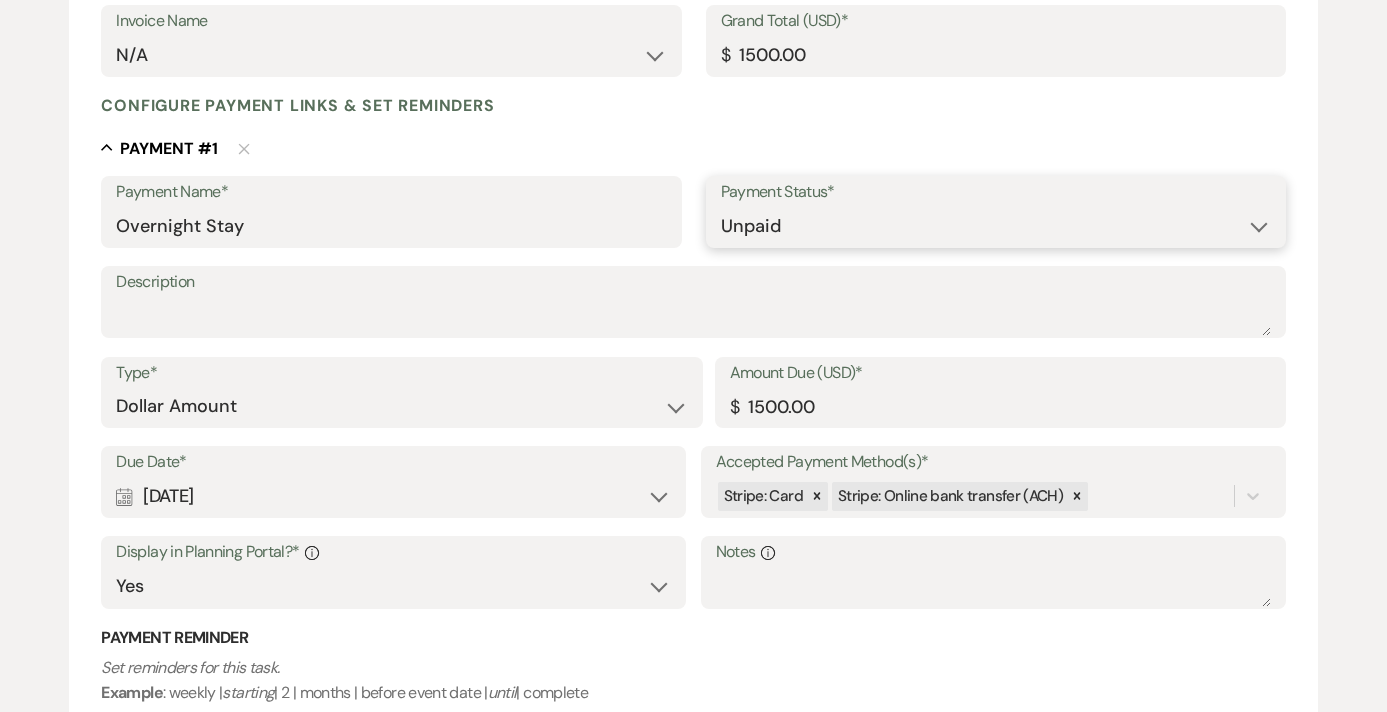 select on "1" 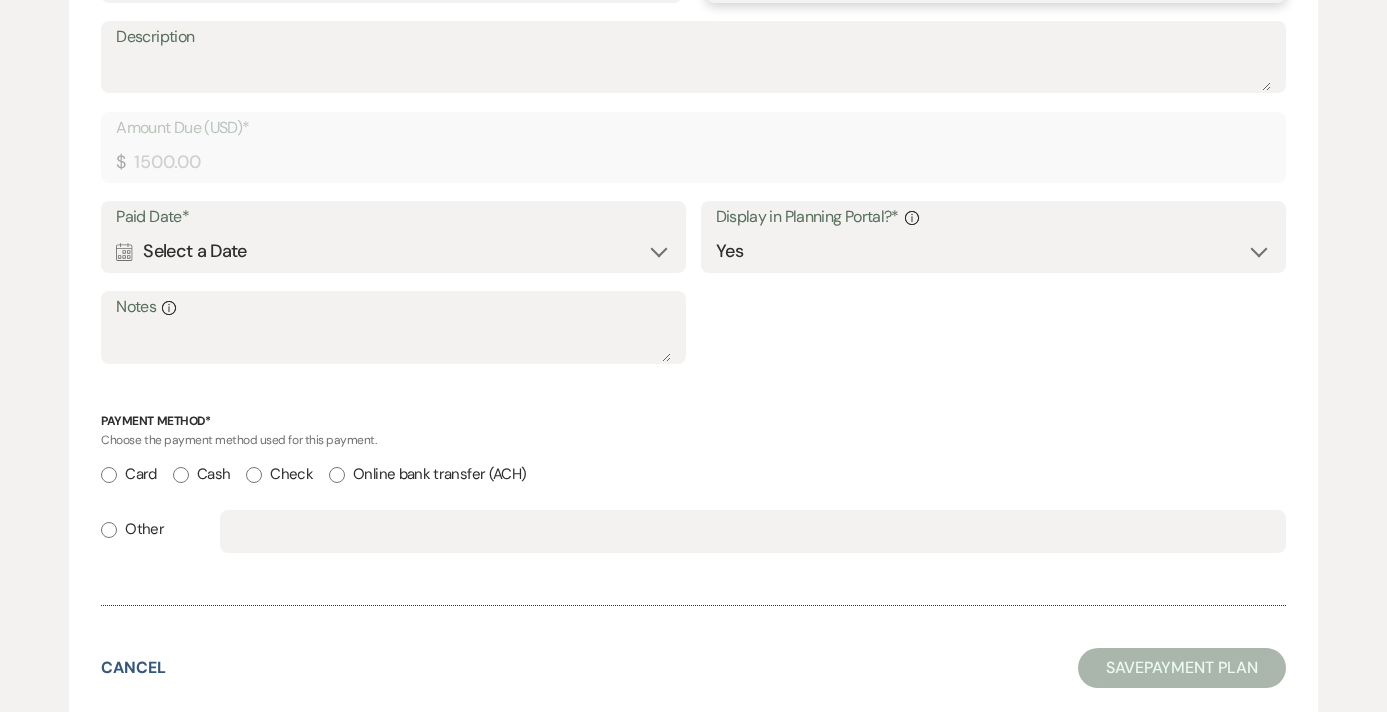 scroll, scrollTop: 817, scrollLeft: 0, axis: vertical 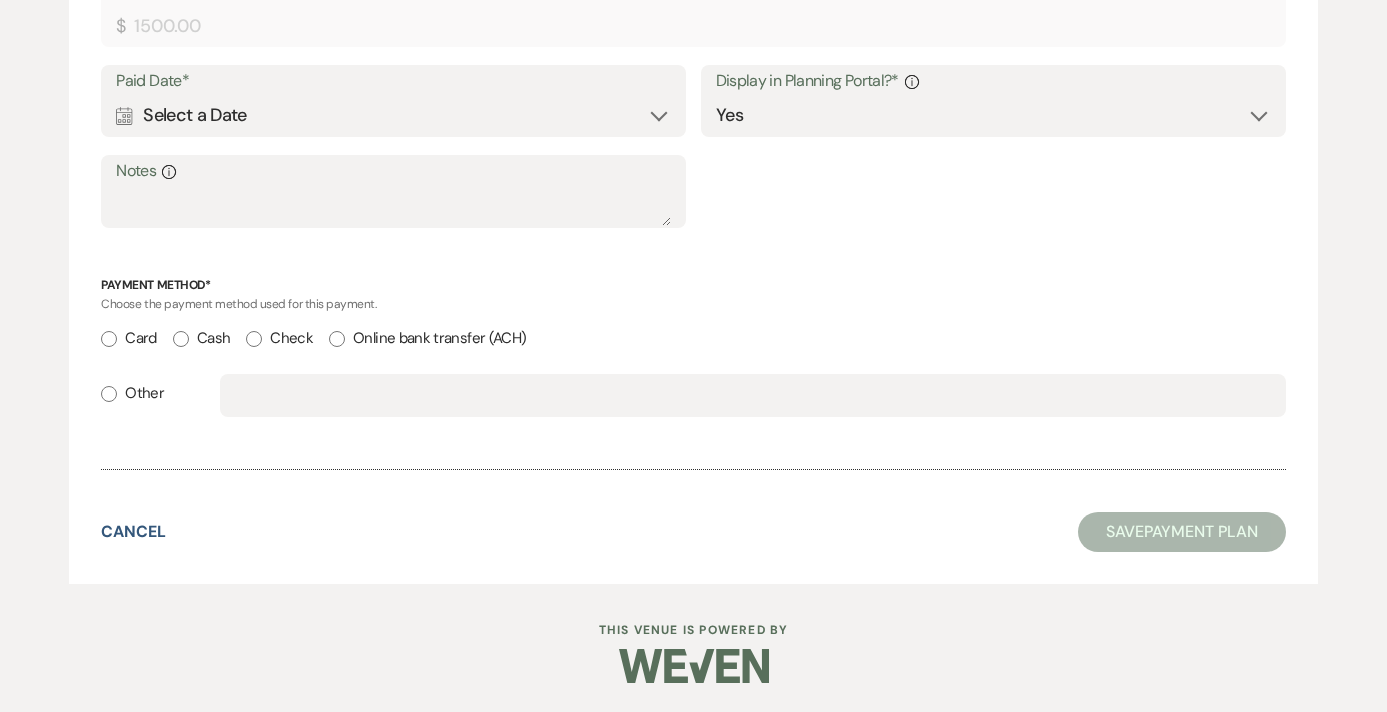click on "Check" at bounding box center (254, 339) 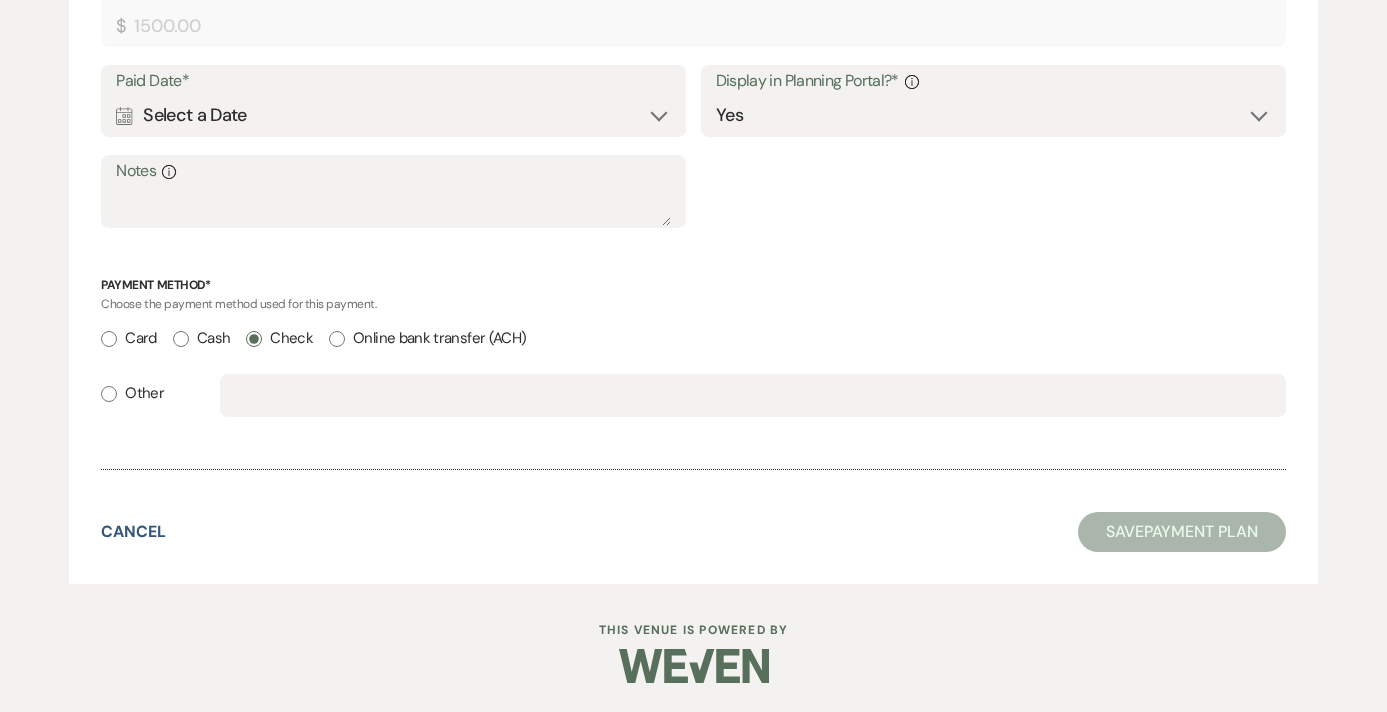 radio on "true" 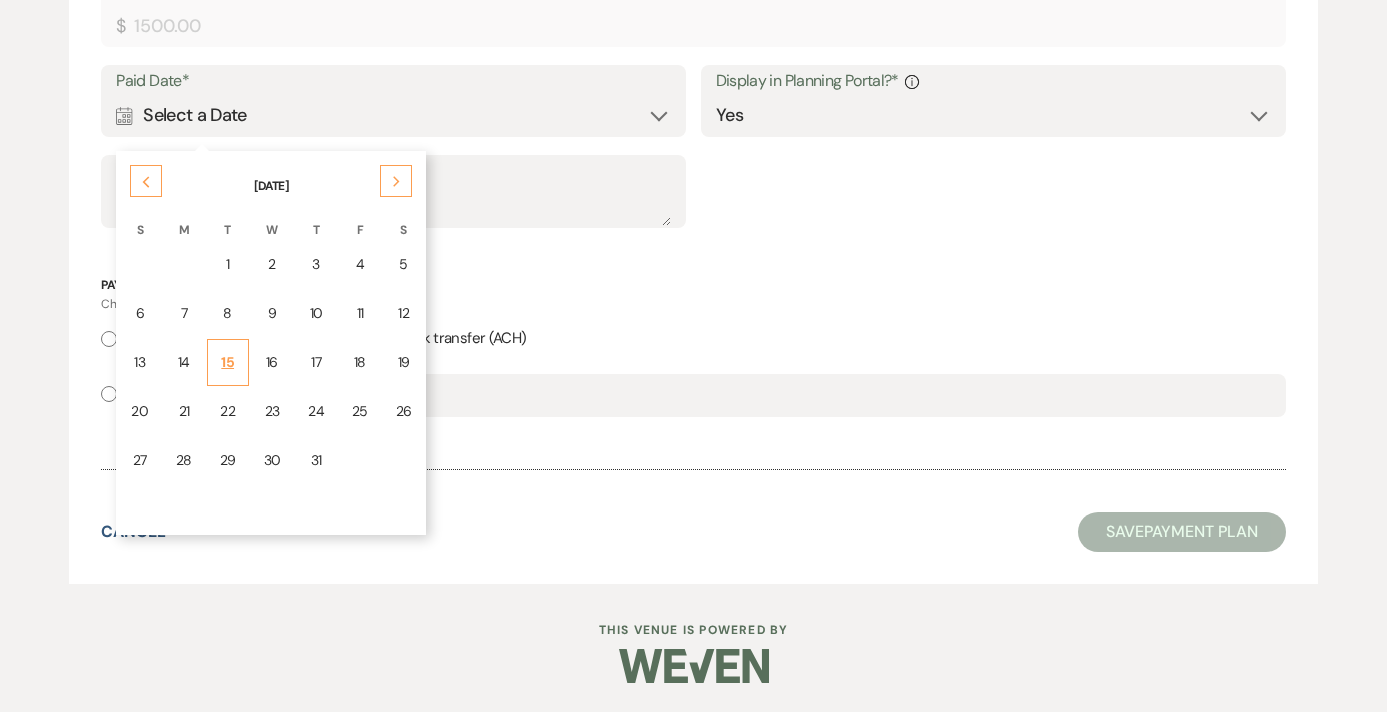 click on "15" at bounding box center [228, 362] 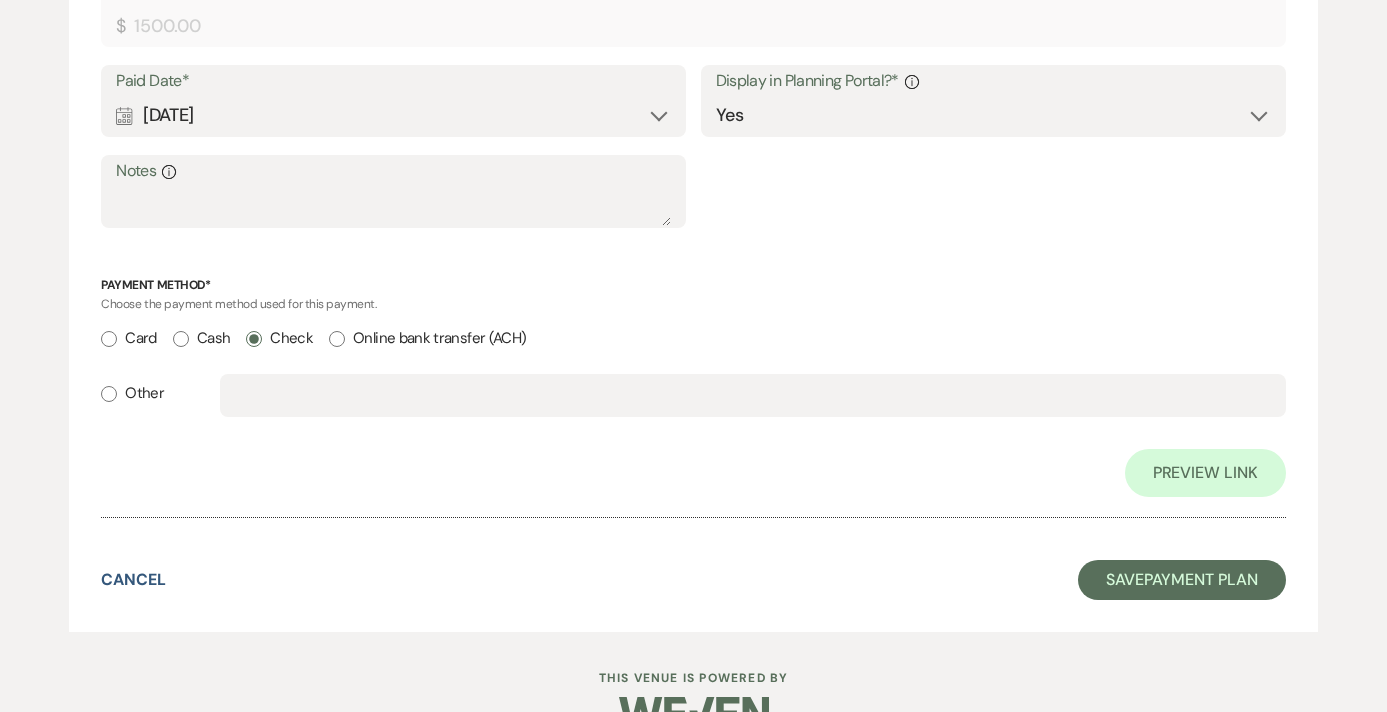 click on "Calendar [DATE] Expand" at bounding box center (393, 115) 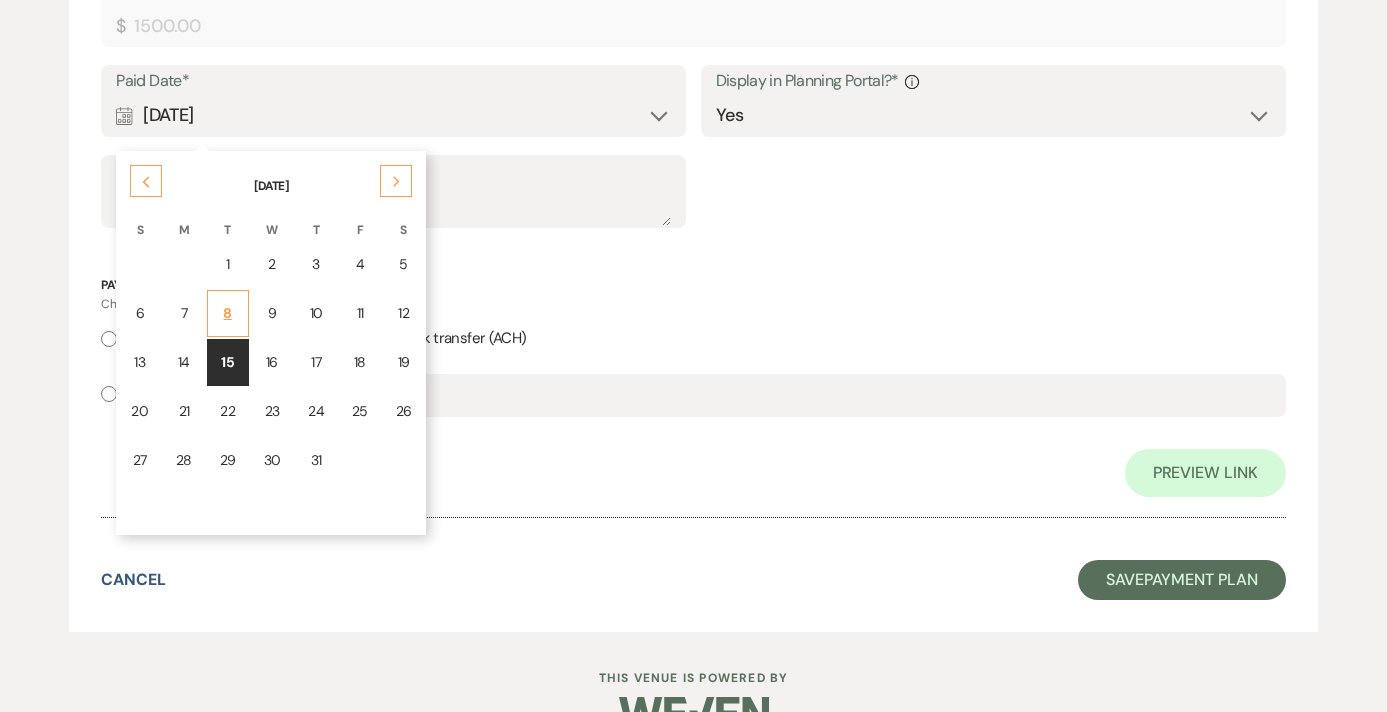 click on "8" at bounding box center (228, 313) 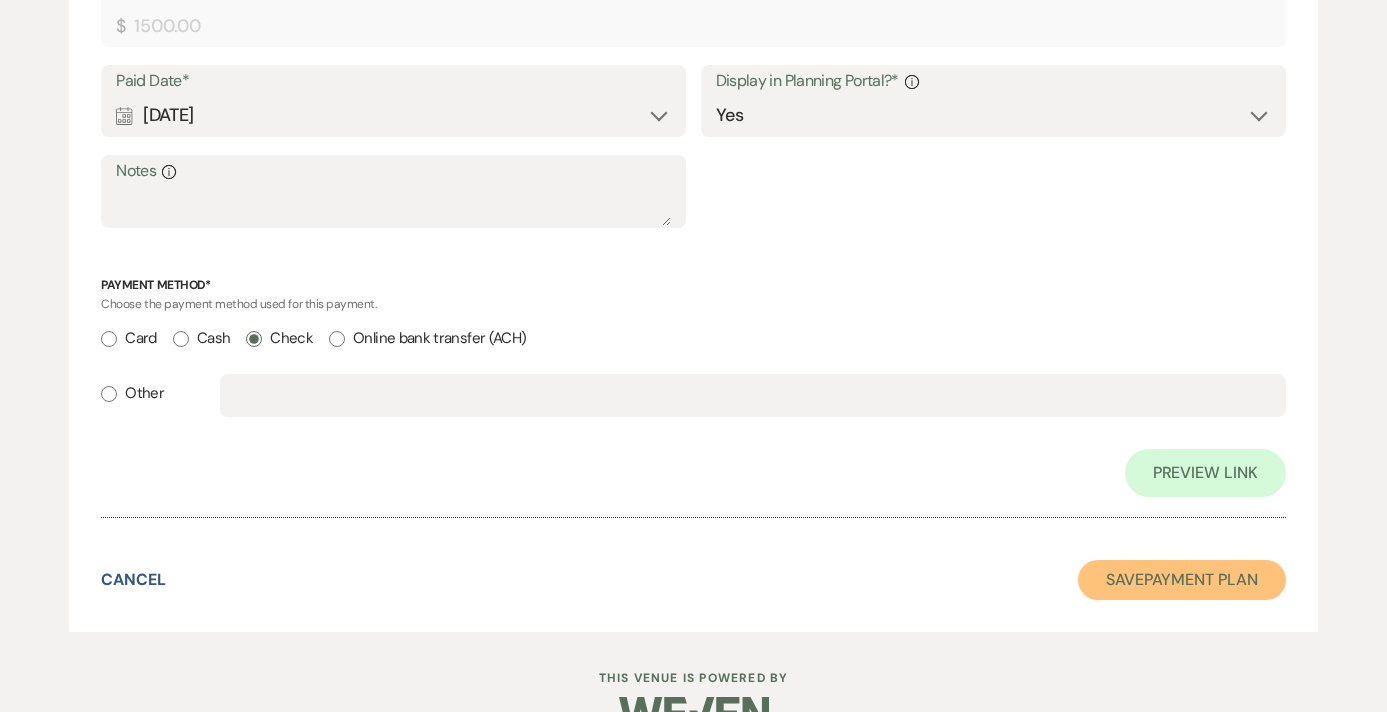 click on "Save  Payment Plan" at bounding box center (1182, 580) 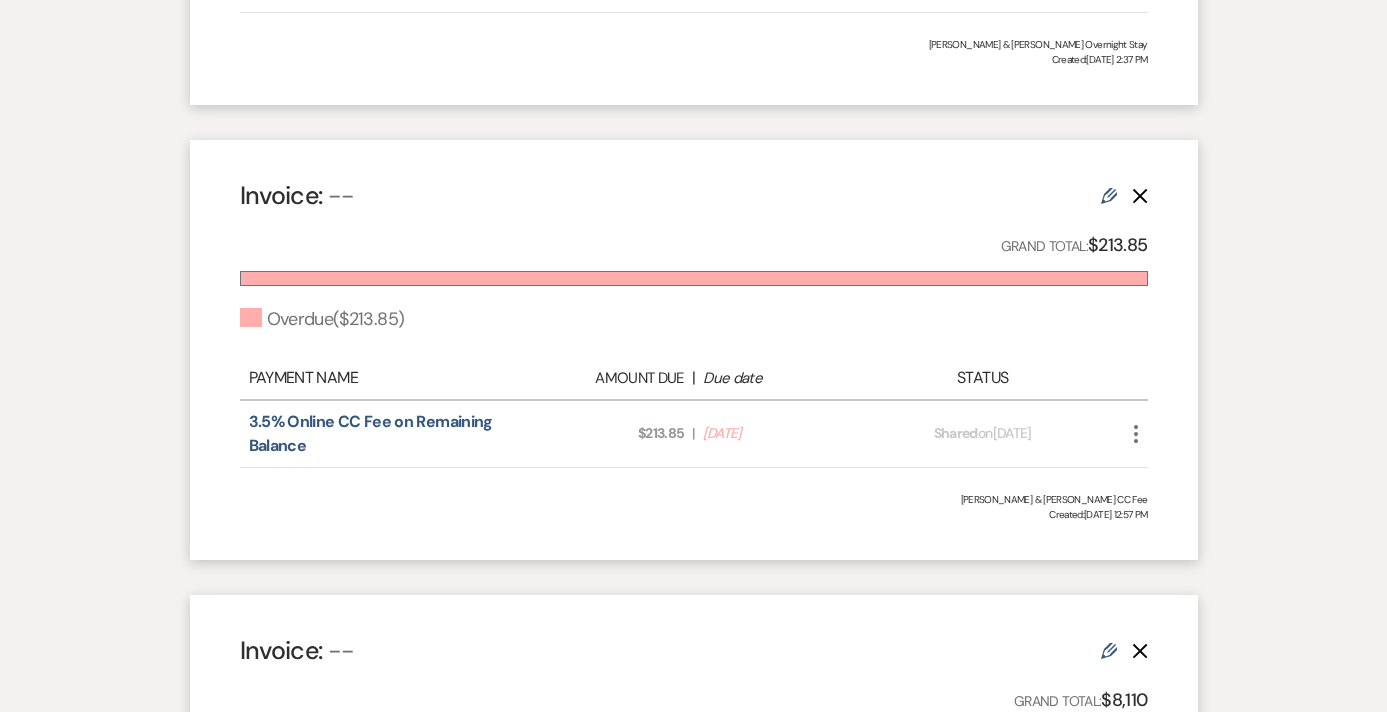 scroll, scrollTop: 936, scrollLeft: 0, axis: vertical 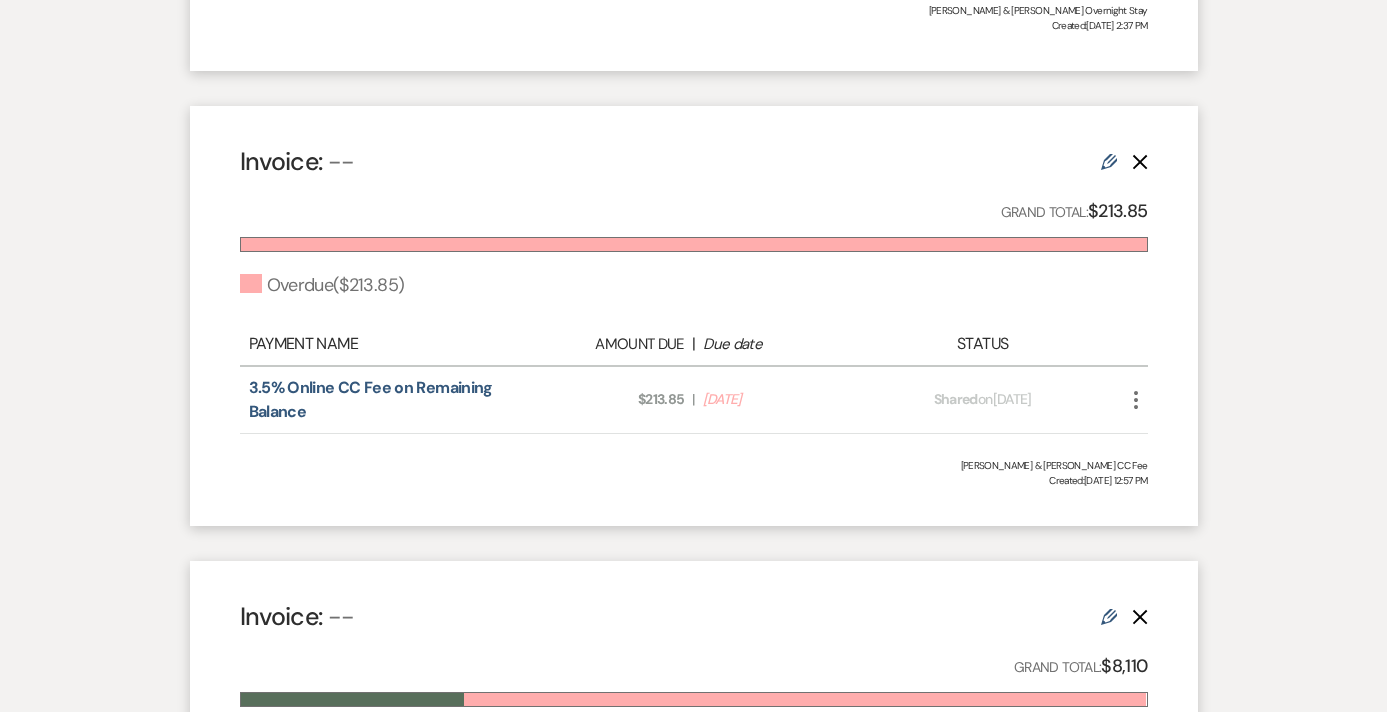 click 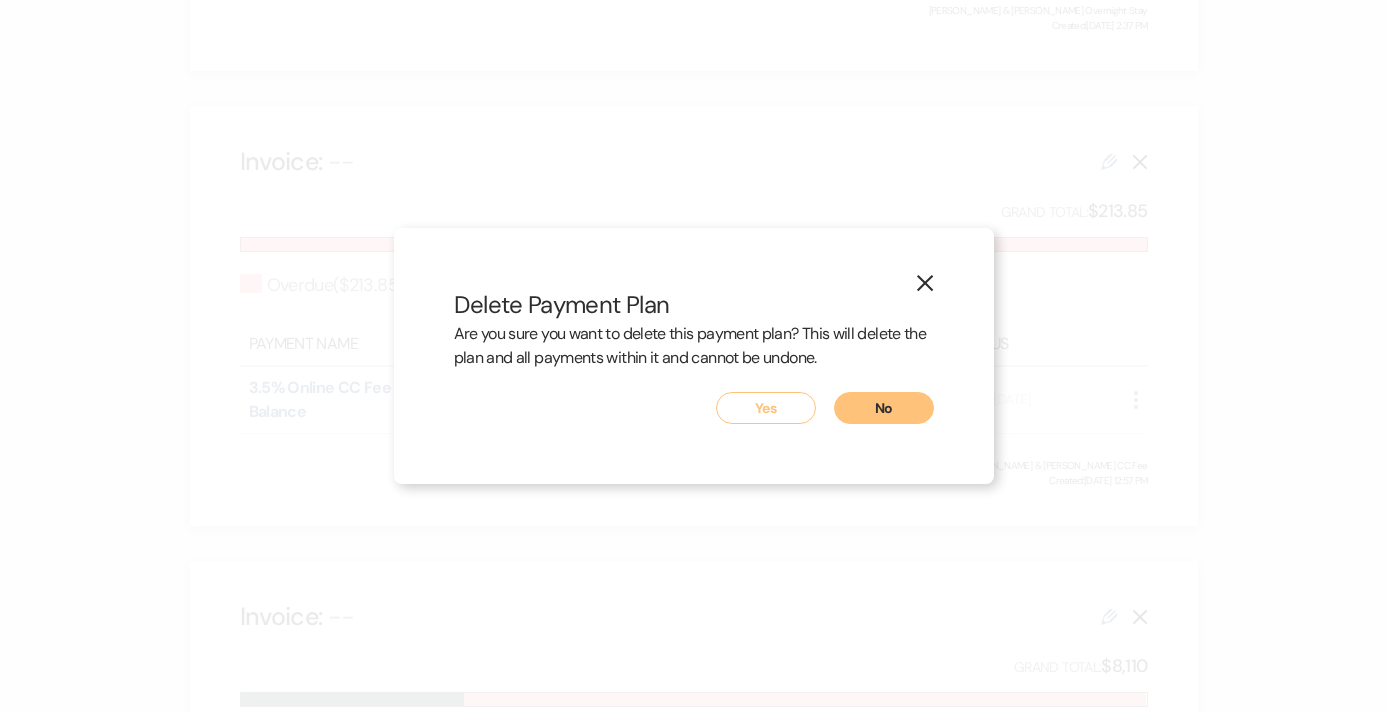 click on "Yes" at bounding box center (766, 408) 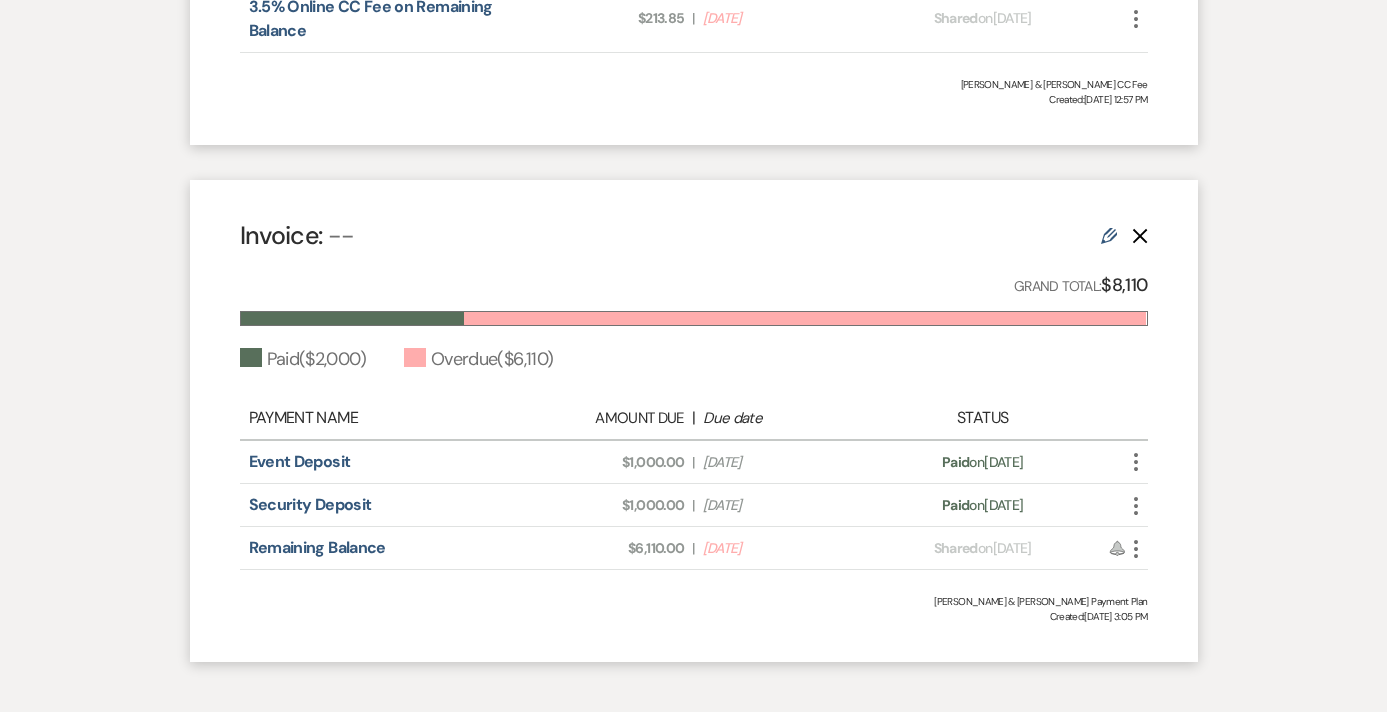 scroll, scrollTop: 1319, scrollLeft: 0, axis: vertical 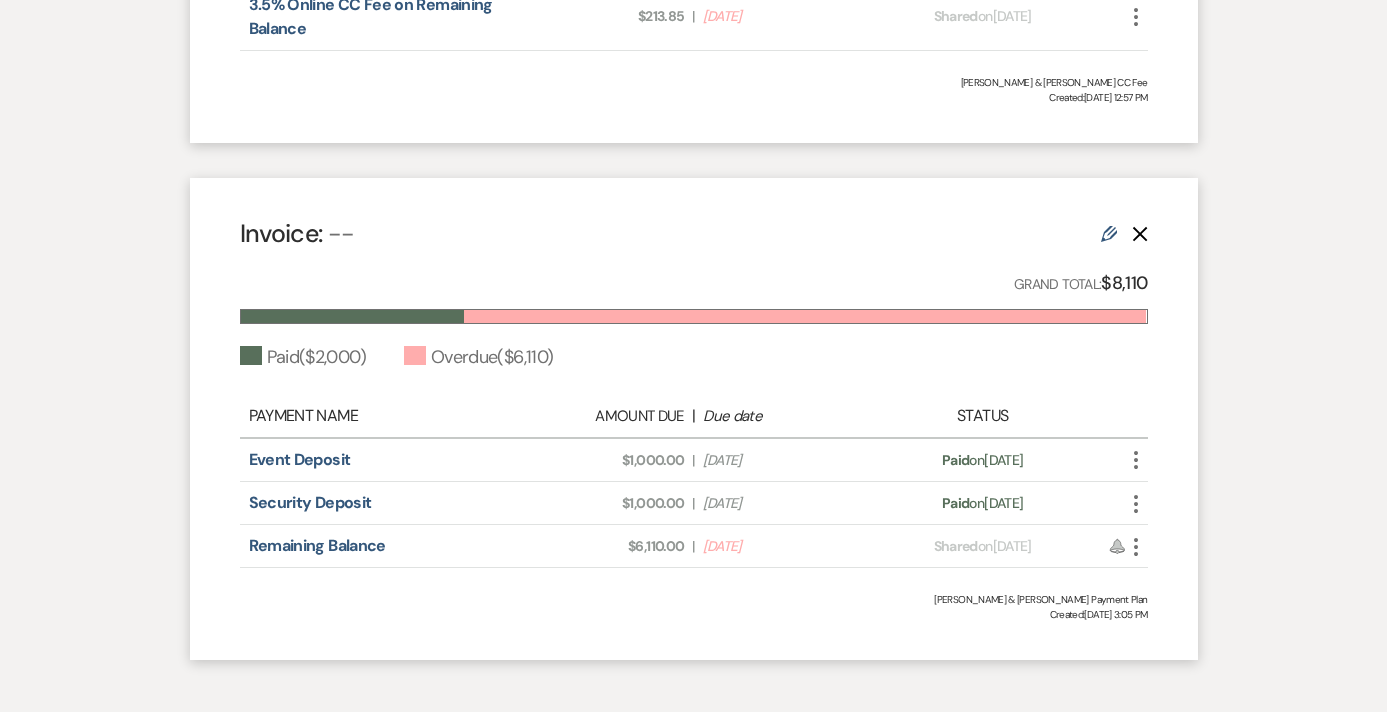 click on "Edit" 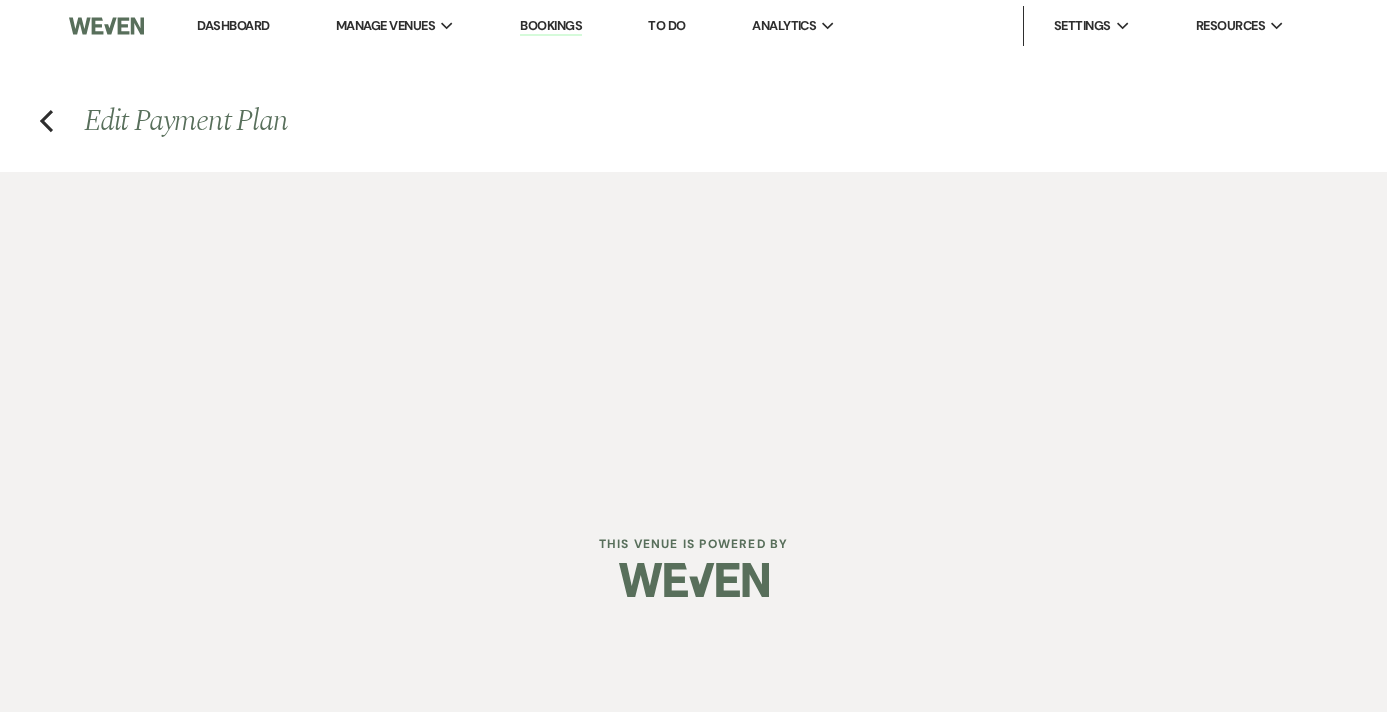 select on "1" 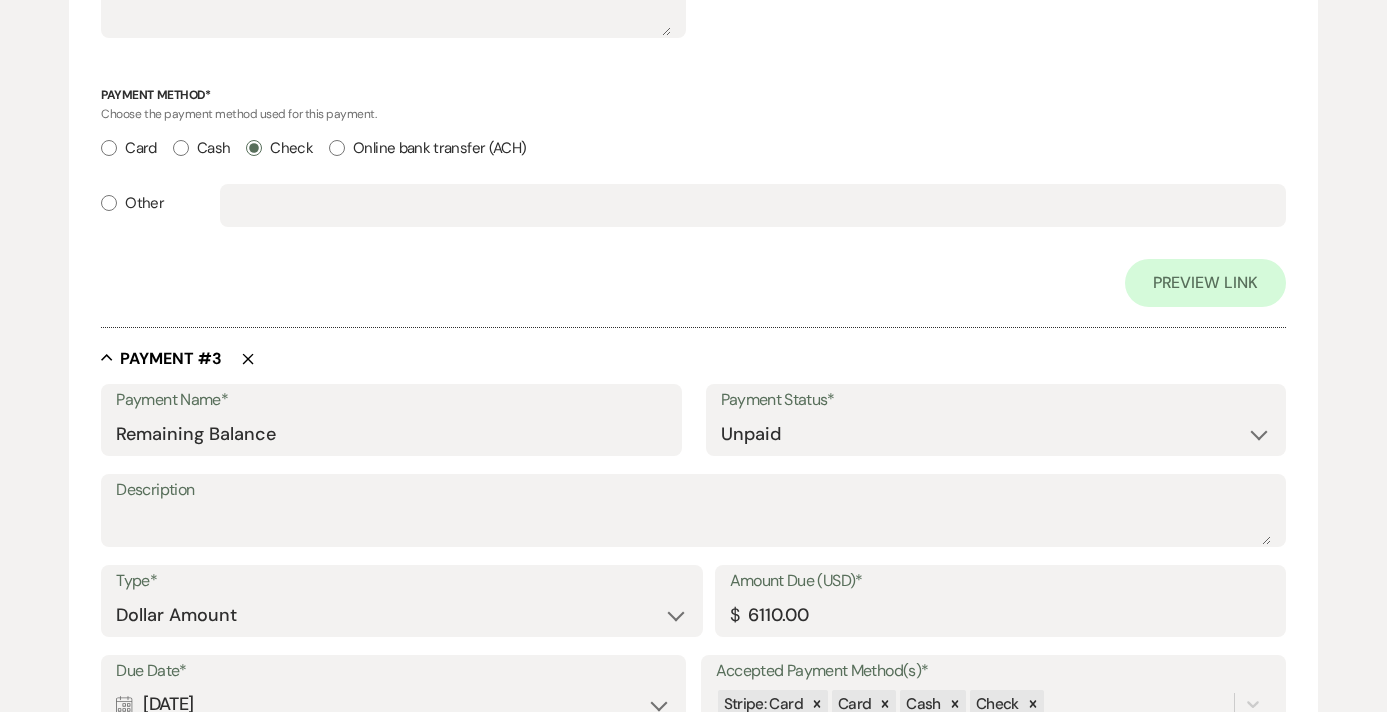 scroll, scrollTop: 1878, scrollLeft: 0, axis: vertical 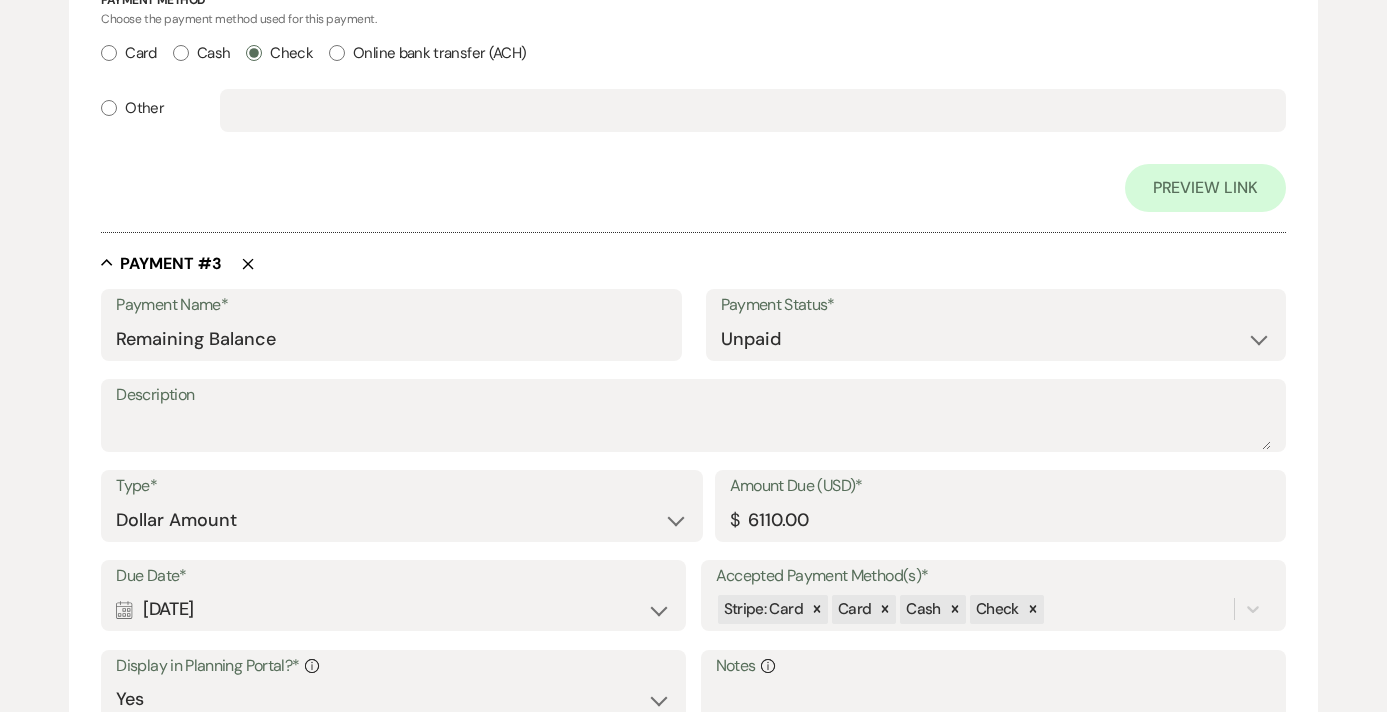 click on "Payment Status*" at bounding box center (996, 305) 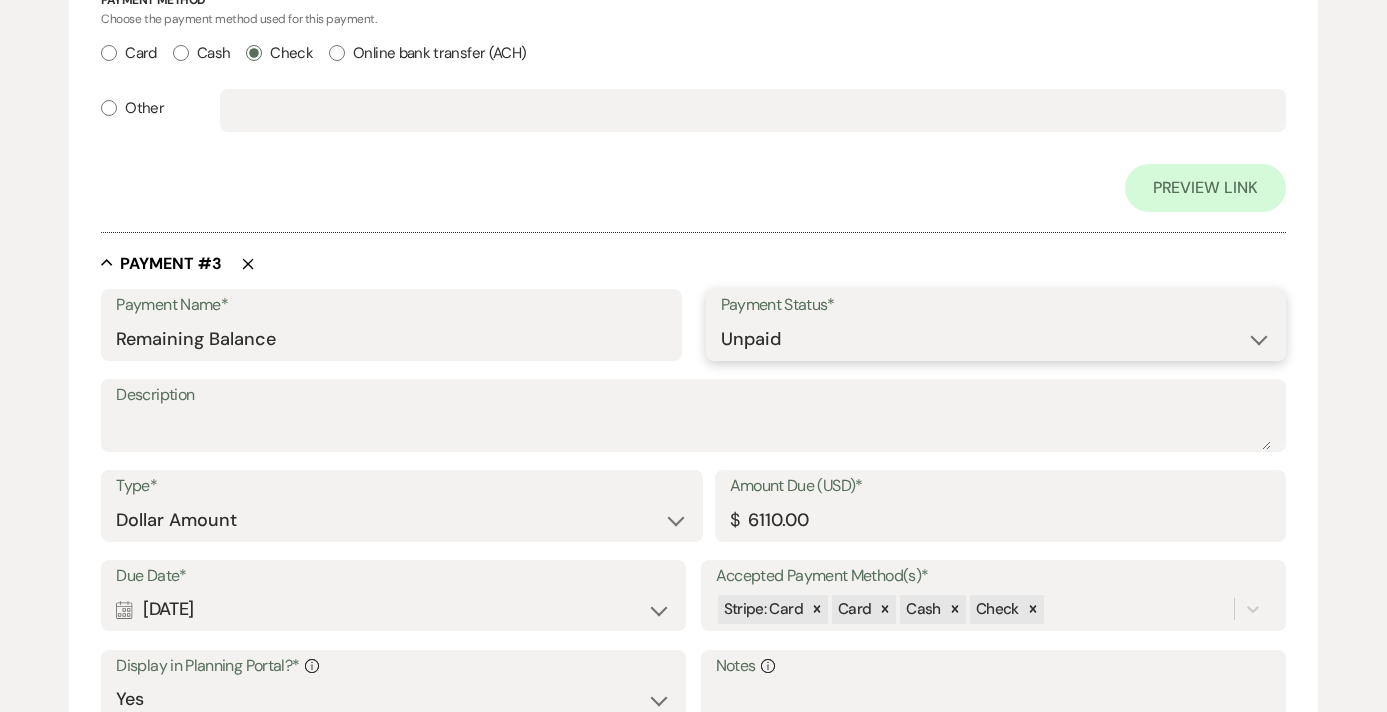 click on "Paid Unpaid" at bounding box center [996, 339] 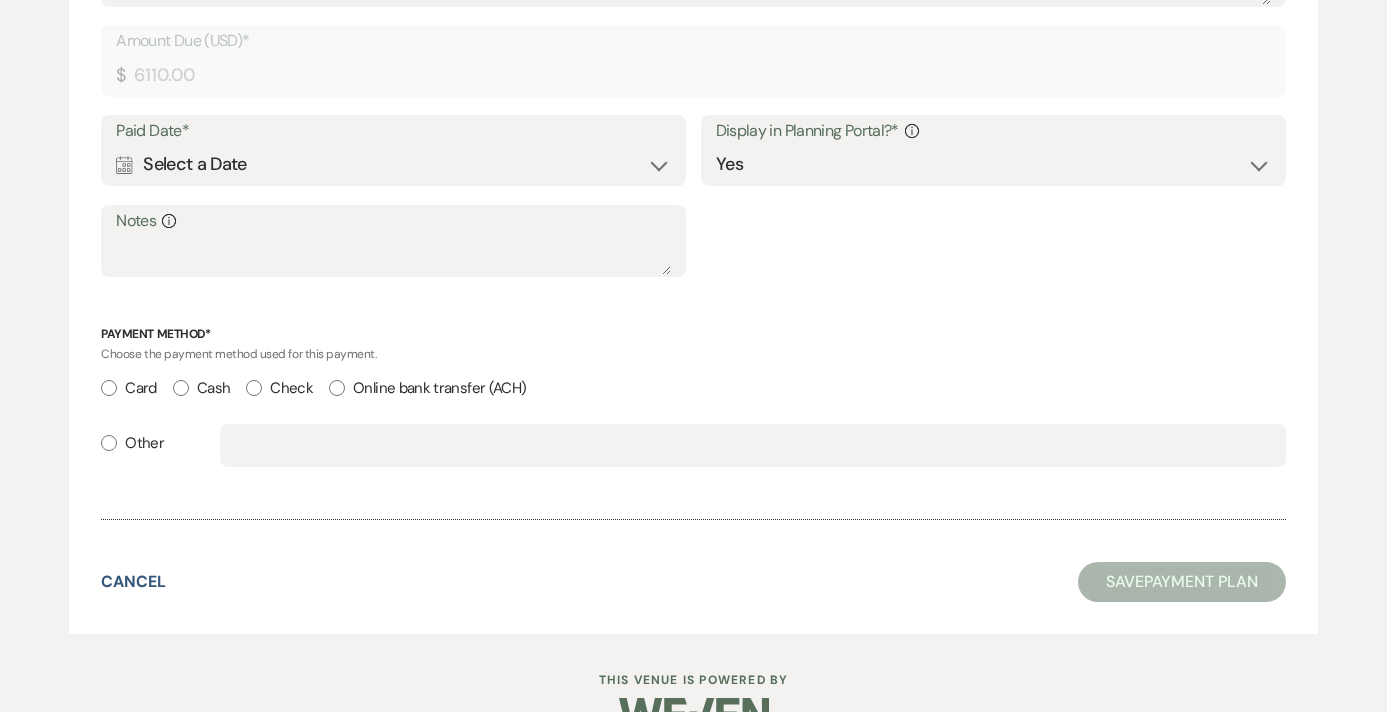 scroll, scrollTop: 2276, scrollLeft: 0, axis: vertical 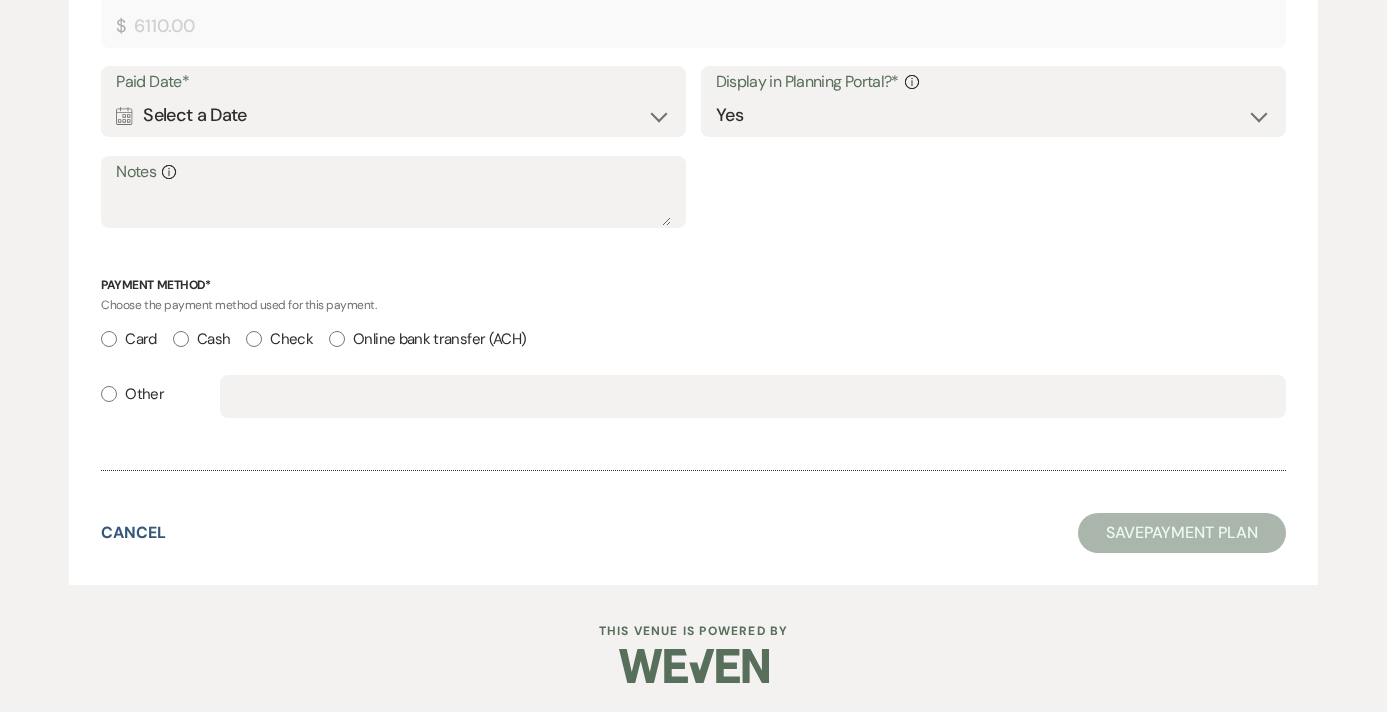 click on "Check" at bounding box center [279, 339] 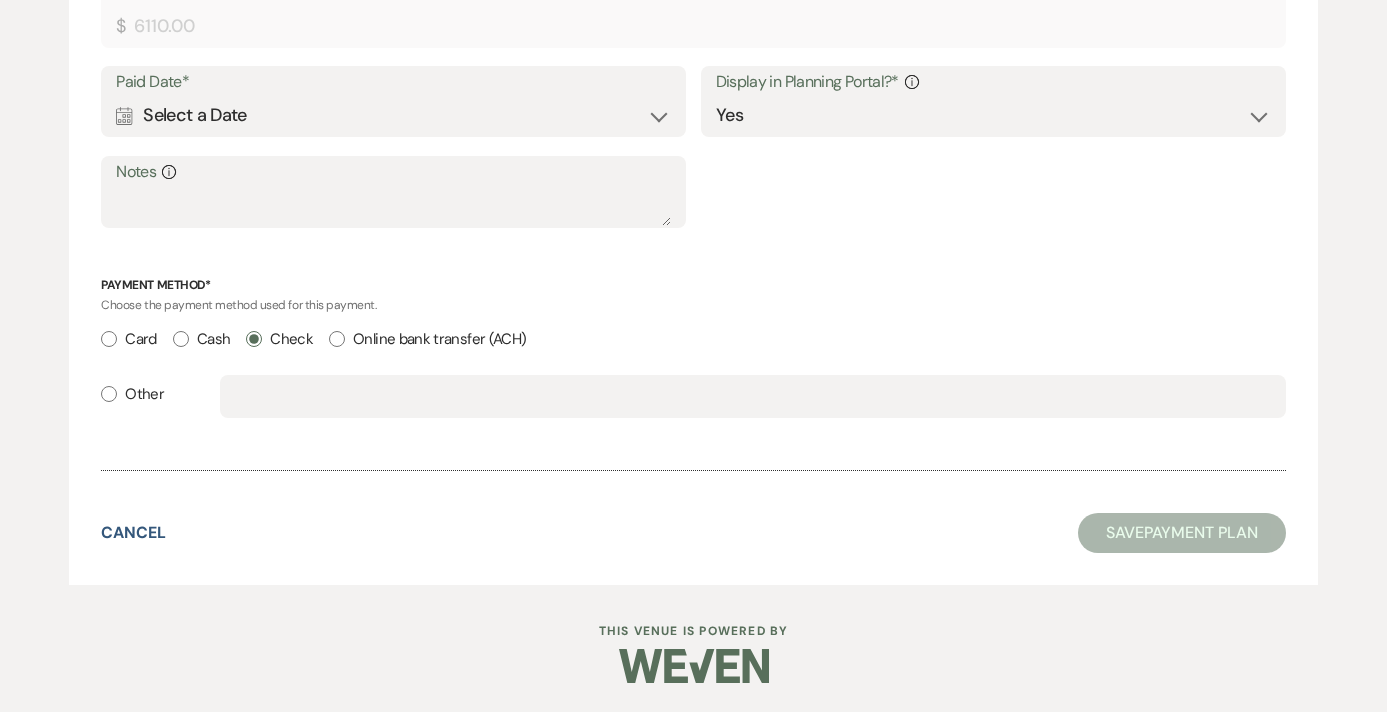 radio on "true" 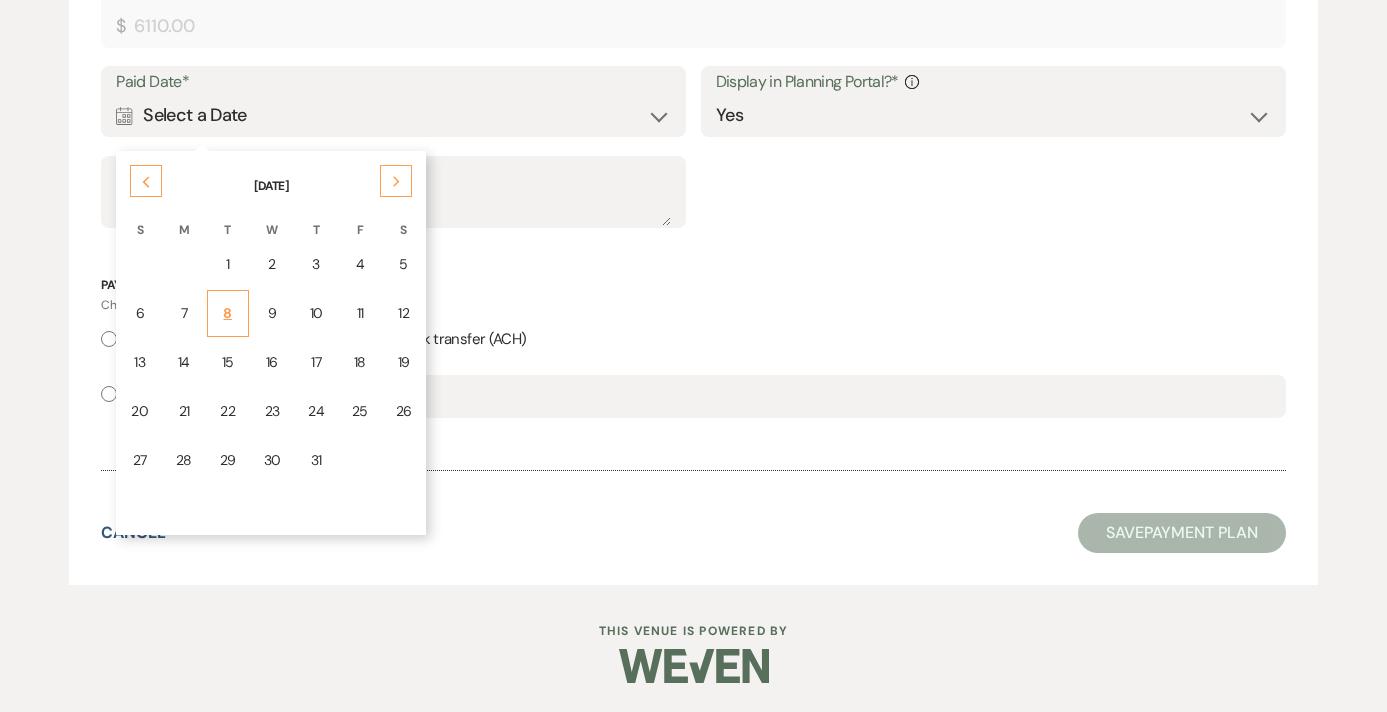 click on "8" at bounding box center (228, 313) 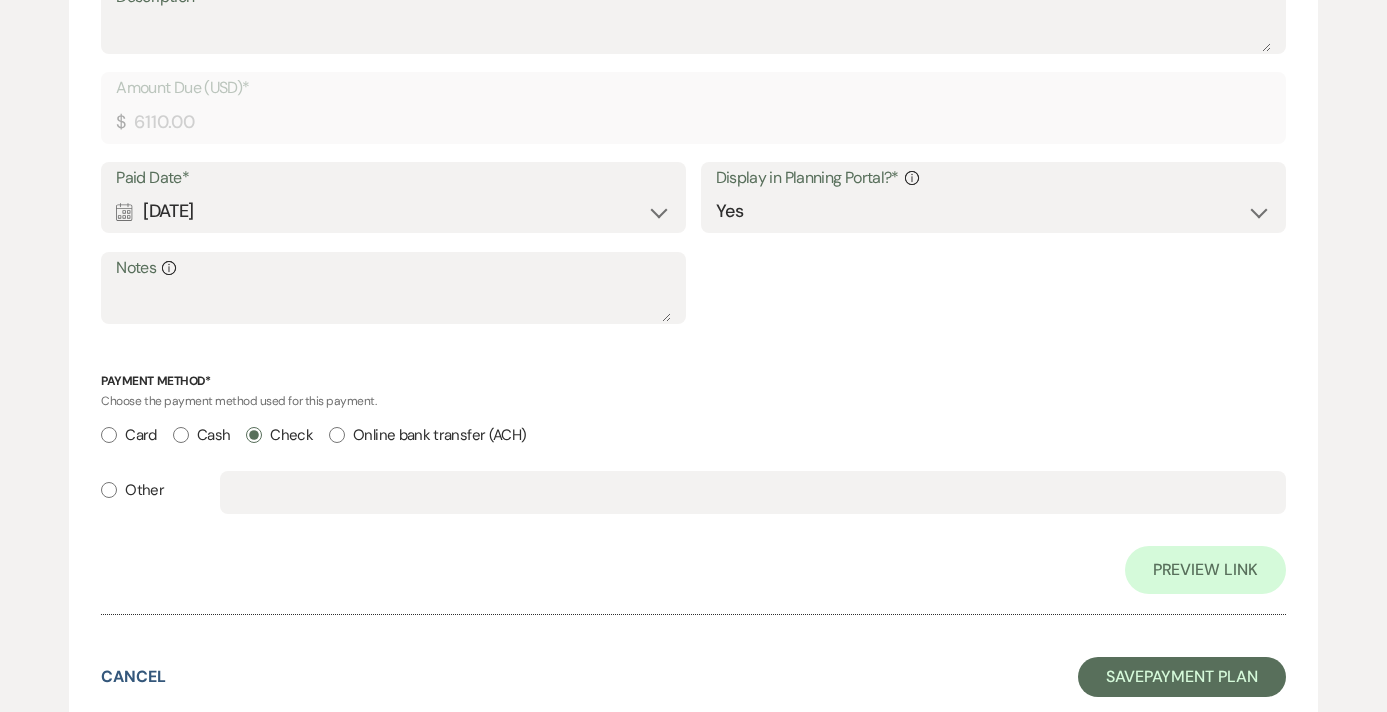 scroll, scrollTop: 2372, scrollLeft: 0, axis: vertical 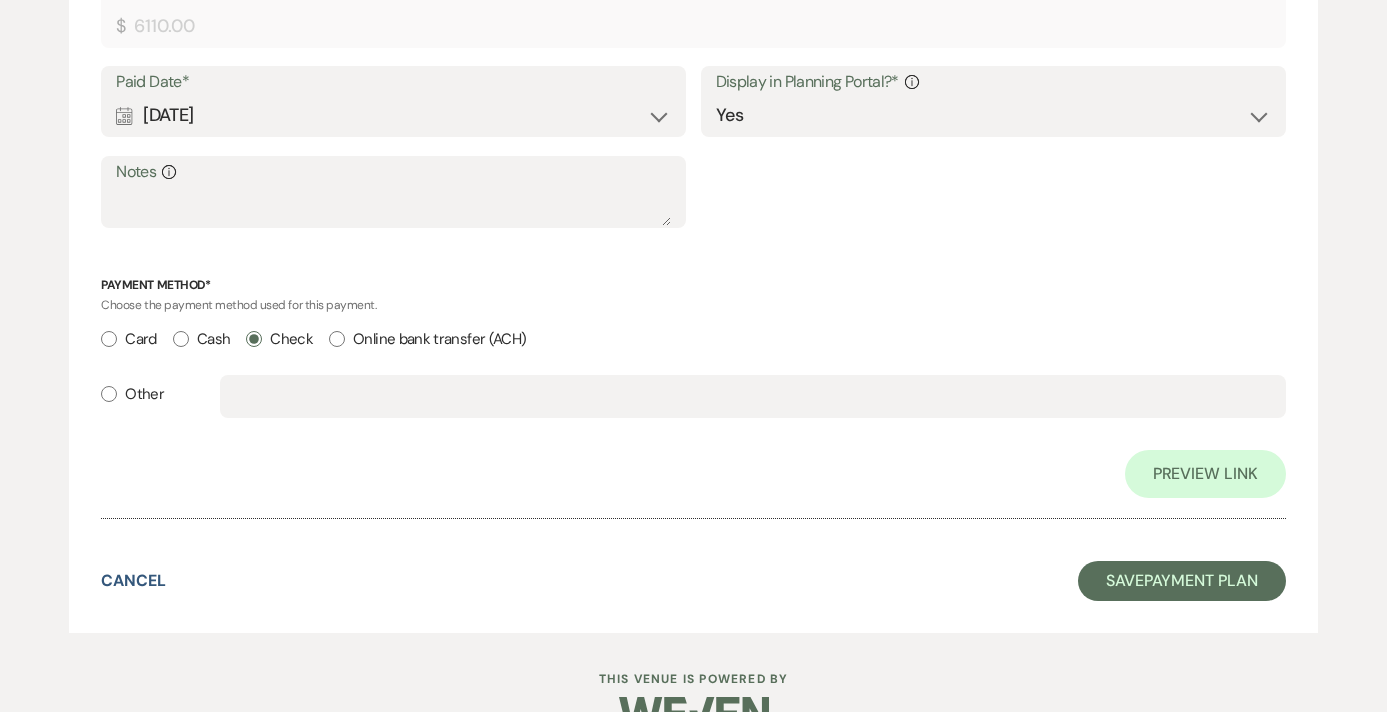 click on "Edit  Payment Plan Create  link(s)  to collect and/or log payments for  this  event: Total Fee * Required Payment Plan  Name* [PERSON_NAME] & [PERSON_NAME] Payment Plan Invoice Name N/A Grand Total (USD)* $ 8110.00 Configure payment links & set reminders Collapse Payment # 1 Delete Payment Name* Security Deposit Payment Status* Paid Unpaid Description Refundable Security Deposit  Amount Due (USD)* $ 1000.00 Paid Date* Calendar [DATE] Expand Display in Planning Portal?* Info Yes No Notes Info Payment Method* Choose the payment method used for this payment.   Card    Cash   Check   Online bank transfer (ACH)    Other Preview Link Collapse Payment # 2 Delete Payment Name* Event Deposit Payment Status* Paid Unpaid Description Amount Due (USD)* $ 1000.00 Paid Date* Calendar [DATE] Expand Display in Planning Portal?* Info Yes No Notes Info Payment Method* Choose the payment method used for this payment.   Card    Cash   Check   Online bank transfer (ACH)    Other Preview Link Collapse Payment # 3 Paid" at bounding box center (693, -773) 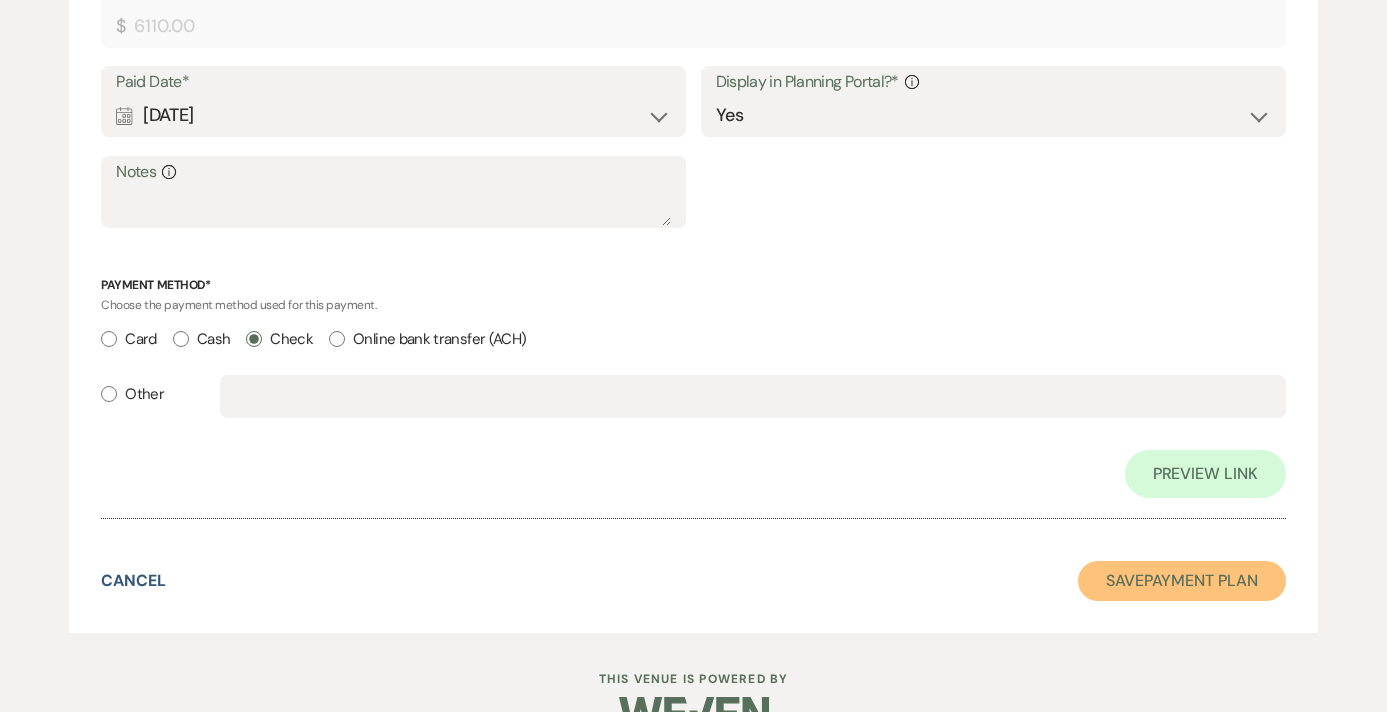click on "Save  Payment Plan" at bounding box center (1182, 581) 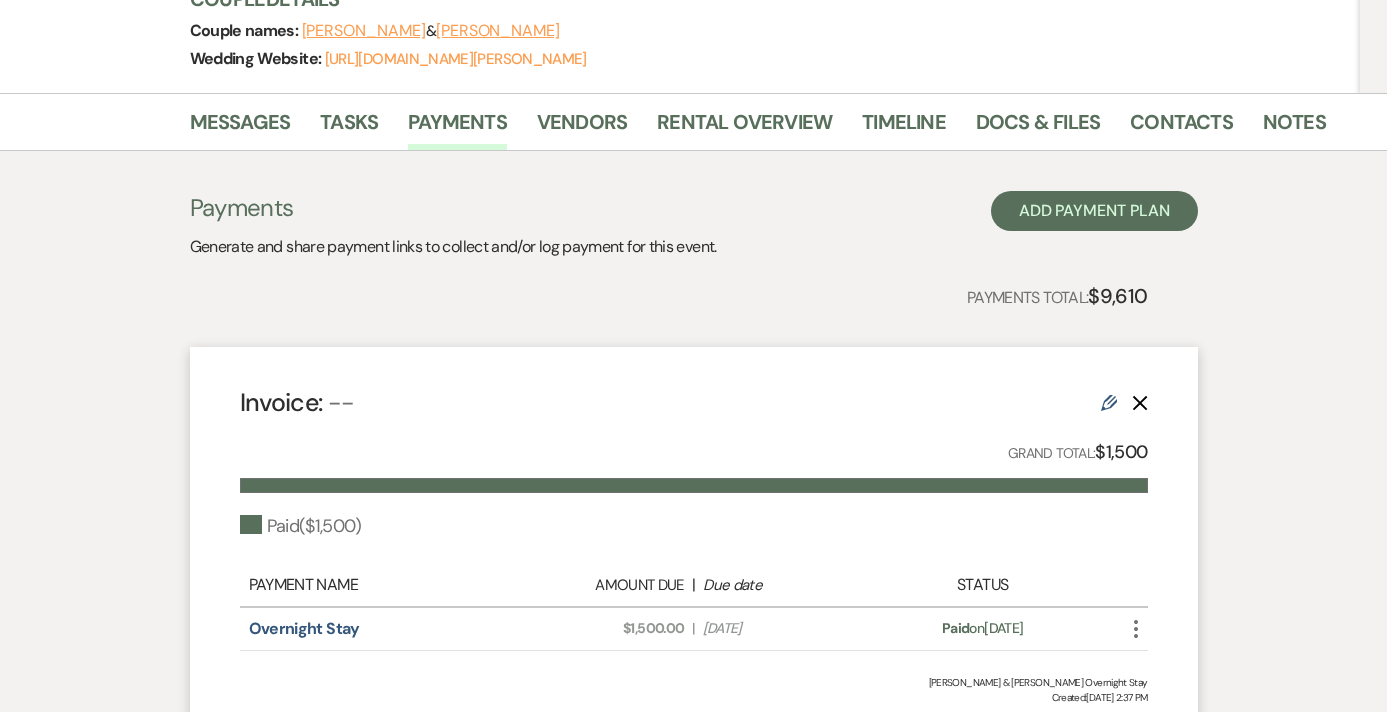 scroll, scrollTop: 0, scrollLeft: 0, axis: both 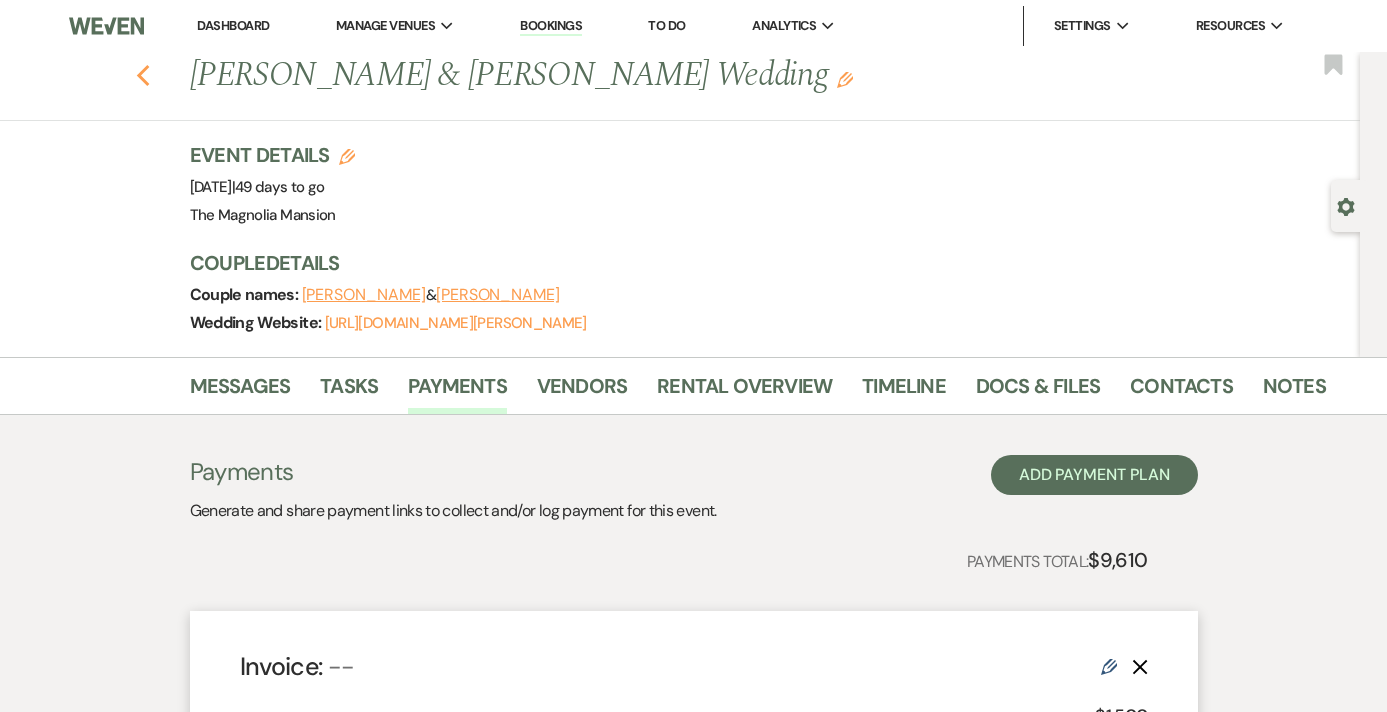 click 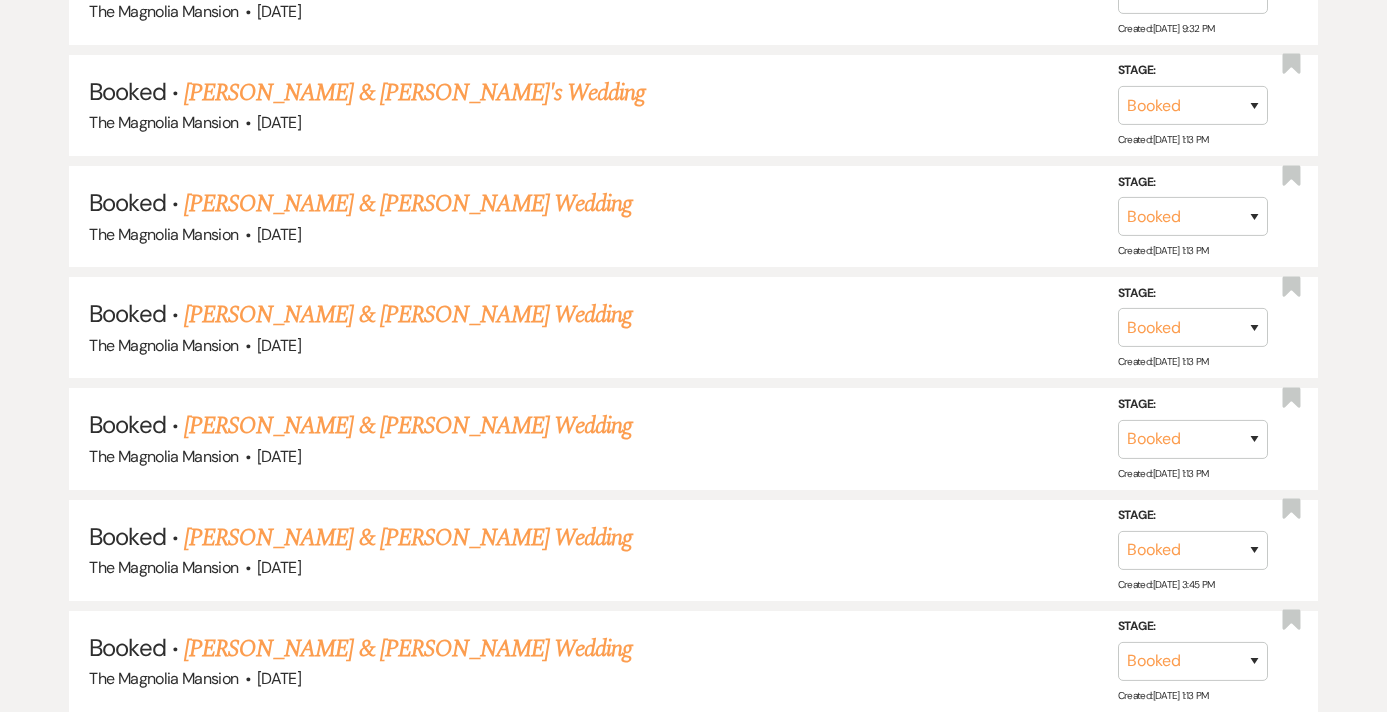 scroll, scrollTop: 2443, scrollLeft: 0, axis: vertical 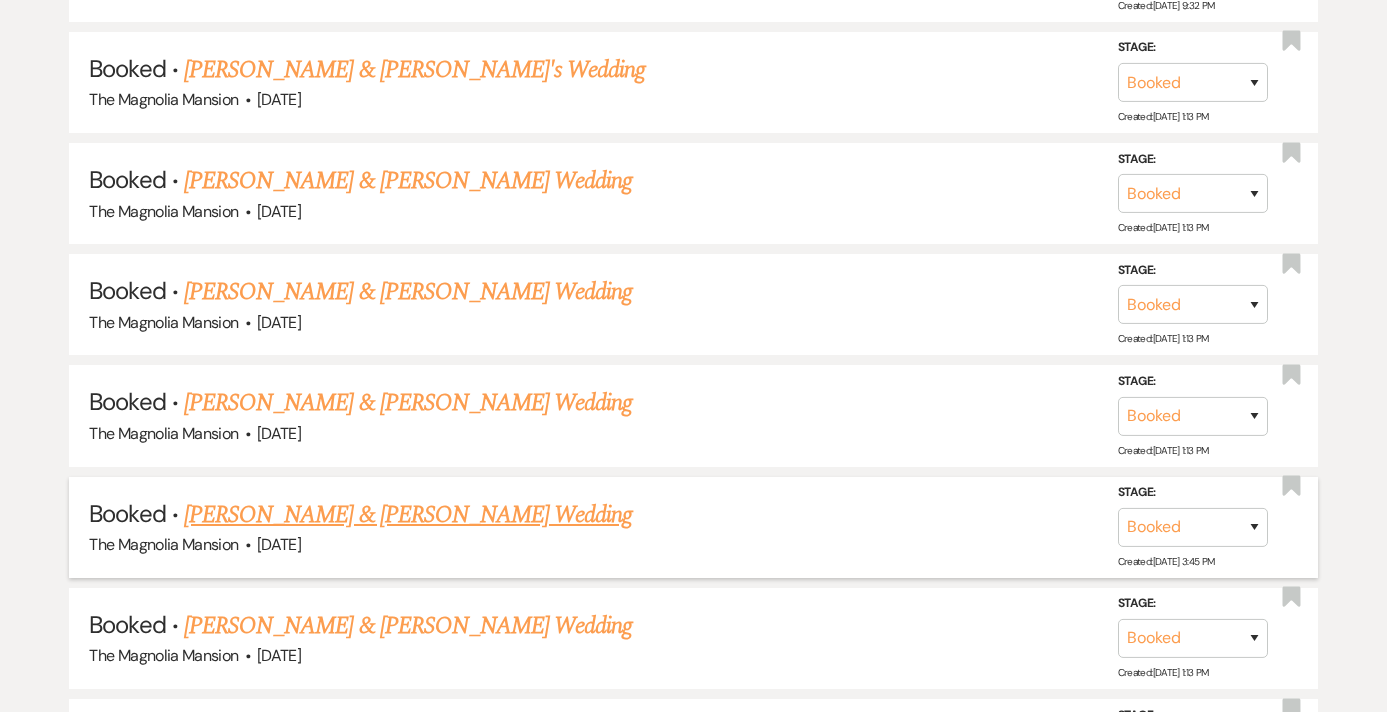 click on "[PERSON_NAME] & [PERSON_NAME] Wedding" at bounding box center [408, 515] 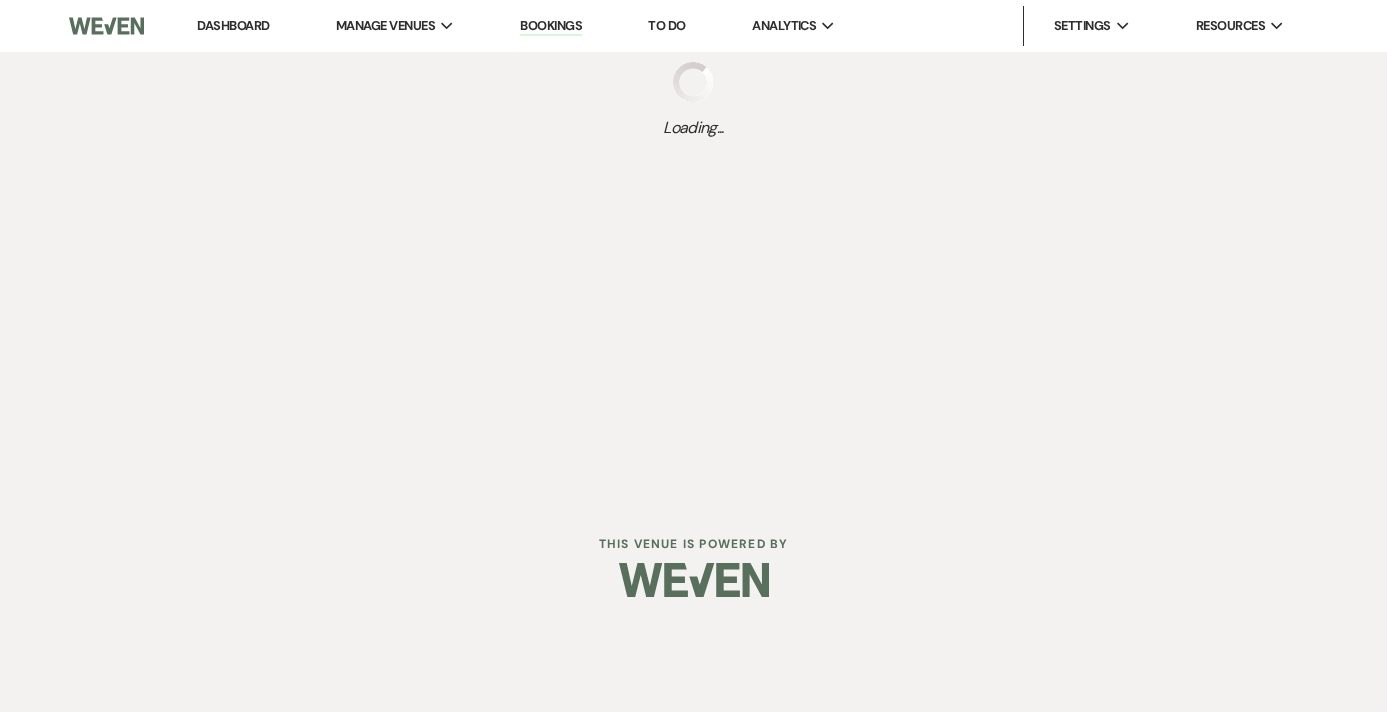 scroll, scrollTop: 0, scrollLeft: 0, axis: both 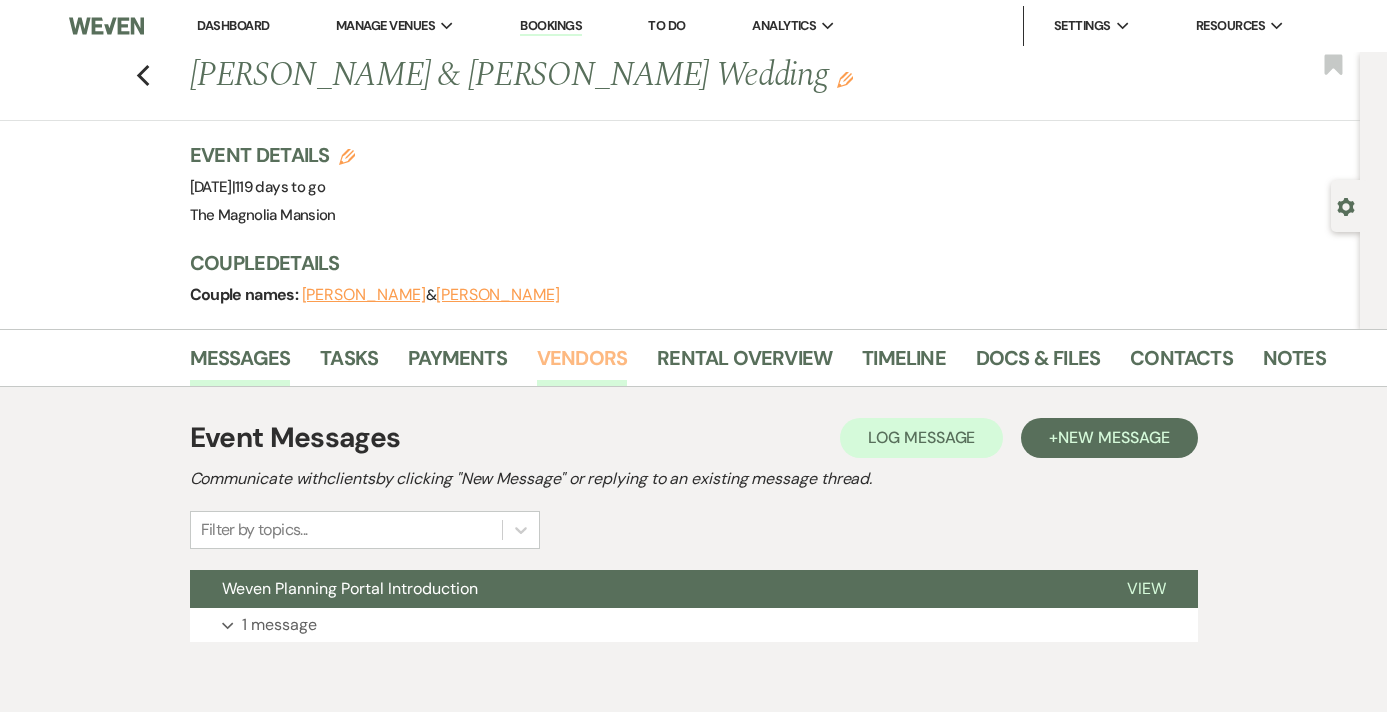 click on "Vendors" at bounding box center [582, 364] 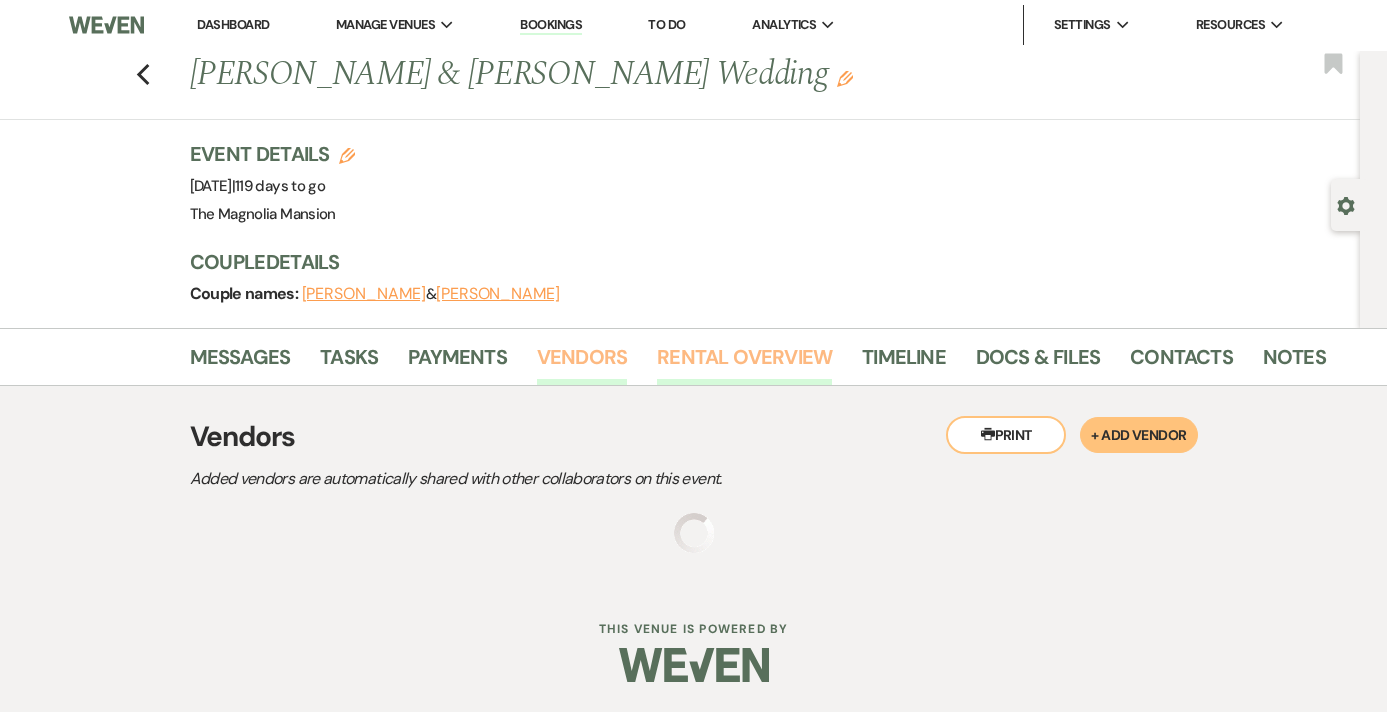 scroll, scrollTop: 11, scrollLeft: 0, axis: vertical 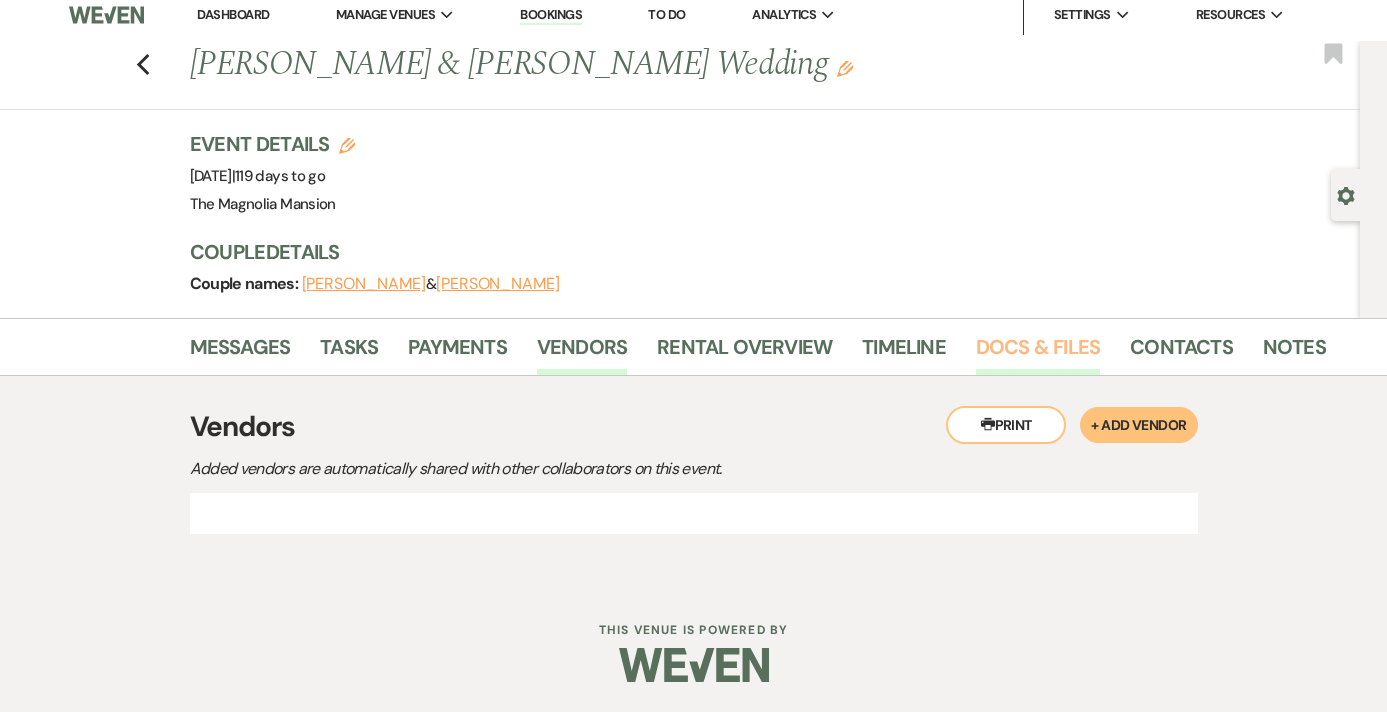 click on "Docs & Files" at bounding box center [1038, 353] 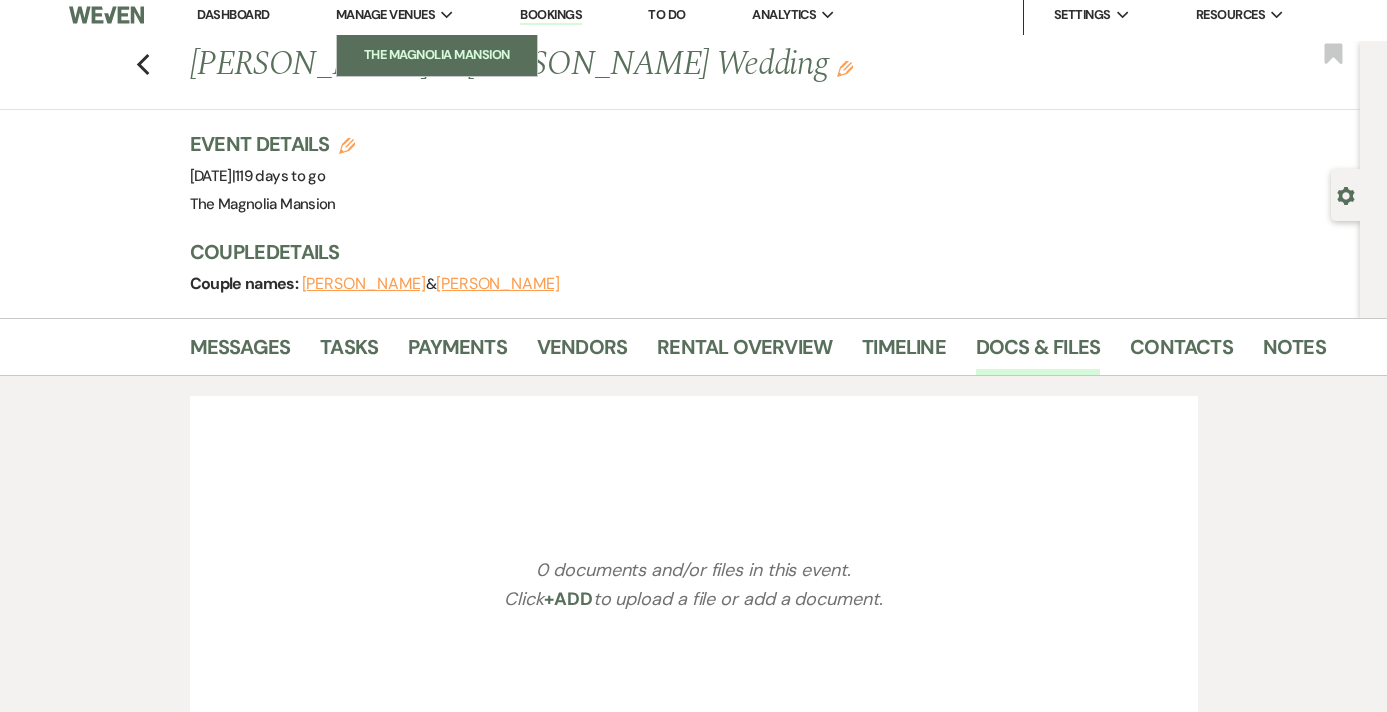 click on "The Magnolia Mansion" at bounding box center [437, 55] 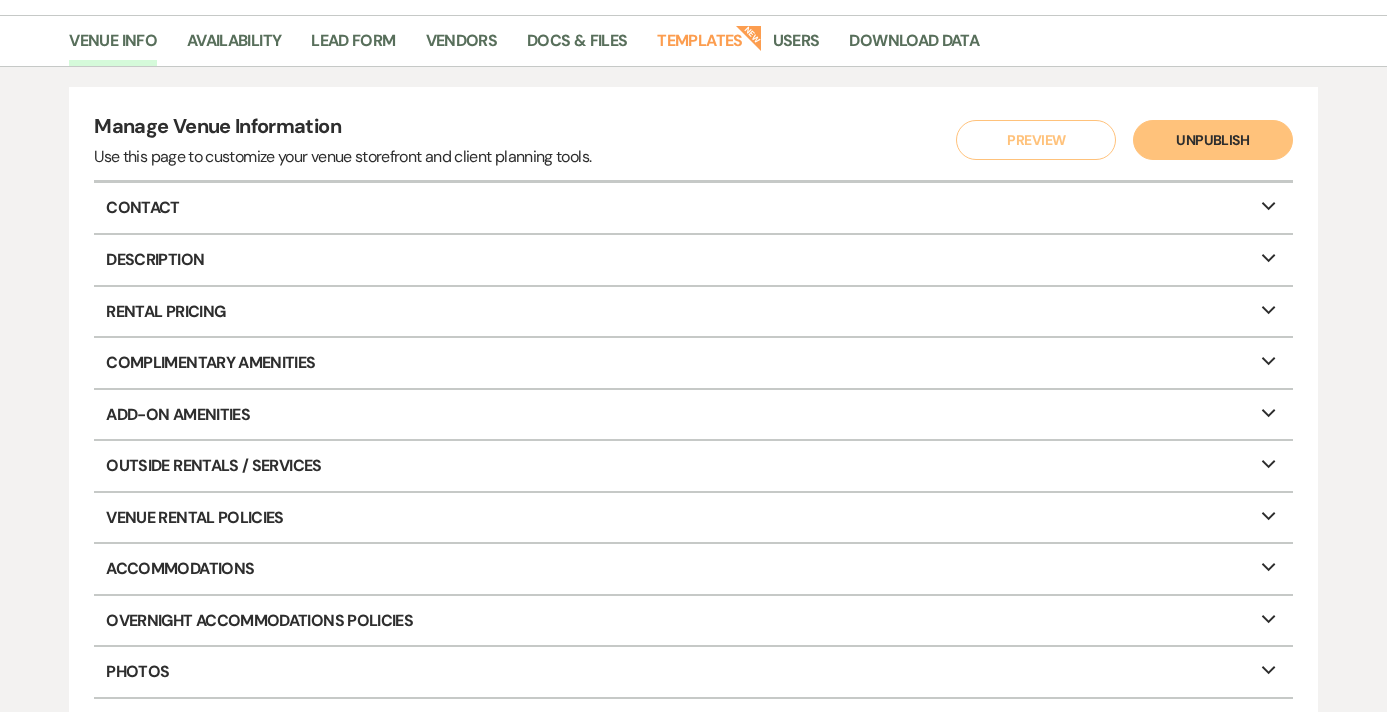 scroll, scrollTop: 159, scrollLeft: 0, axis: vertical 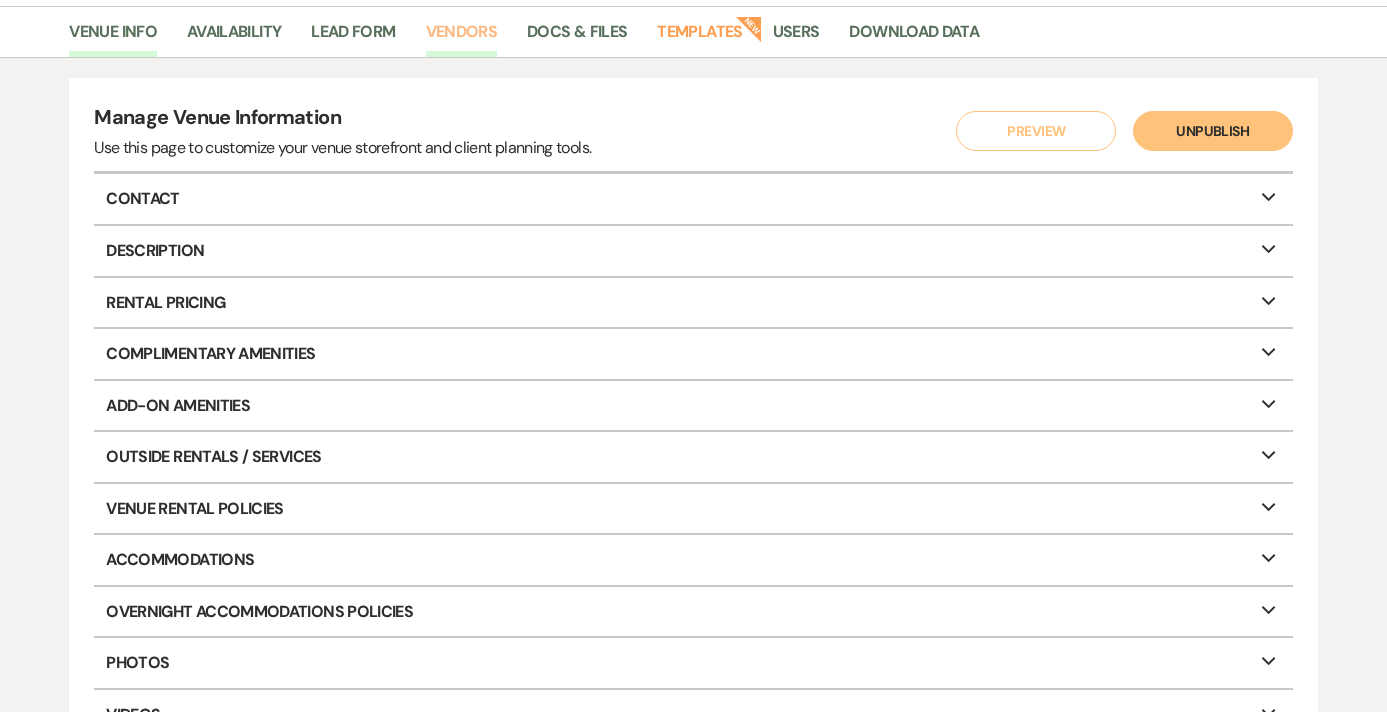 click on "Vendors" at bounding box center (462, 38) 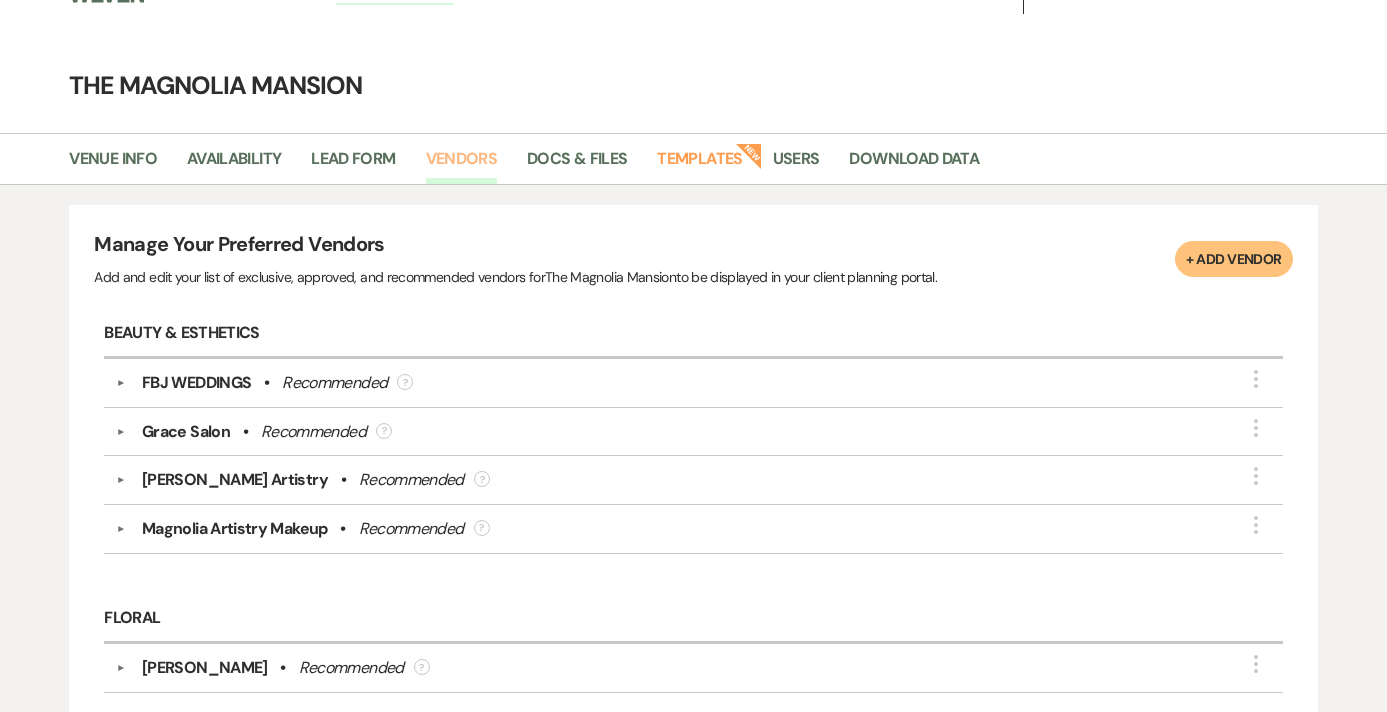 scroll, scrollTop: 0, scrollLeft: 0, axis: both 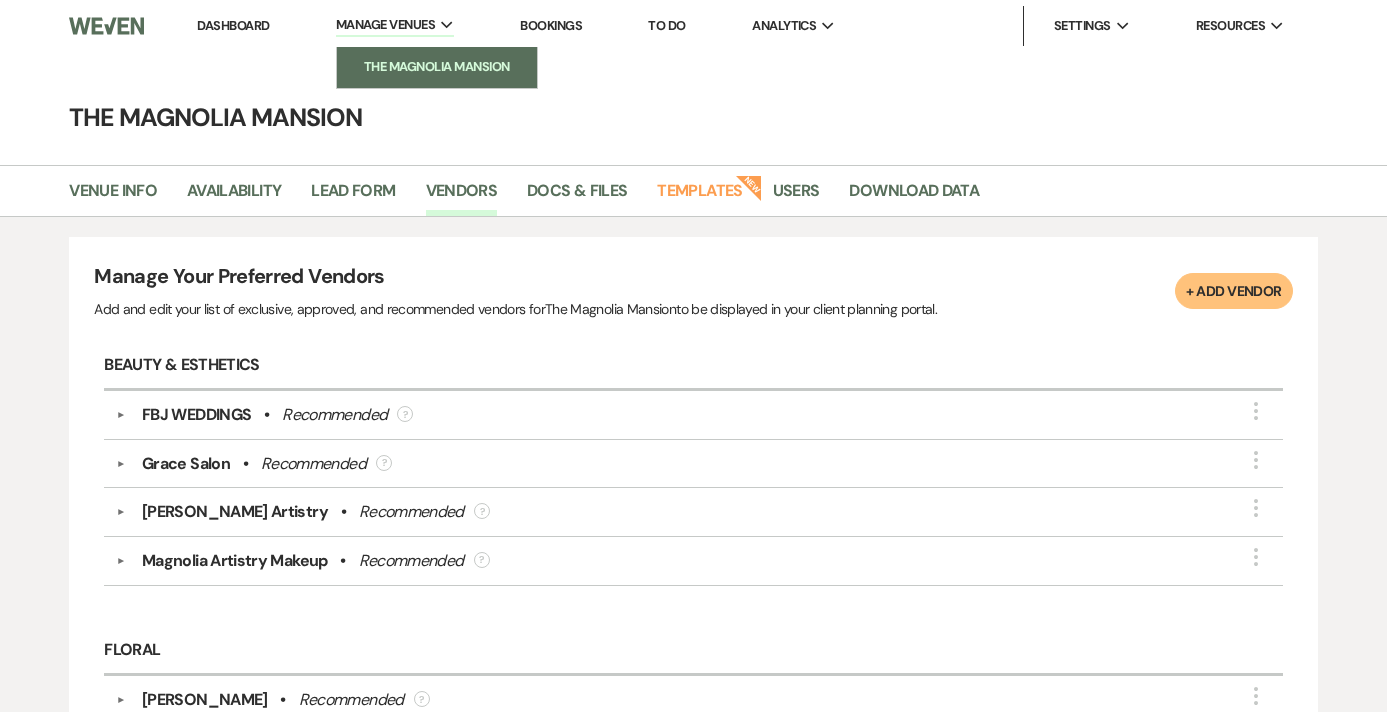 click on "The Magnolia Mansion" at bounding box center [437, 67] 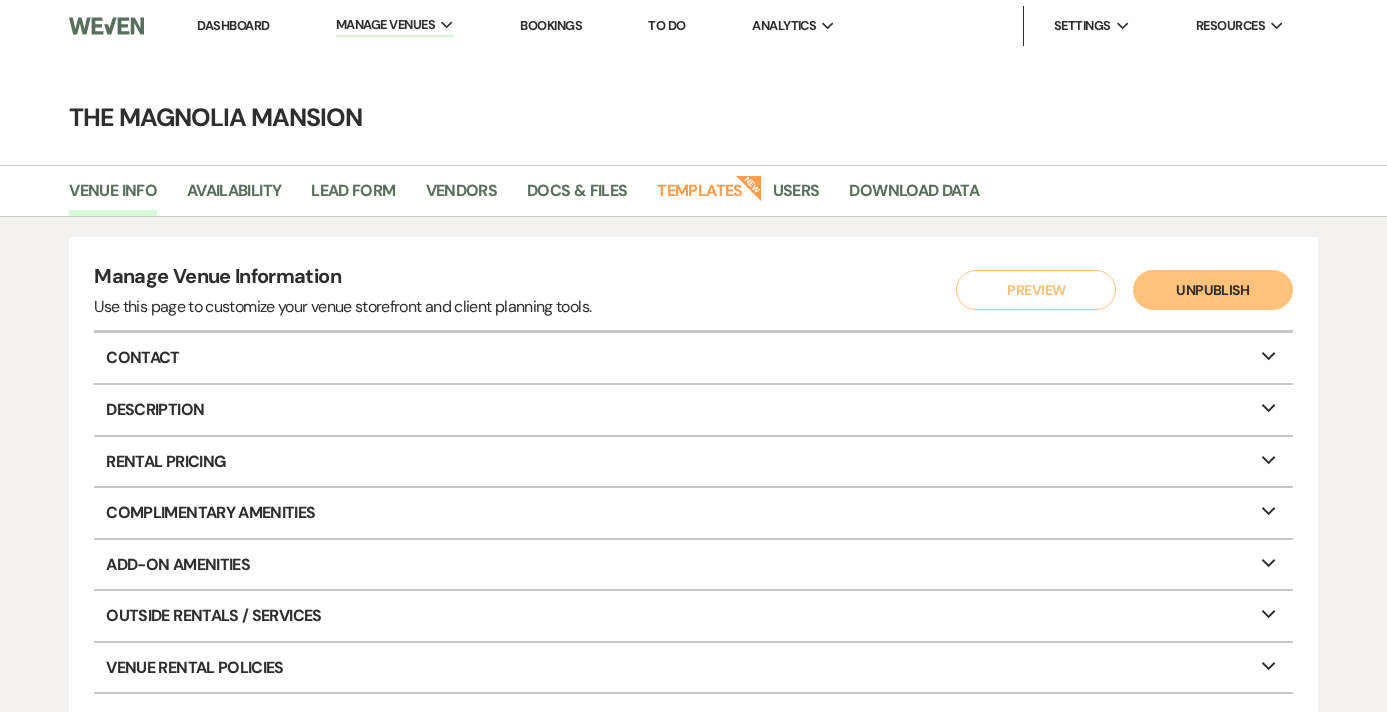click on "Dashboard" at bounding box center [233, 25] 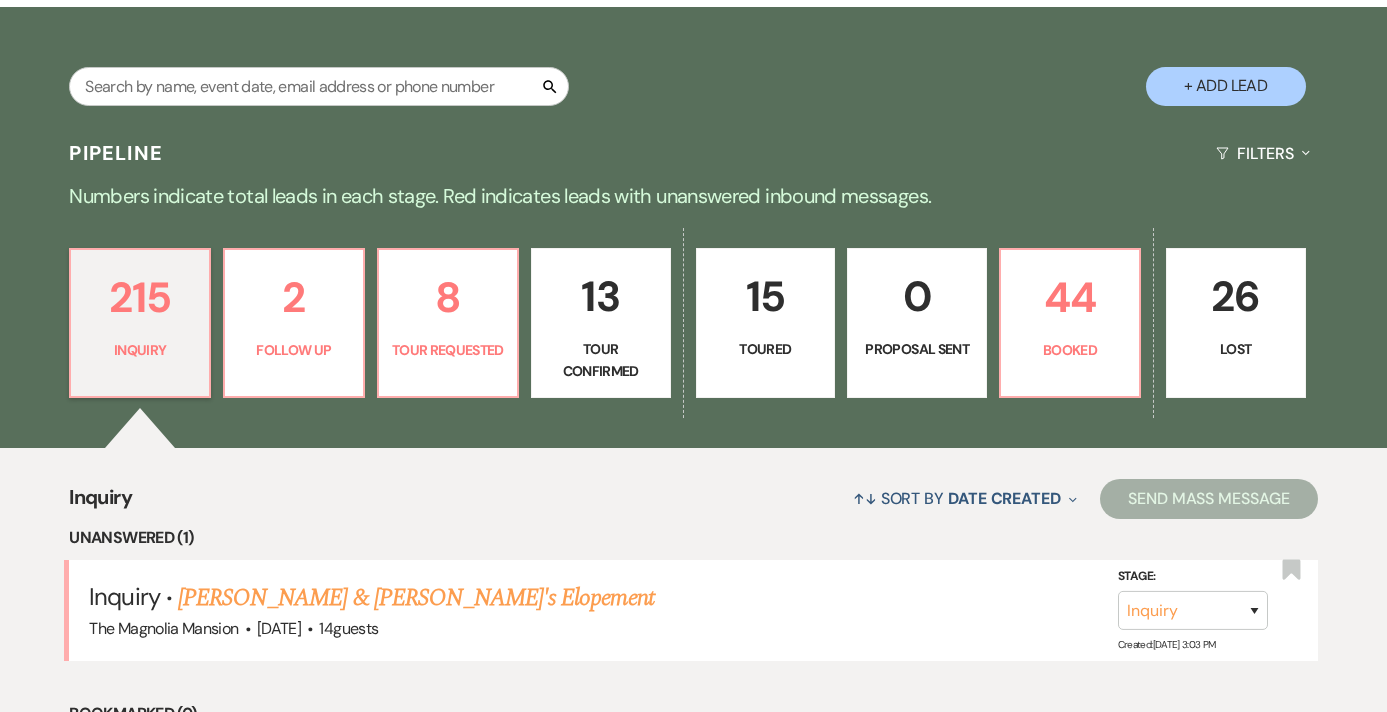 scroll, scrollTop: 456, scrollLeft: 0, axis: vertical 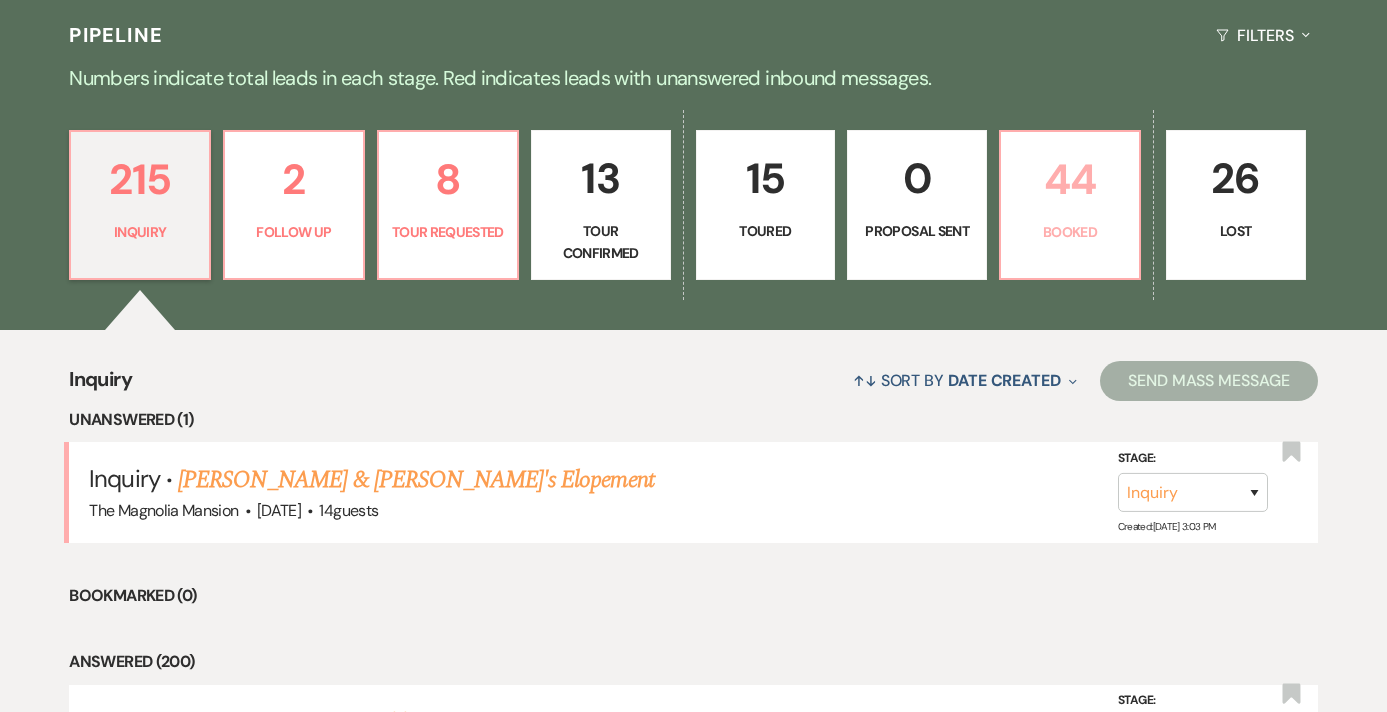 click on "44" at bounding box center [1070, 179] 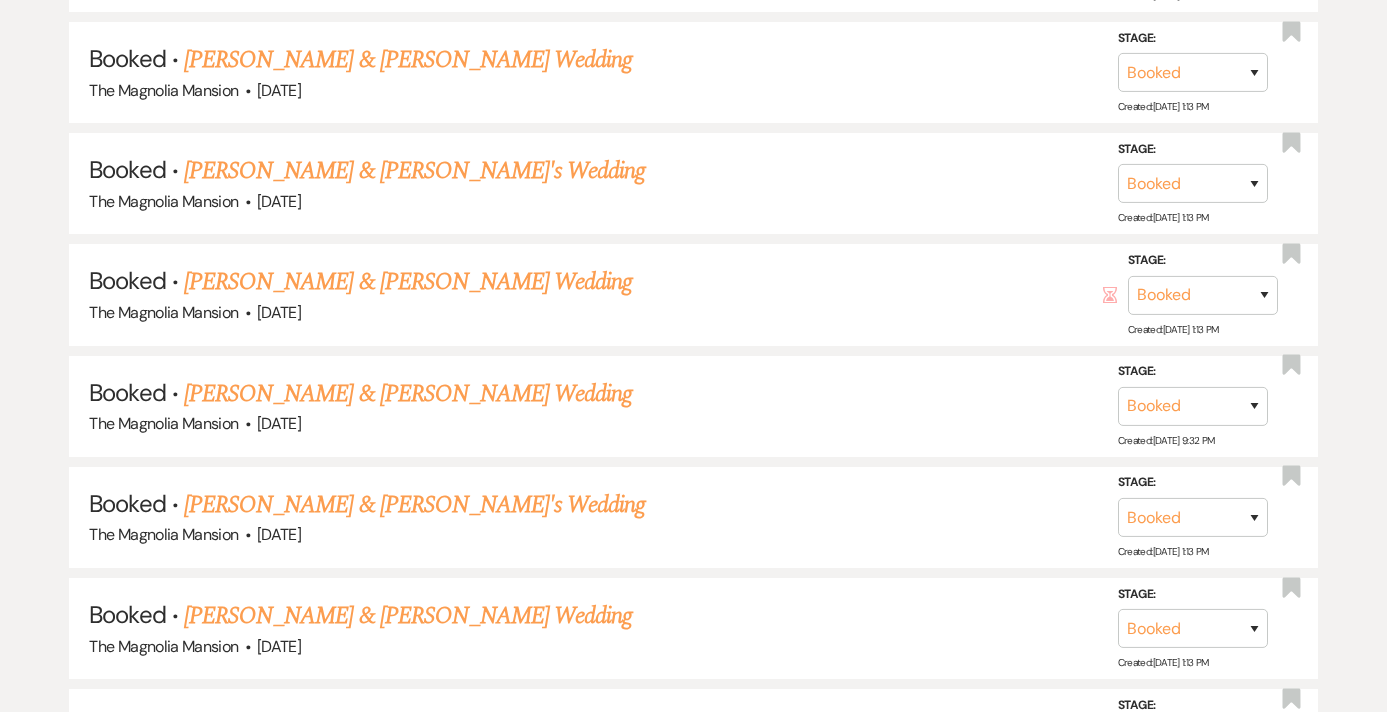 scroll, scrollTop: 2011, scrollLeft: 0, axis: vertical 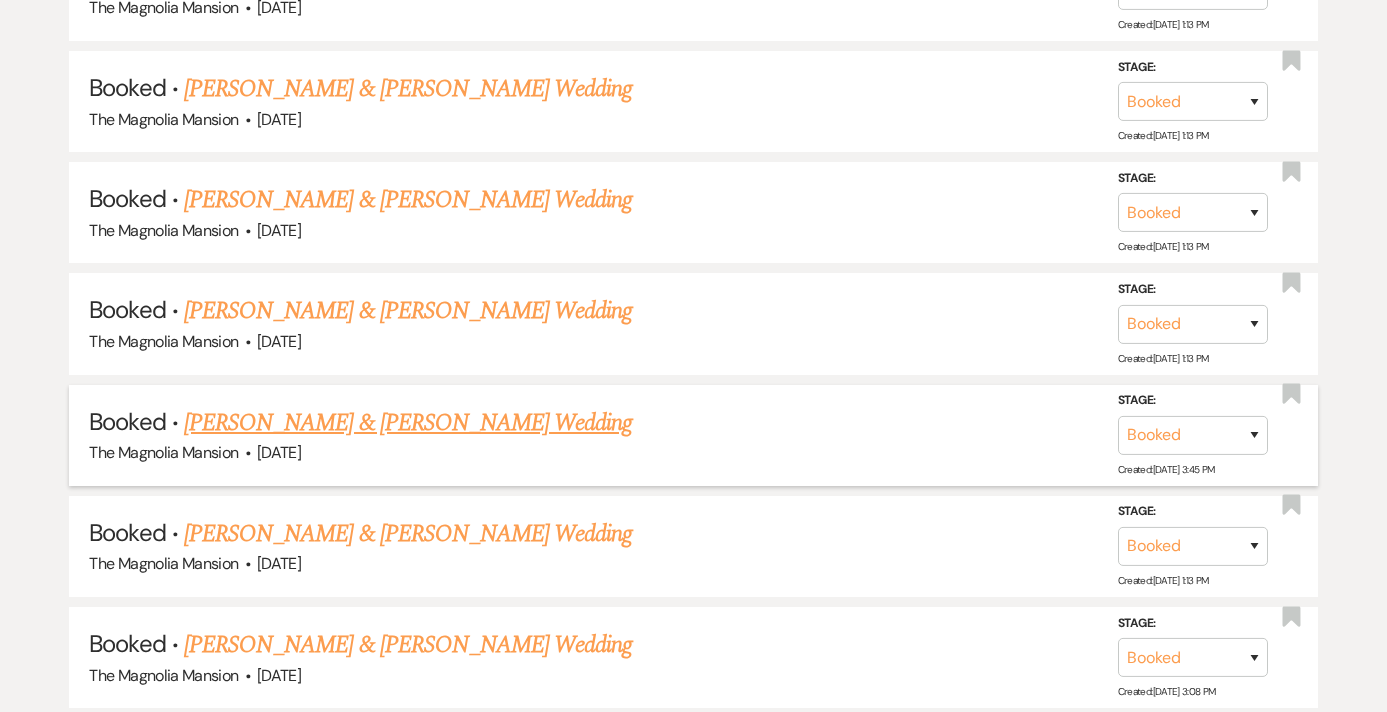 click on "[PERSON_NAME] & [PERSON_NAME] Wedding" at bounding box center (408, 423) 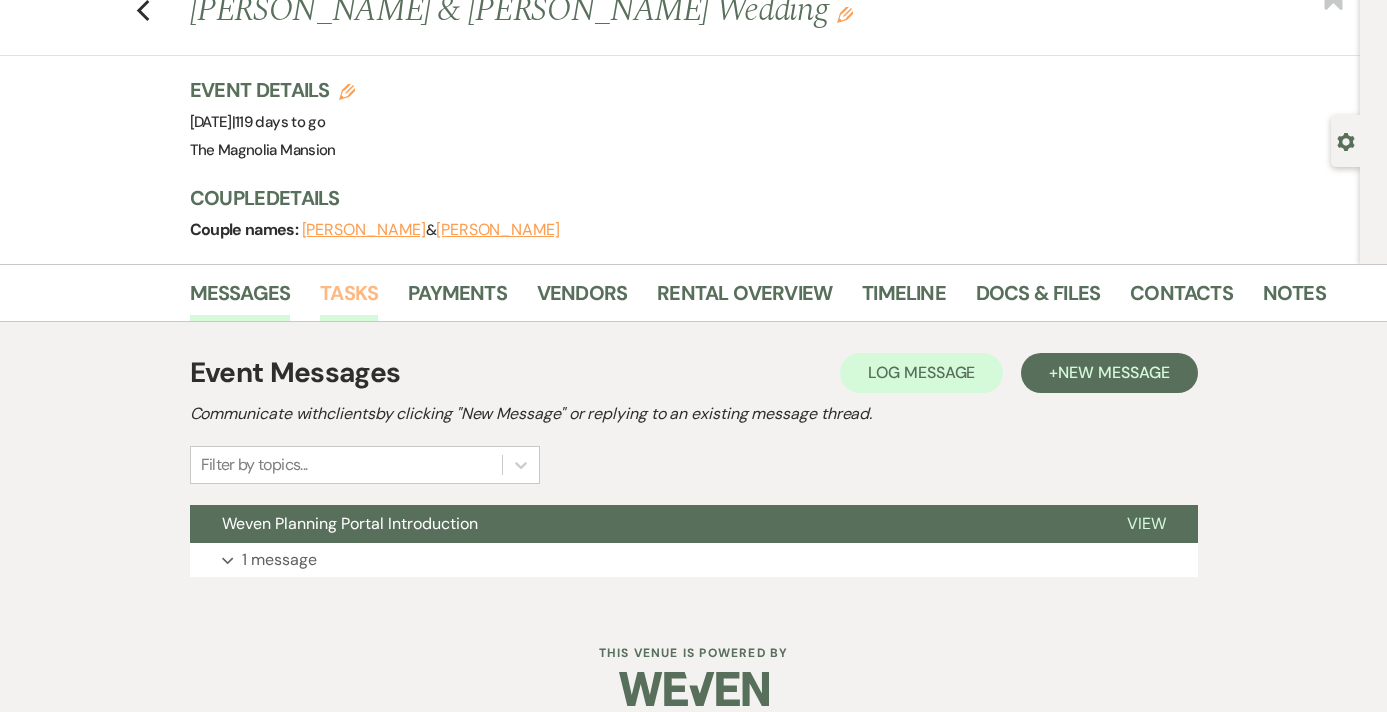 scroll, scrollTop: 61, scrollLeft: 0, axis: vertical 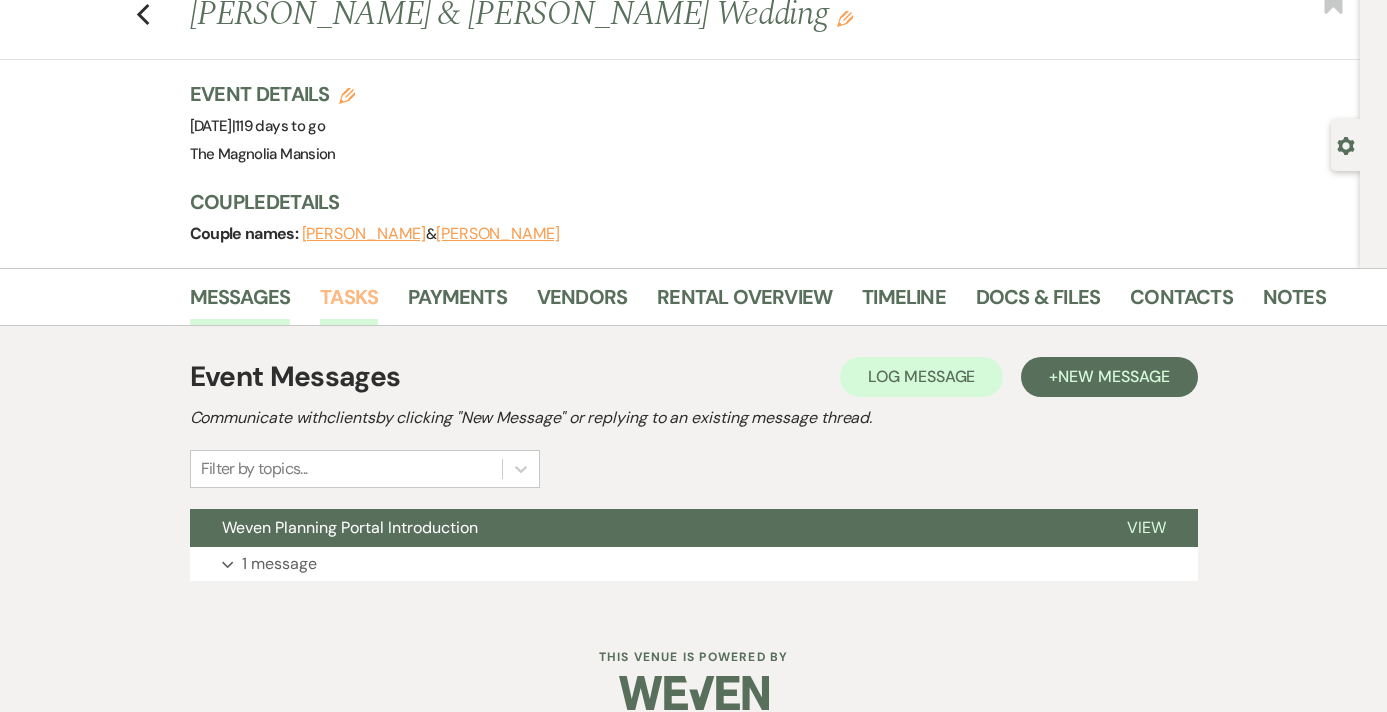 click on "Tasks" at bounding box center [349, 303] 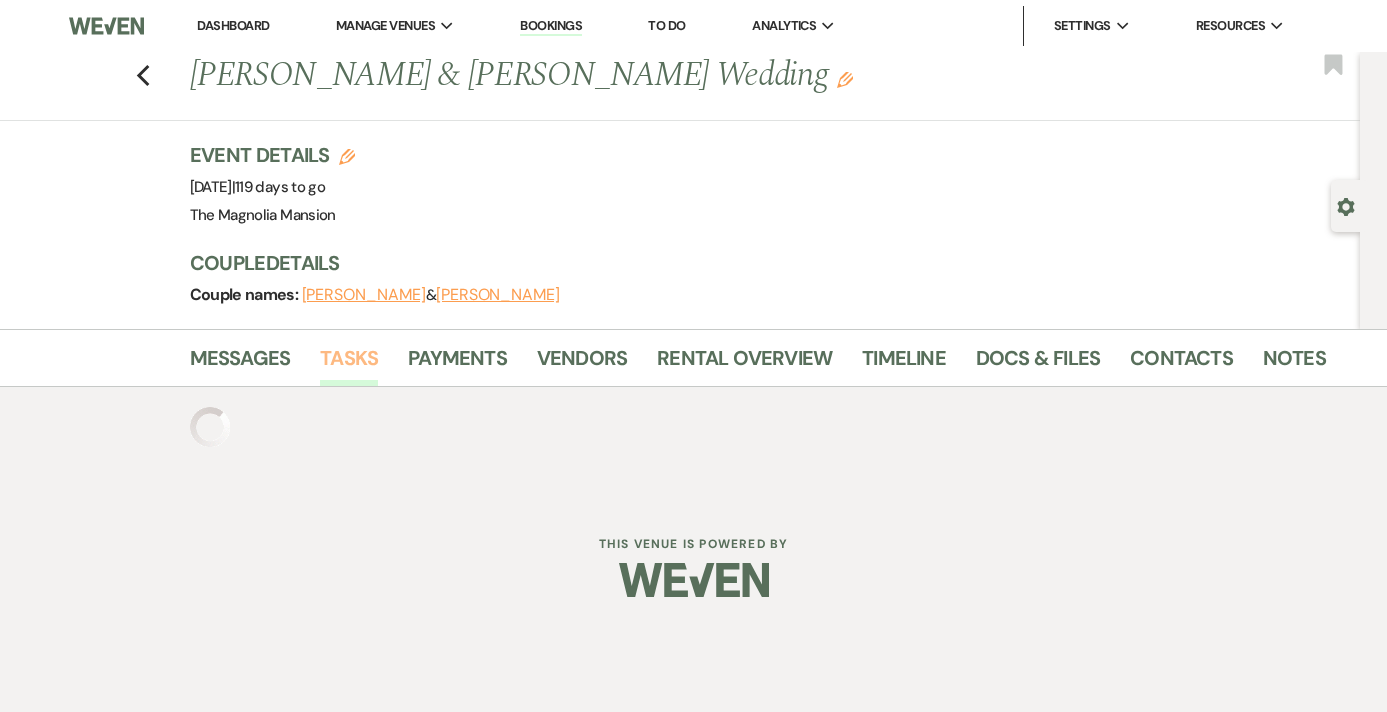 scroll, scrollTop: 0, scrollLeft: 0, axis: both 